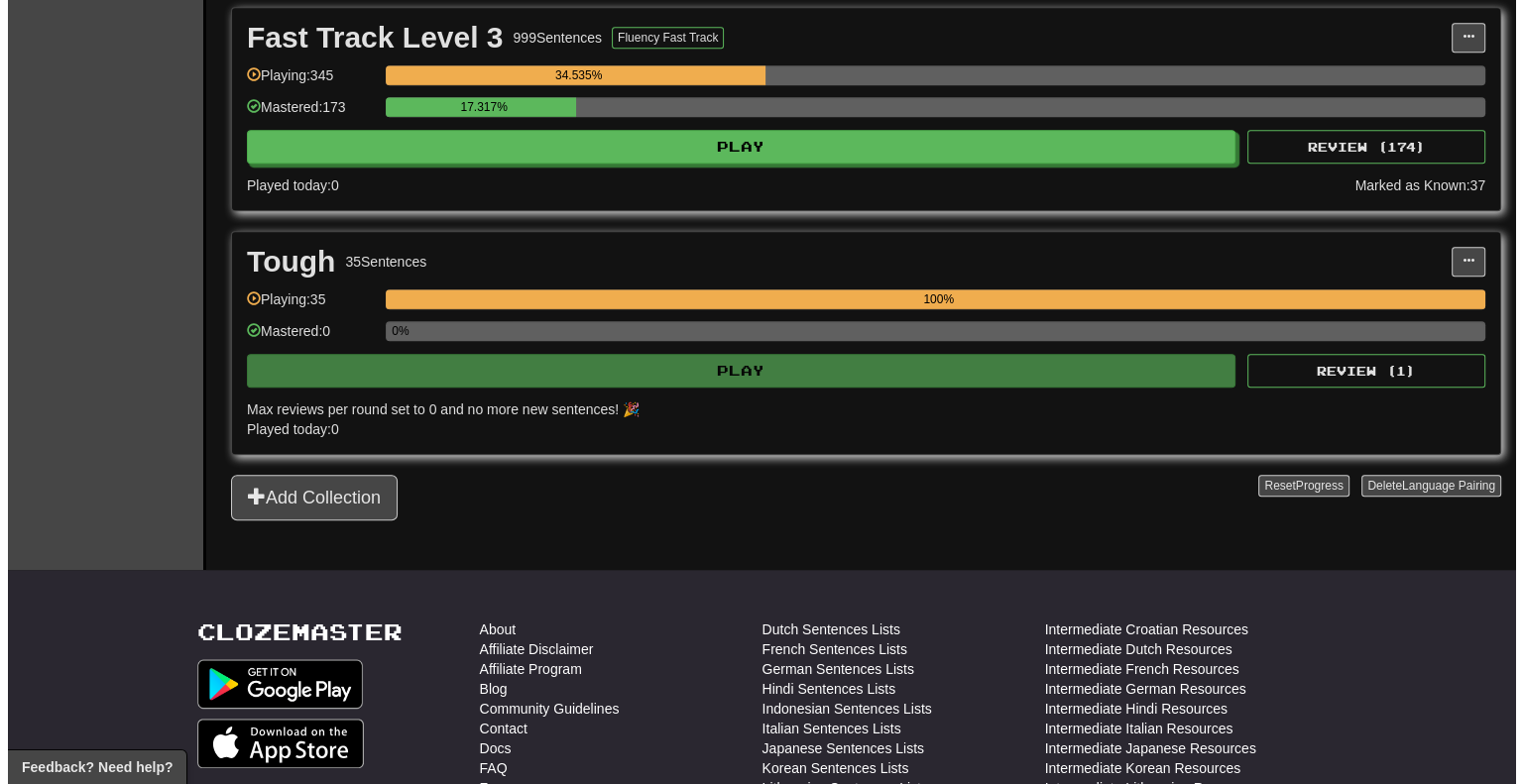 scroll, scrollTop: 1883, scrollLeft: 0, axis: vertical 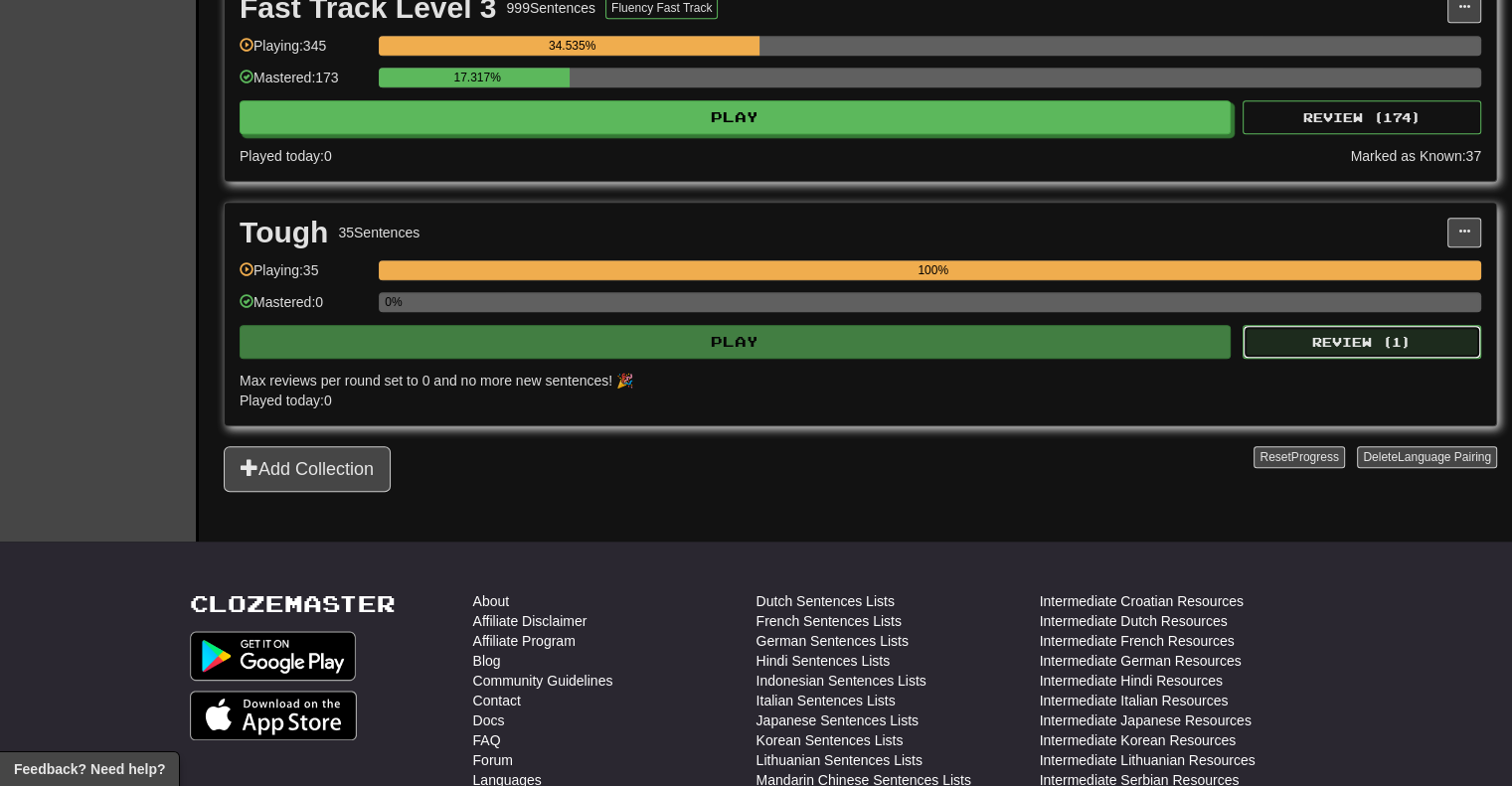 click on "Review ( 1 )" at bounding box center [1362, 342] 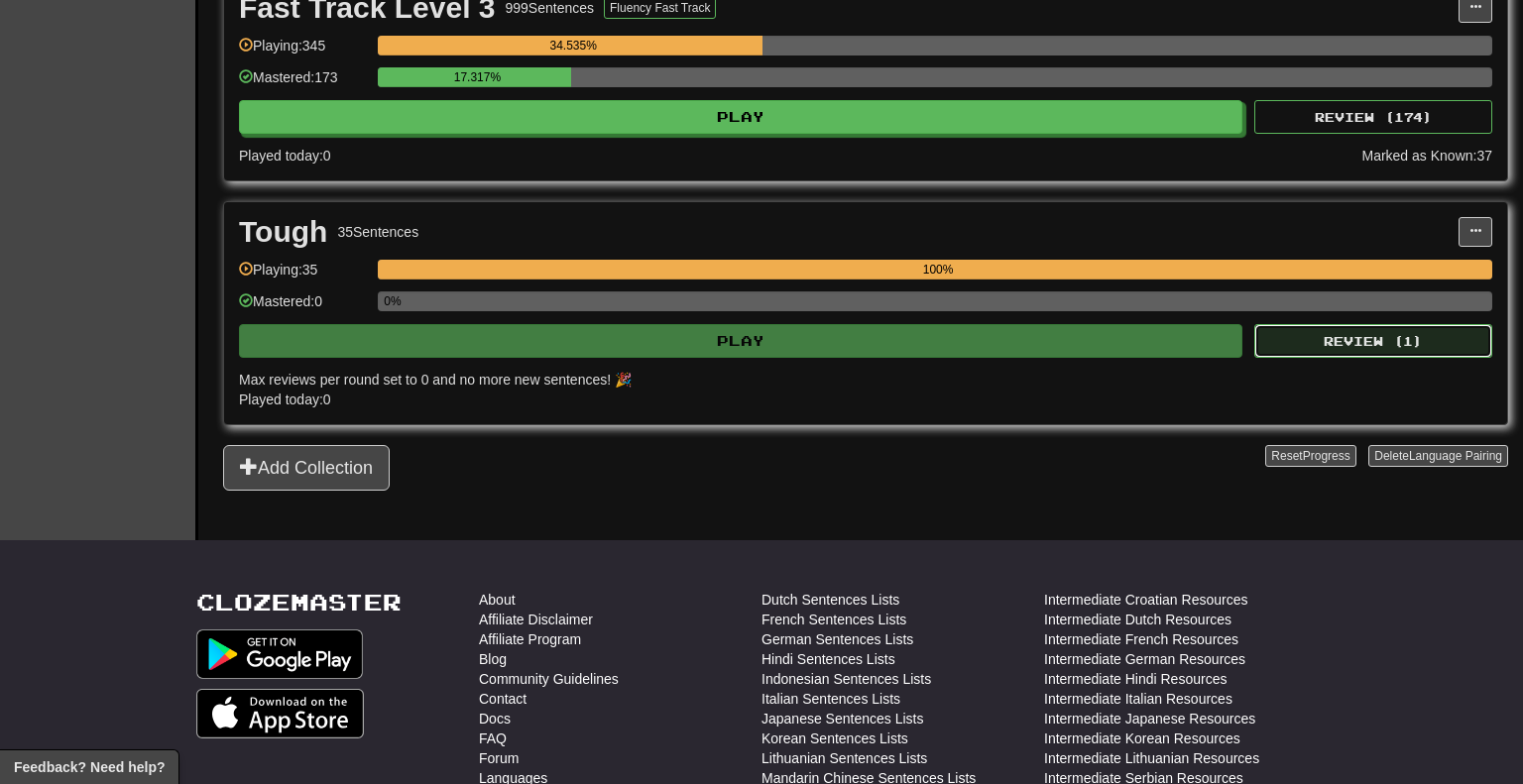 select on "********" 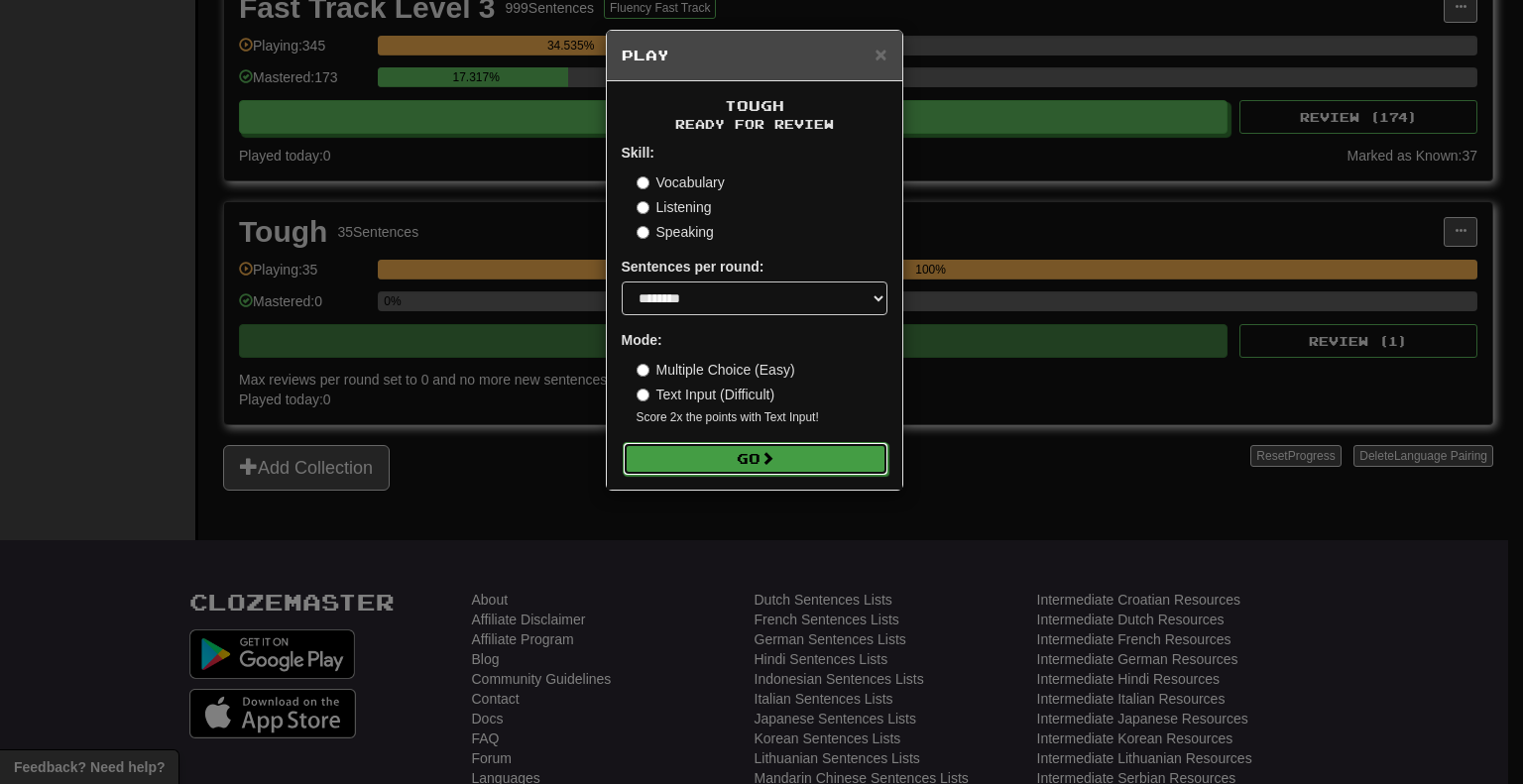 click on "Go" at bounding box center (756, 459) 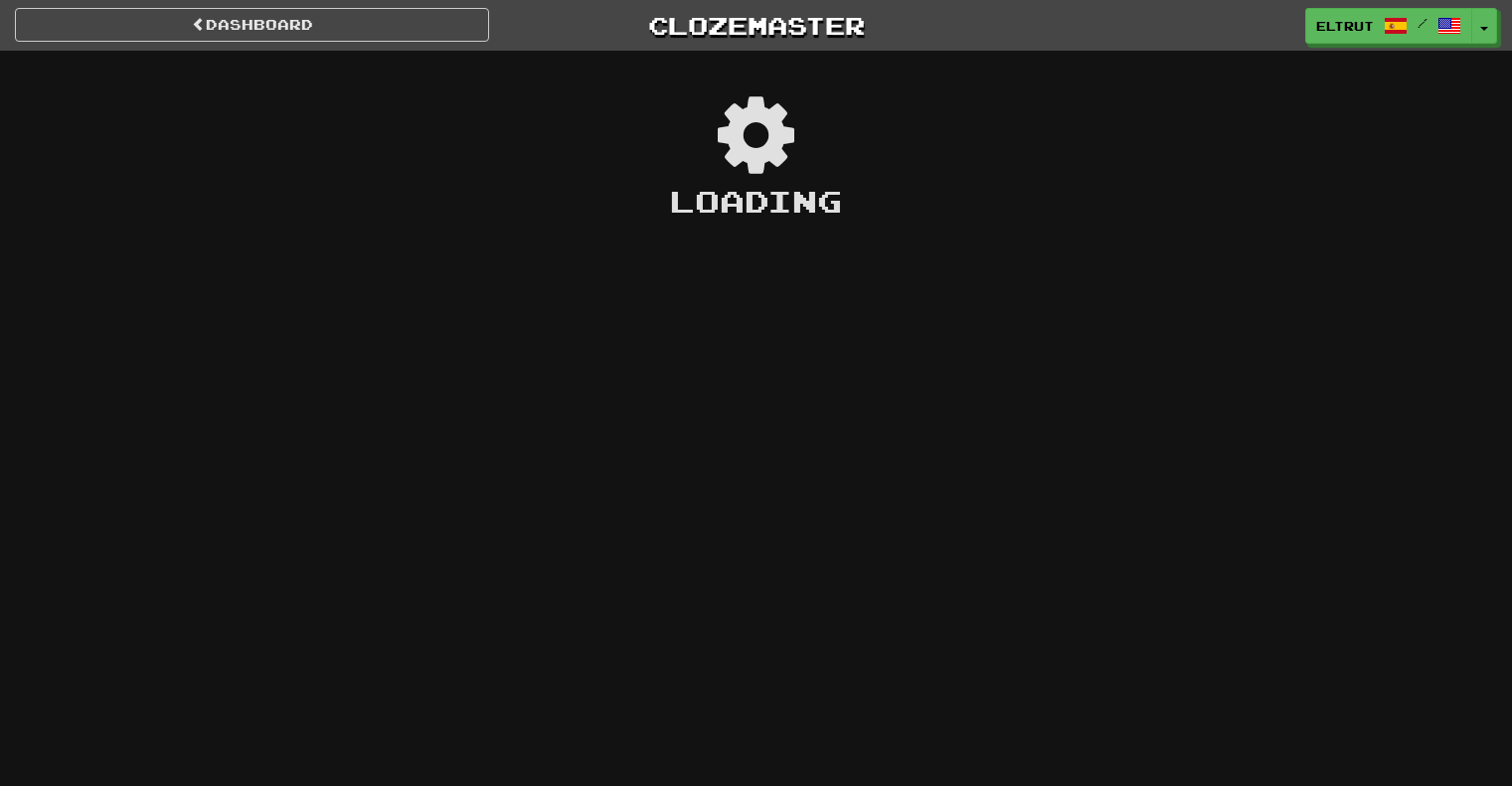 scroll, scrollTop: 0, scrollLeft: 0, axis: both 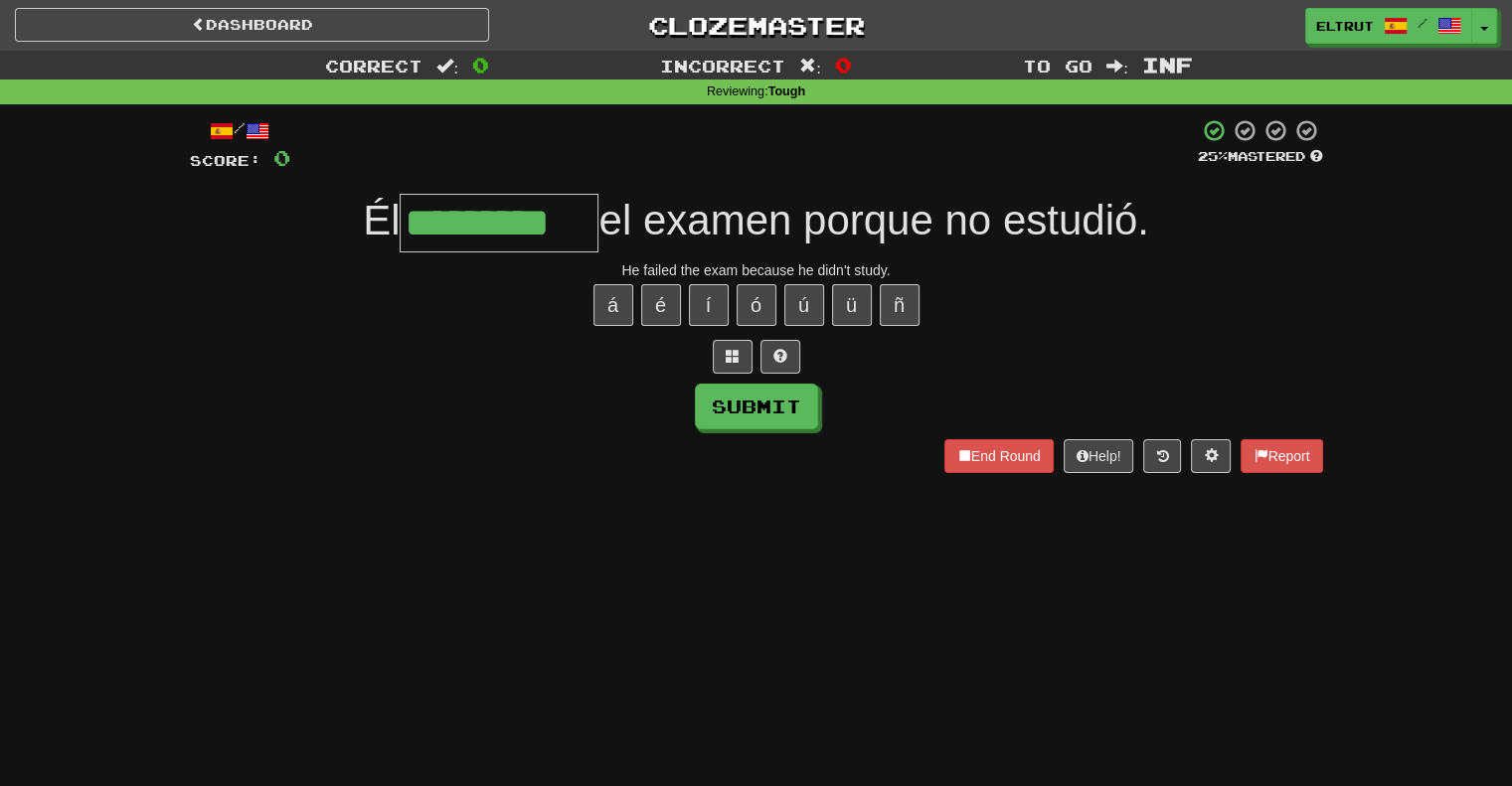 type on "*********" 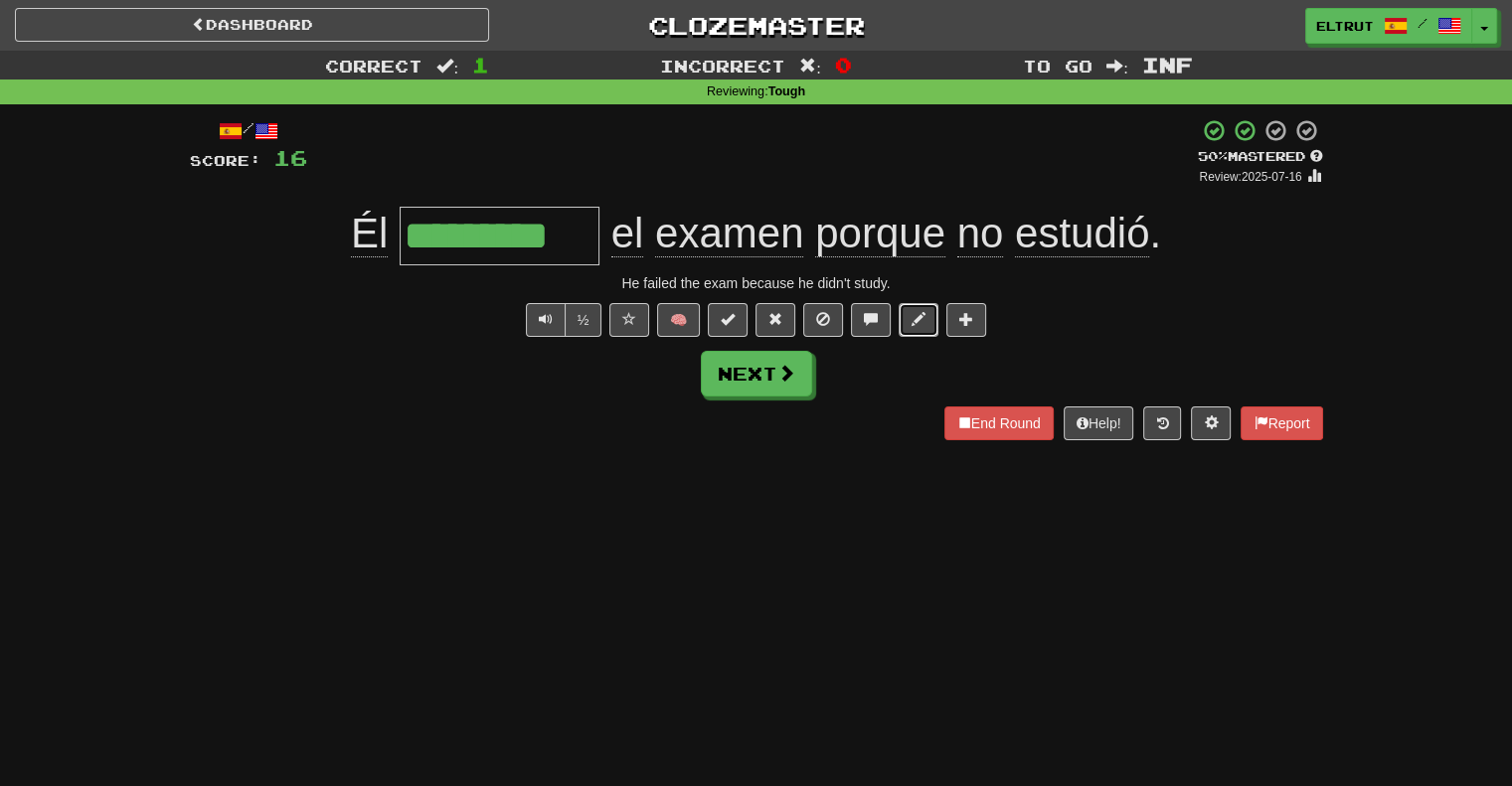 click at bounding box center (919, 320) 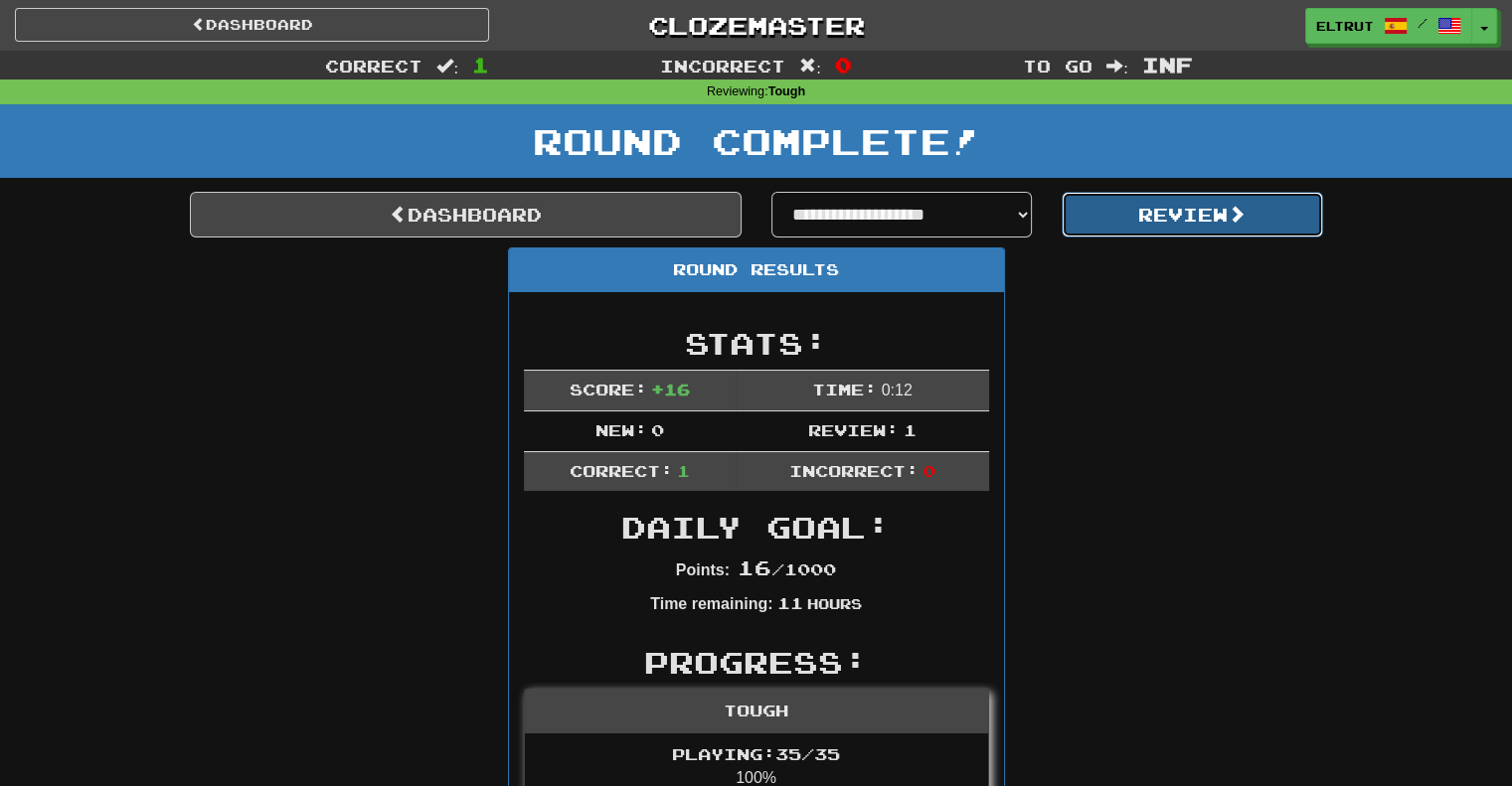 click on "Review" at bounding box center (1192, 215) 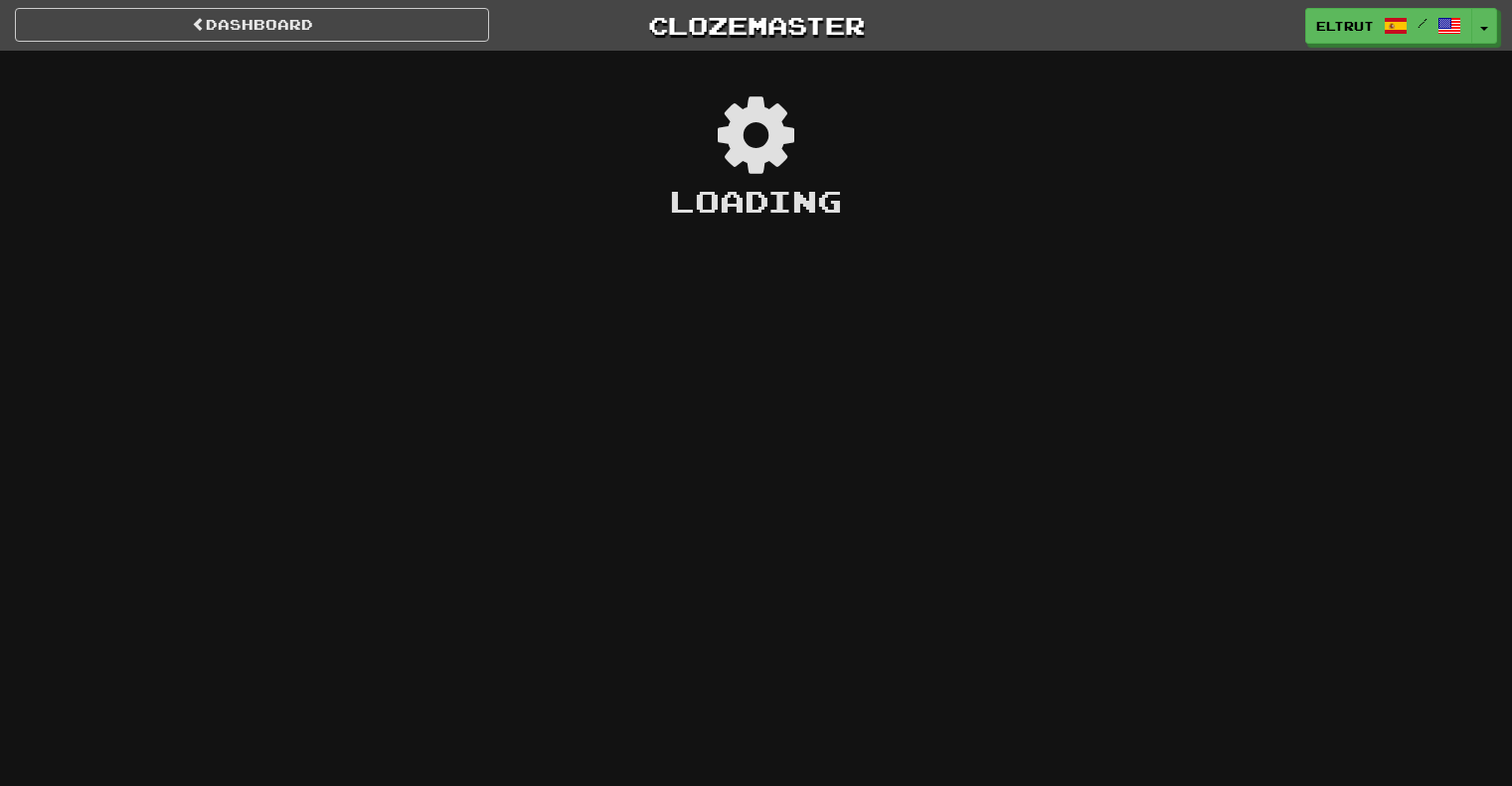scroll, scrollTop: 0, scrollLeft: 0, axis: both 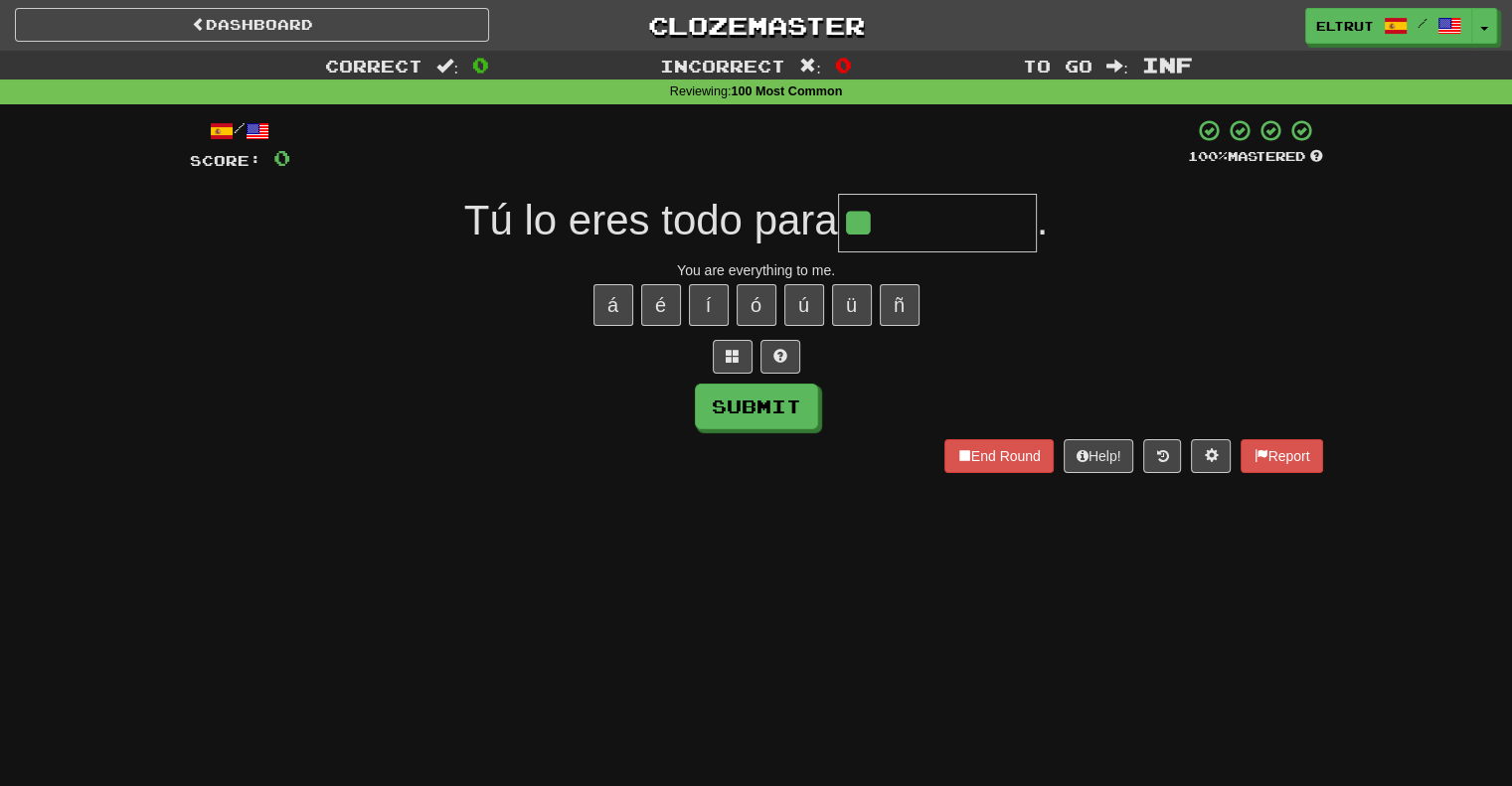 type on "**" 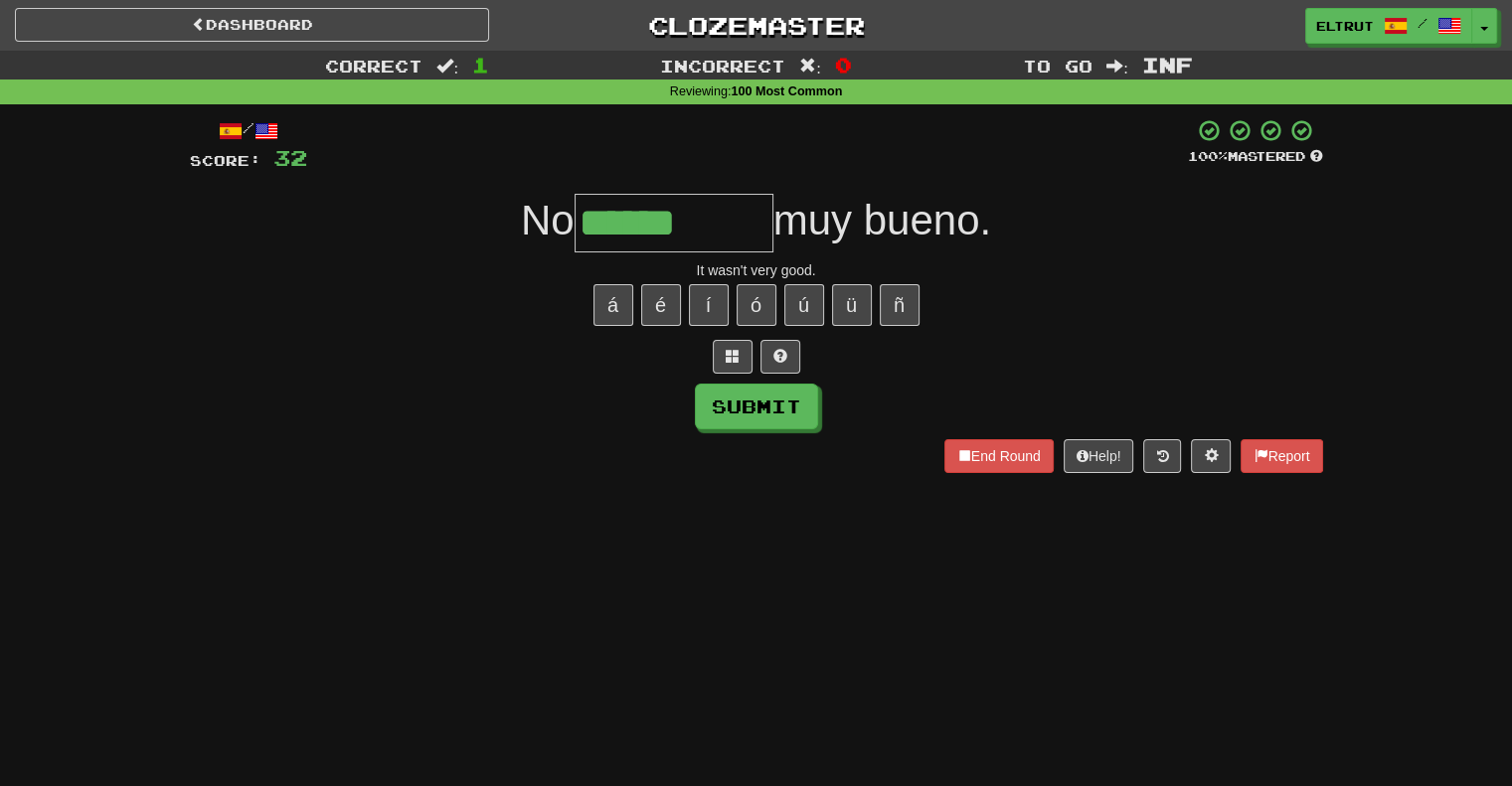 type on "***" 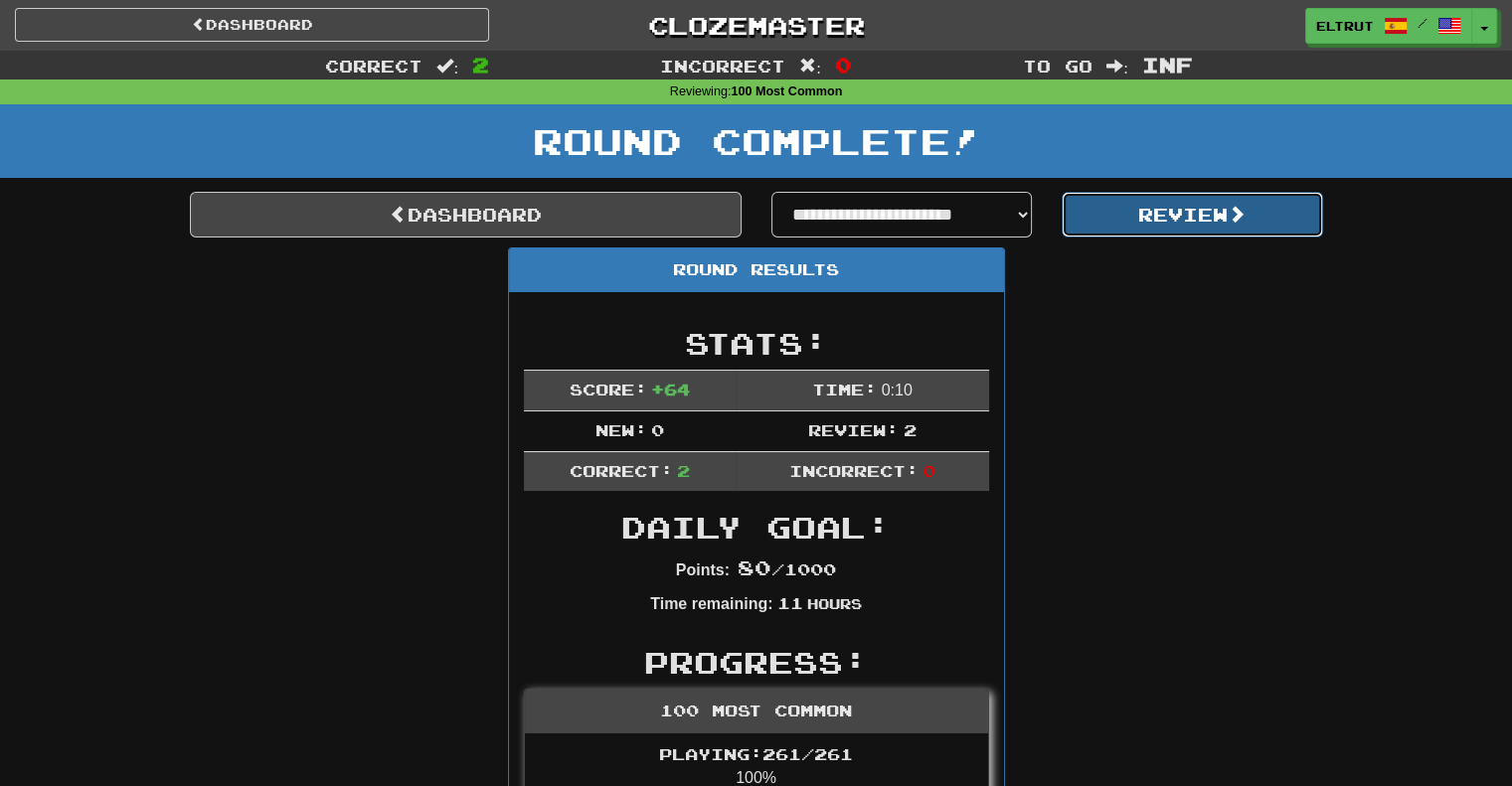 click on "Review" at bounding box center (1192, 215) 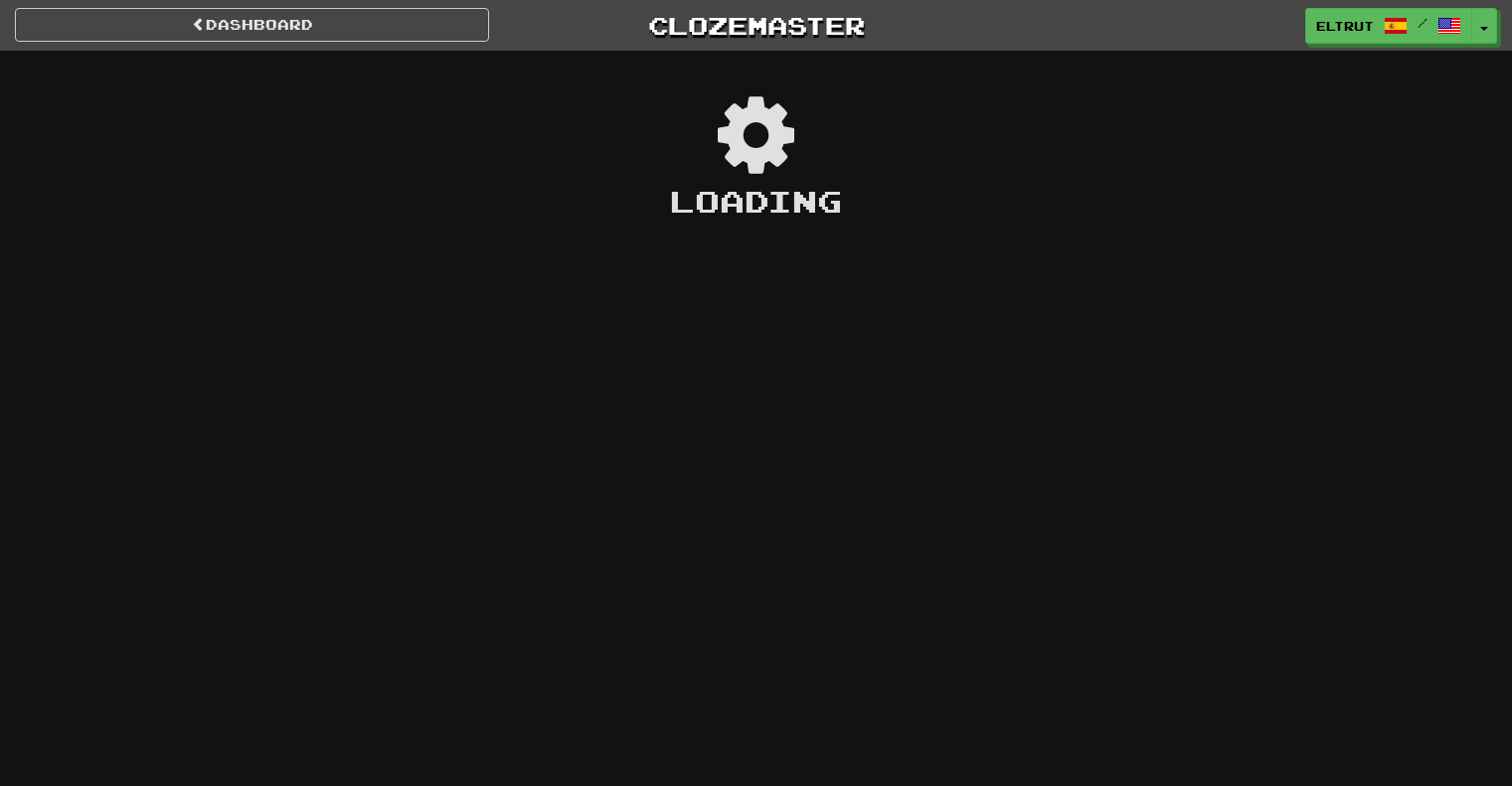 scroll, scrollTop: 0, scrollLeft: 0, axis: both 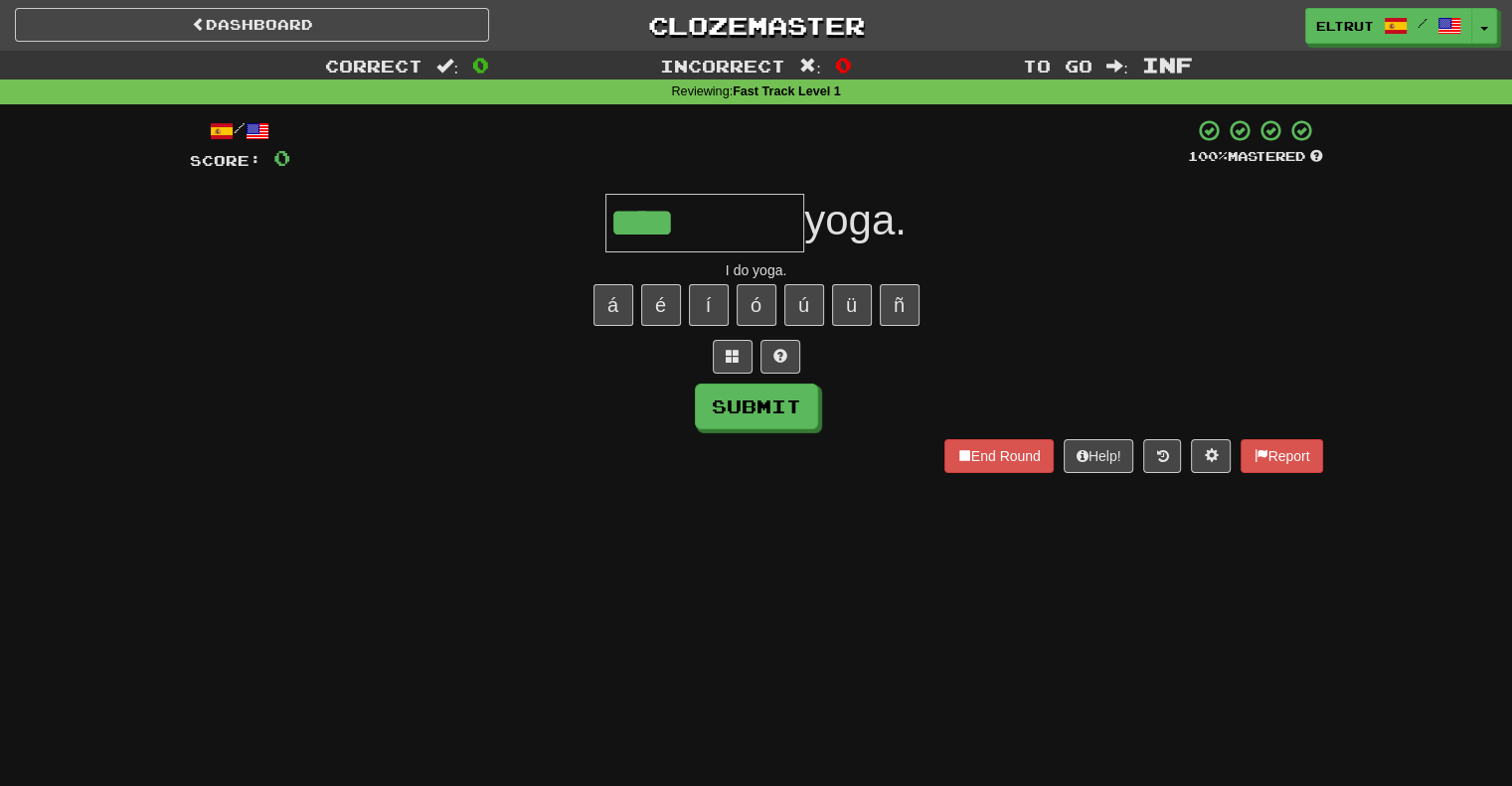 type on "****" 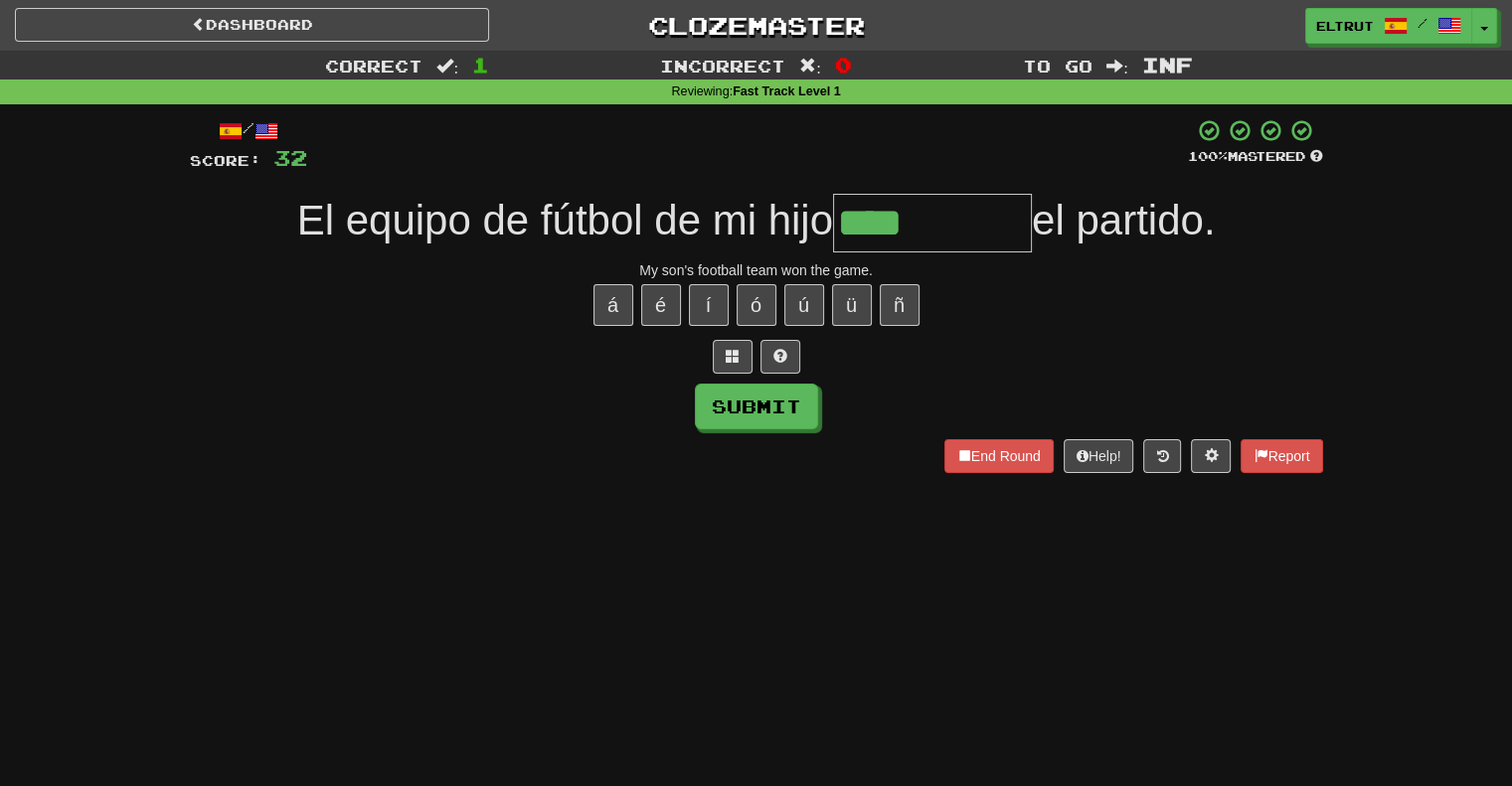 type on "****" 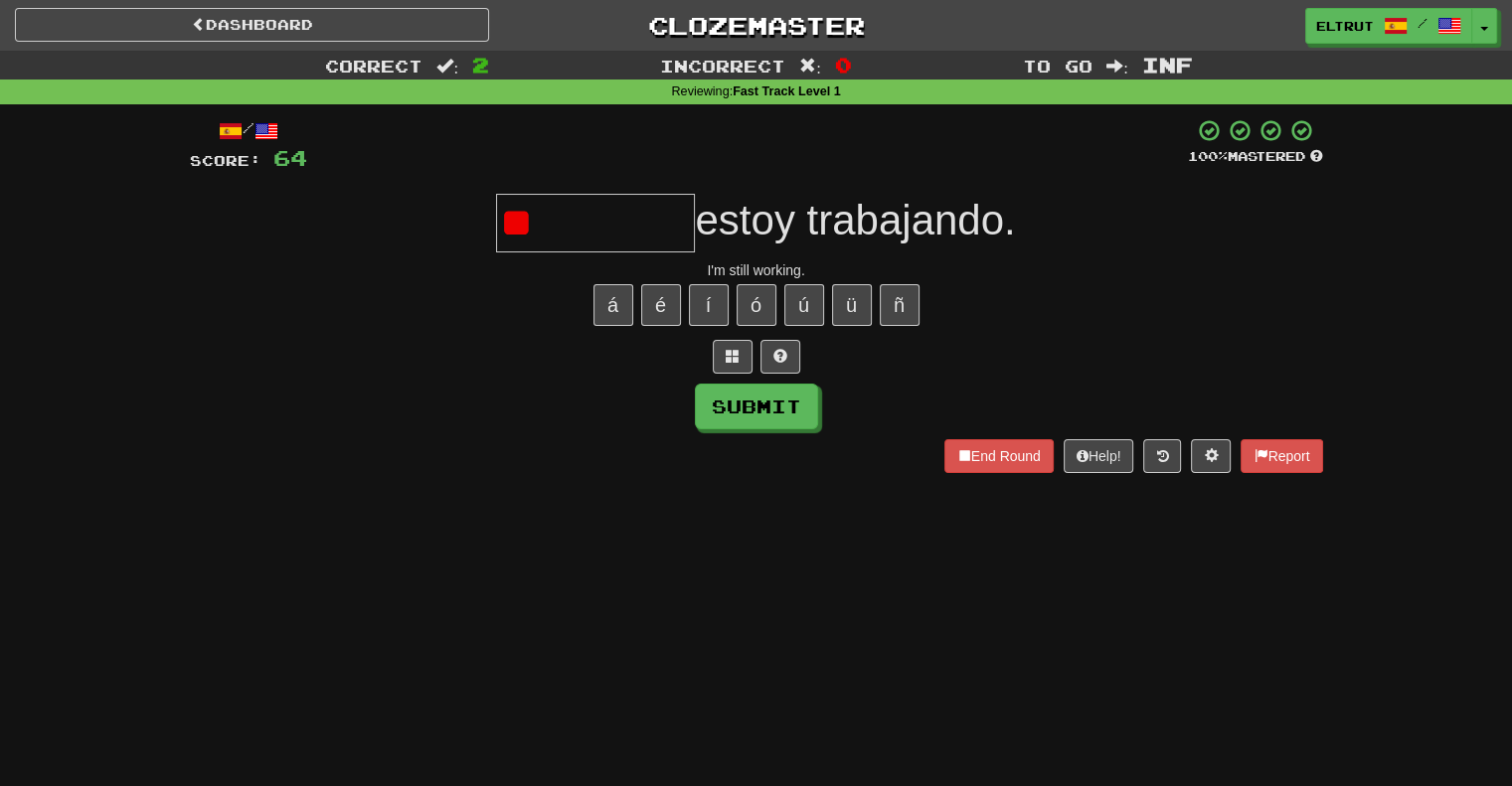 type on "*" 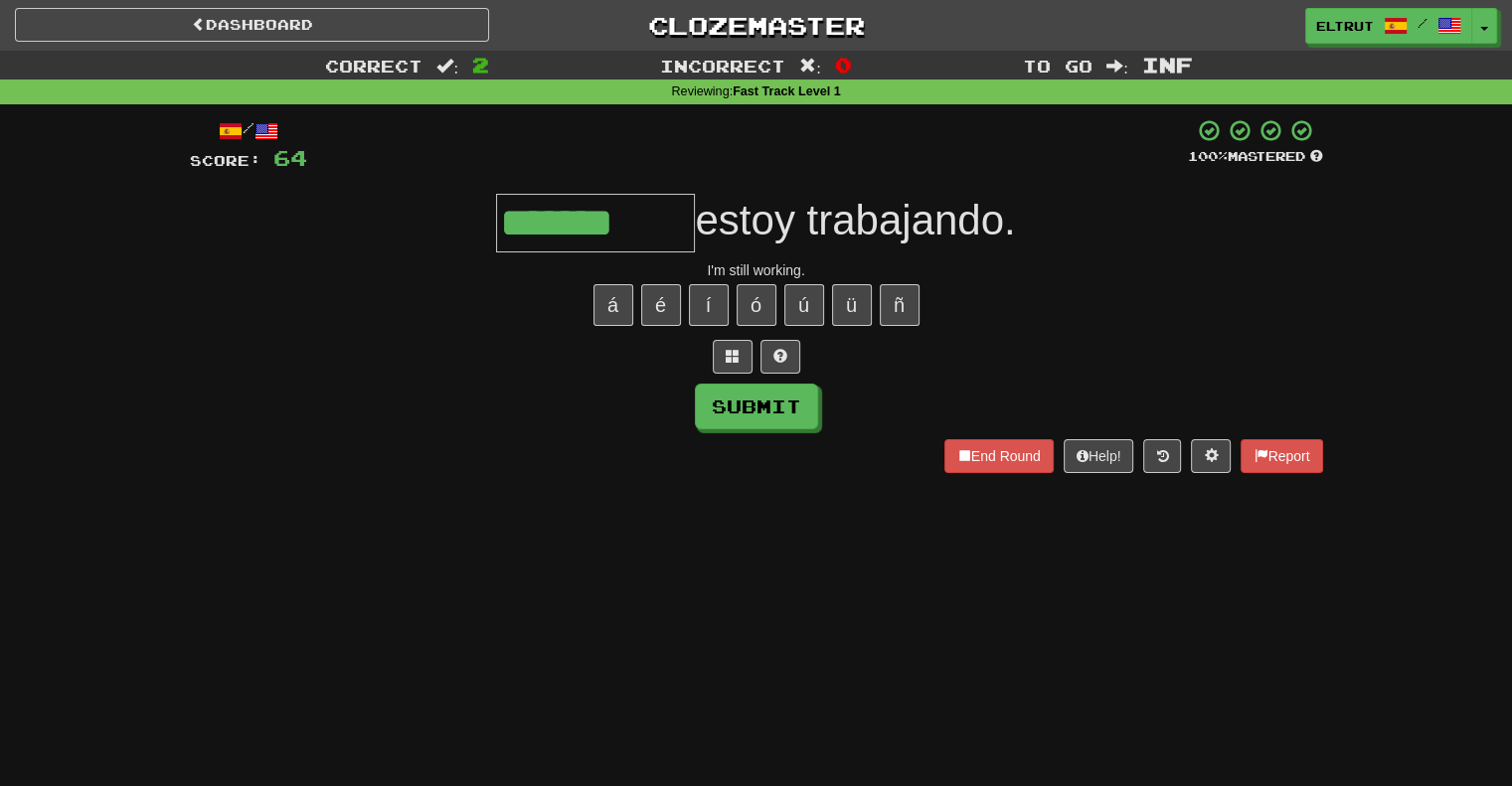 type on "*******" 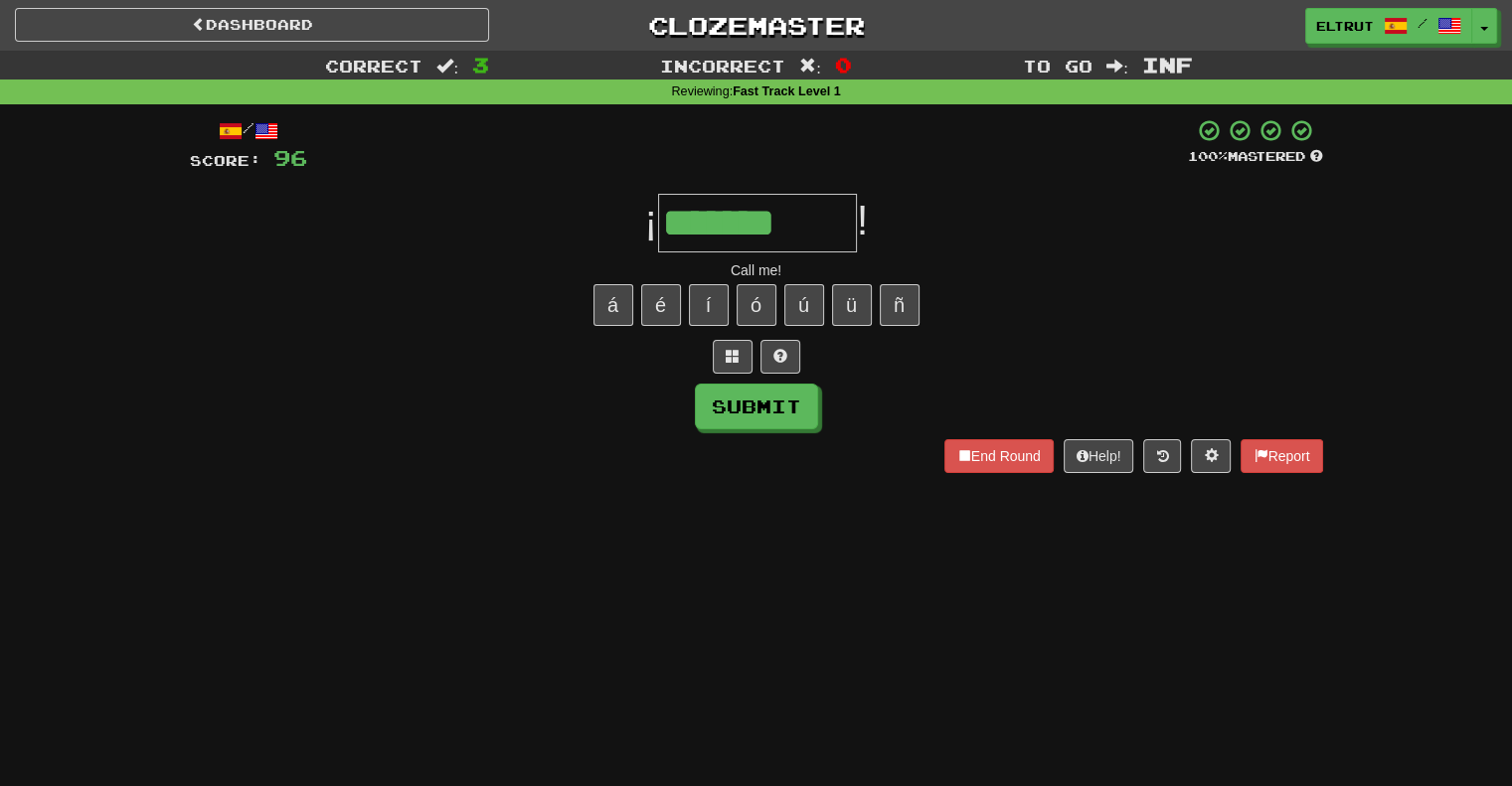 type on "*******" 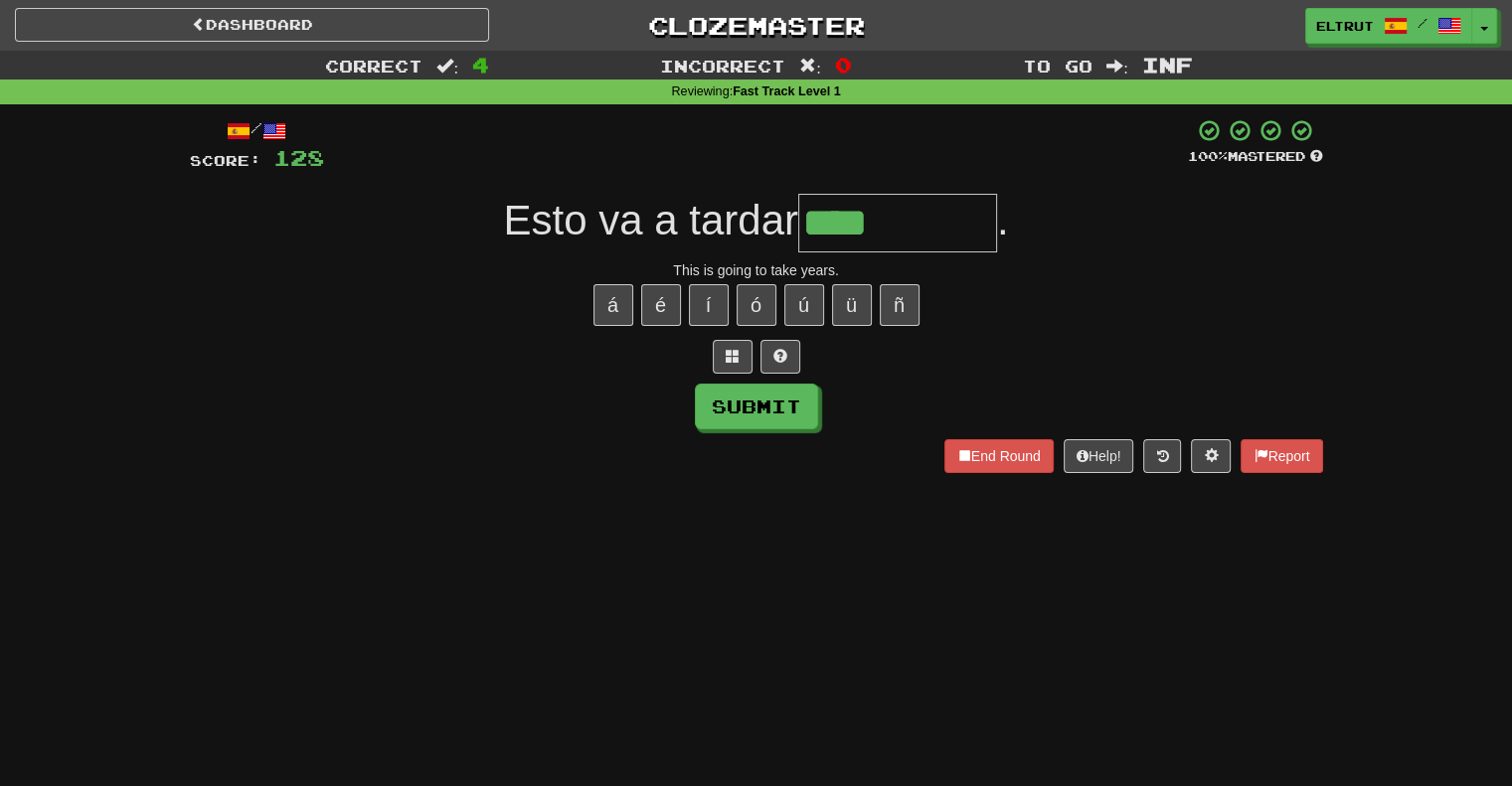 type on "****" 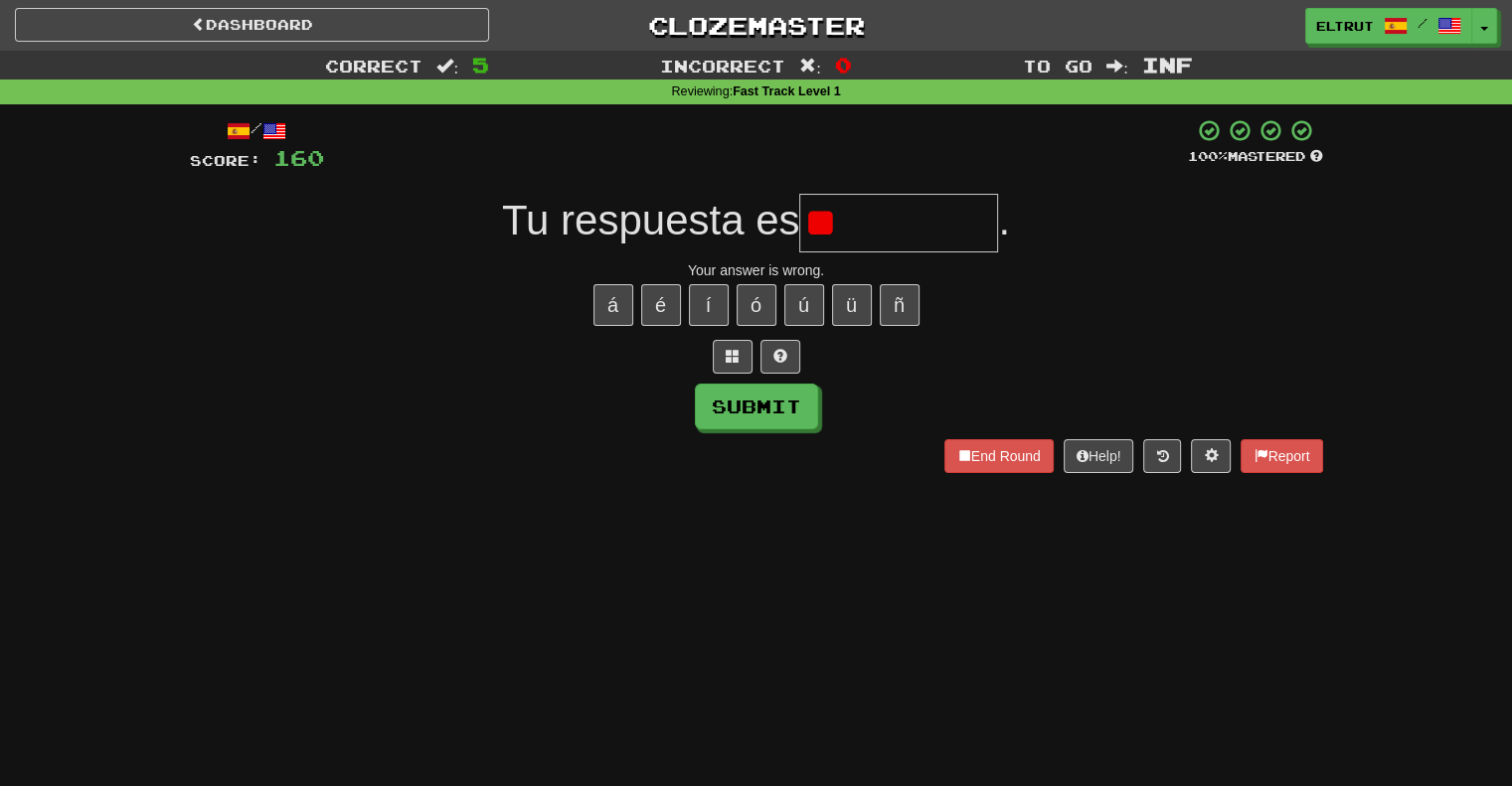 type on "*" 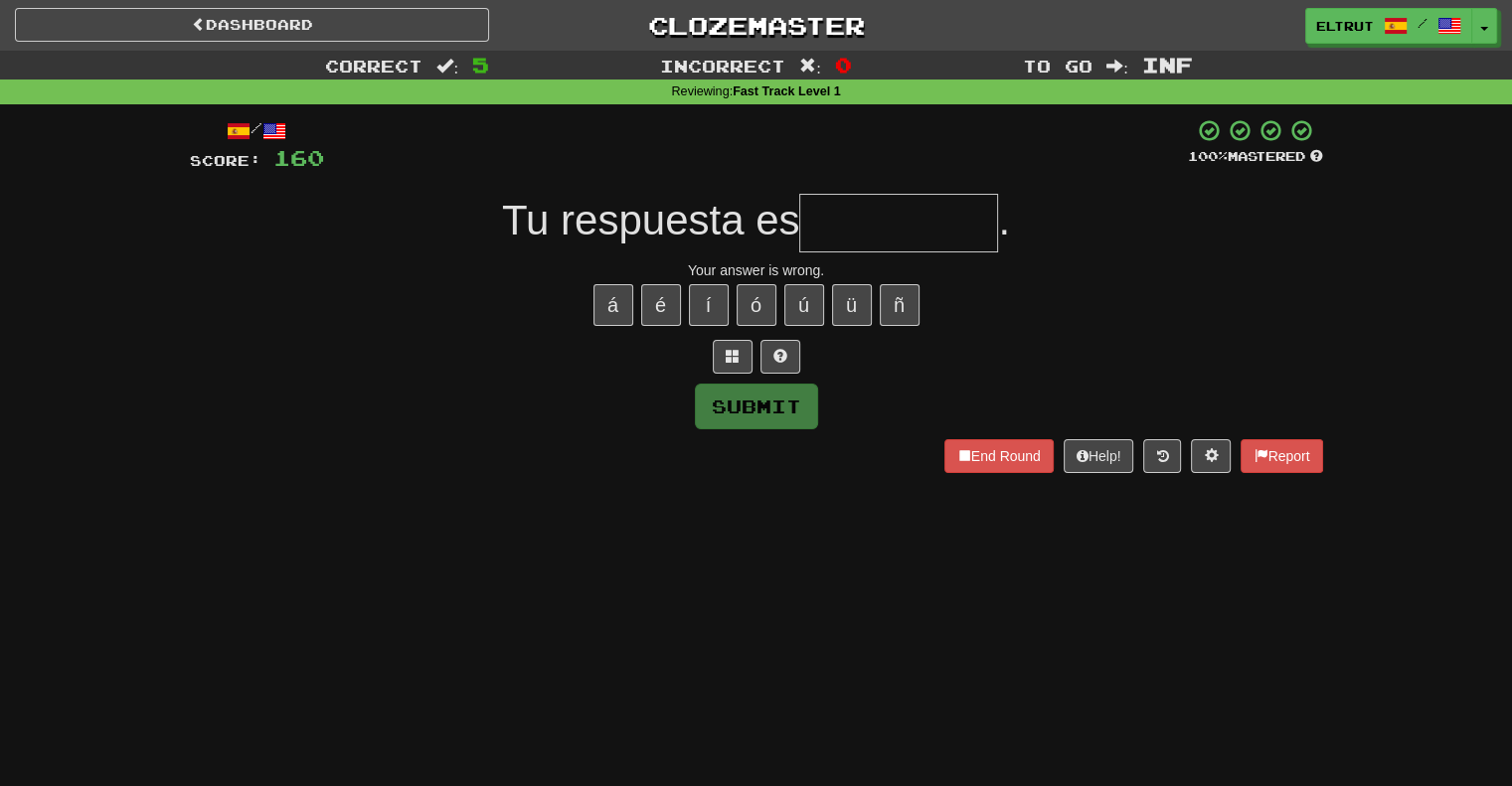 type on "*" 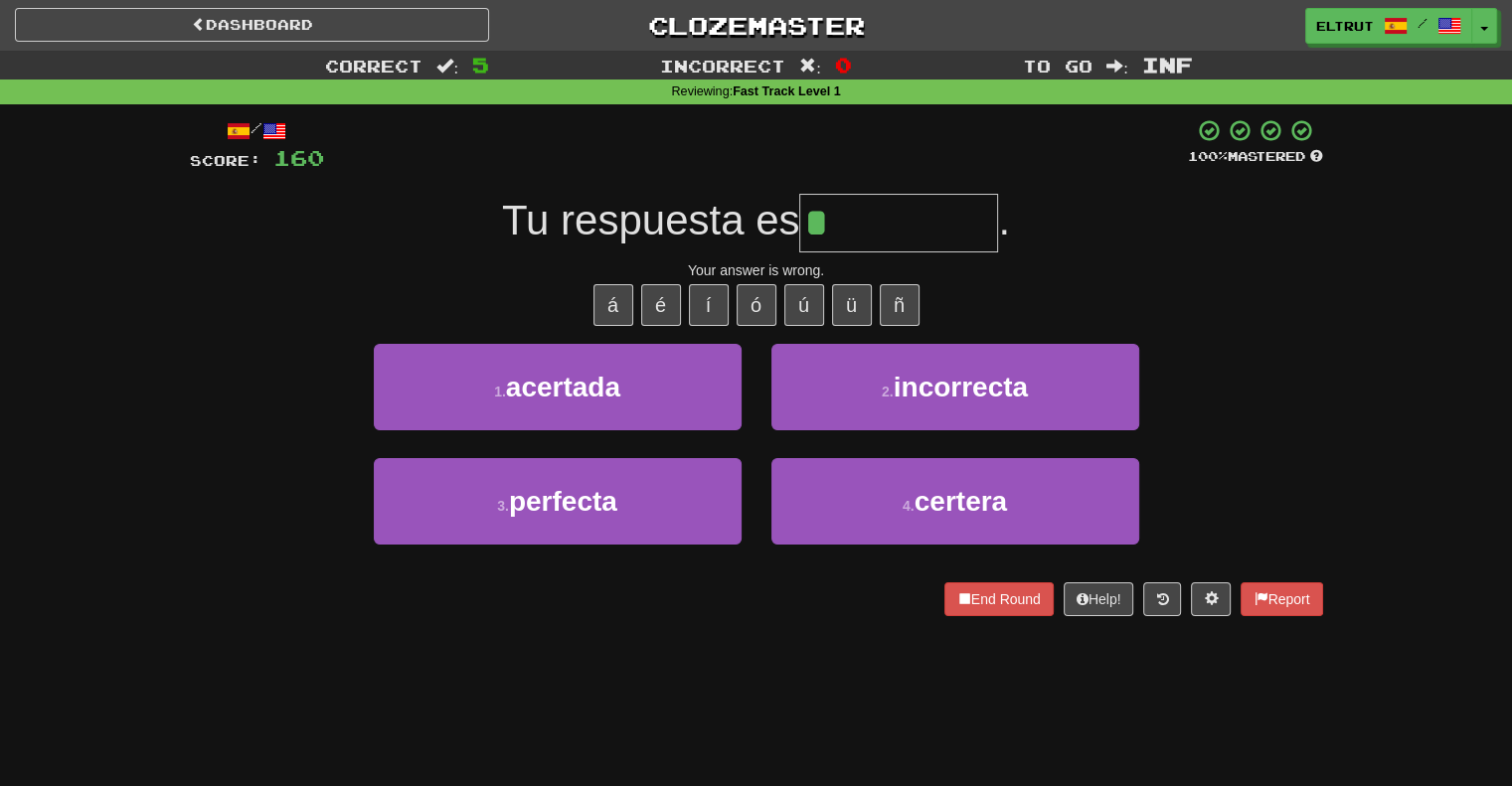 type on "**********" 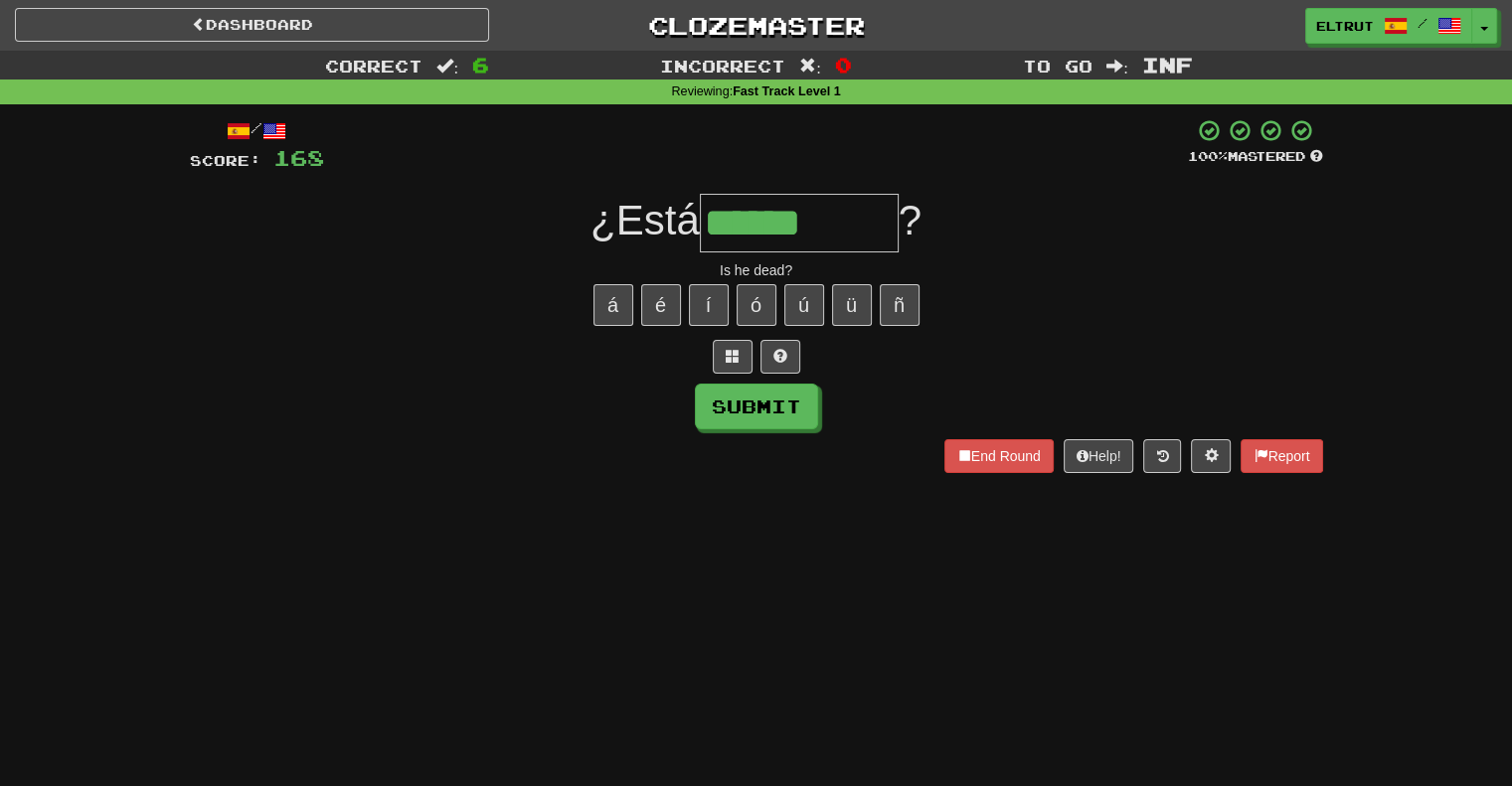 type on "******" 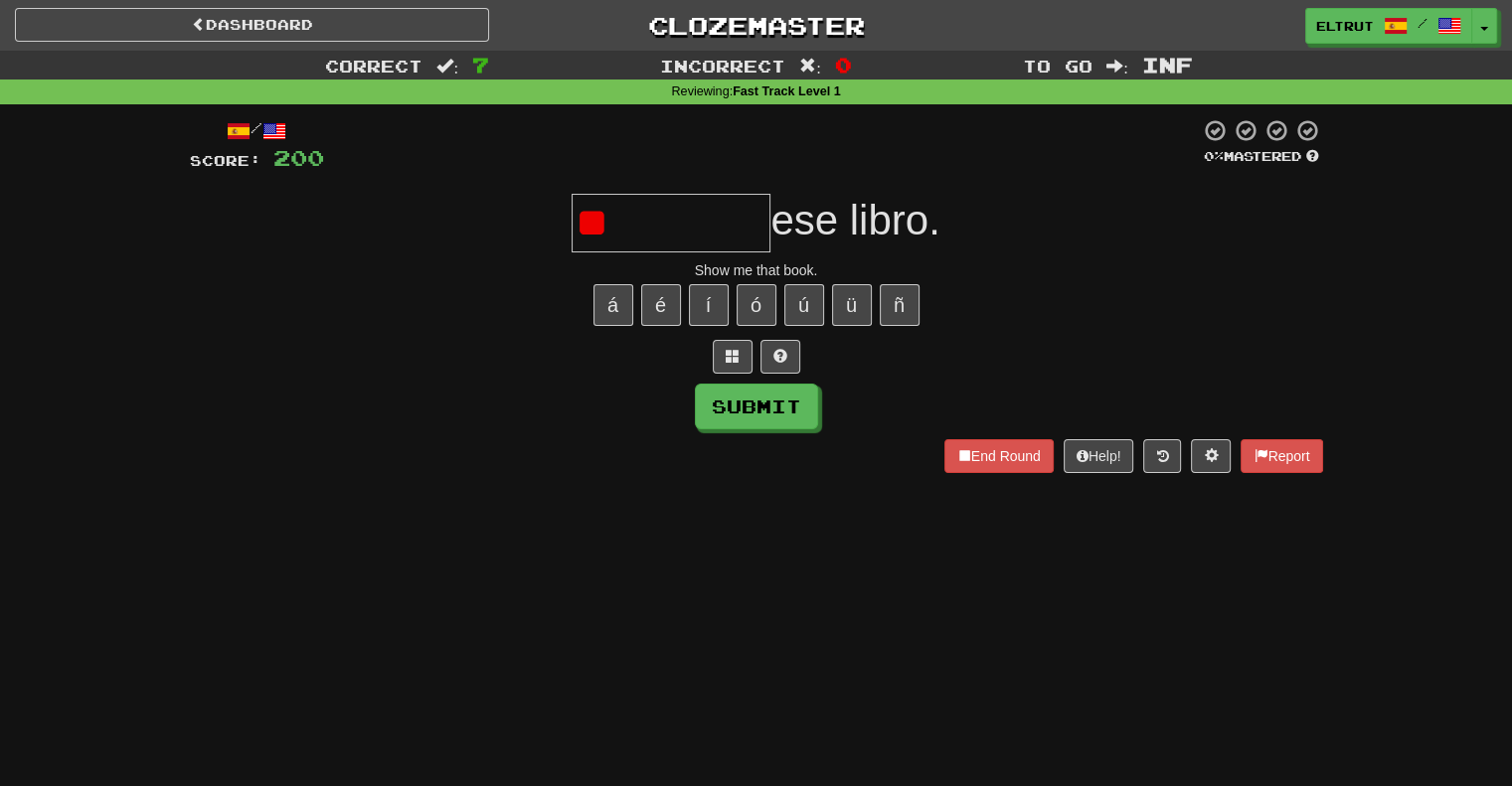 type on "*" 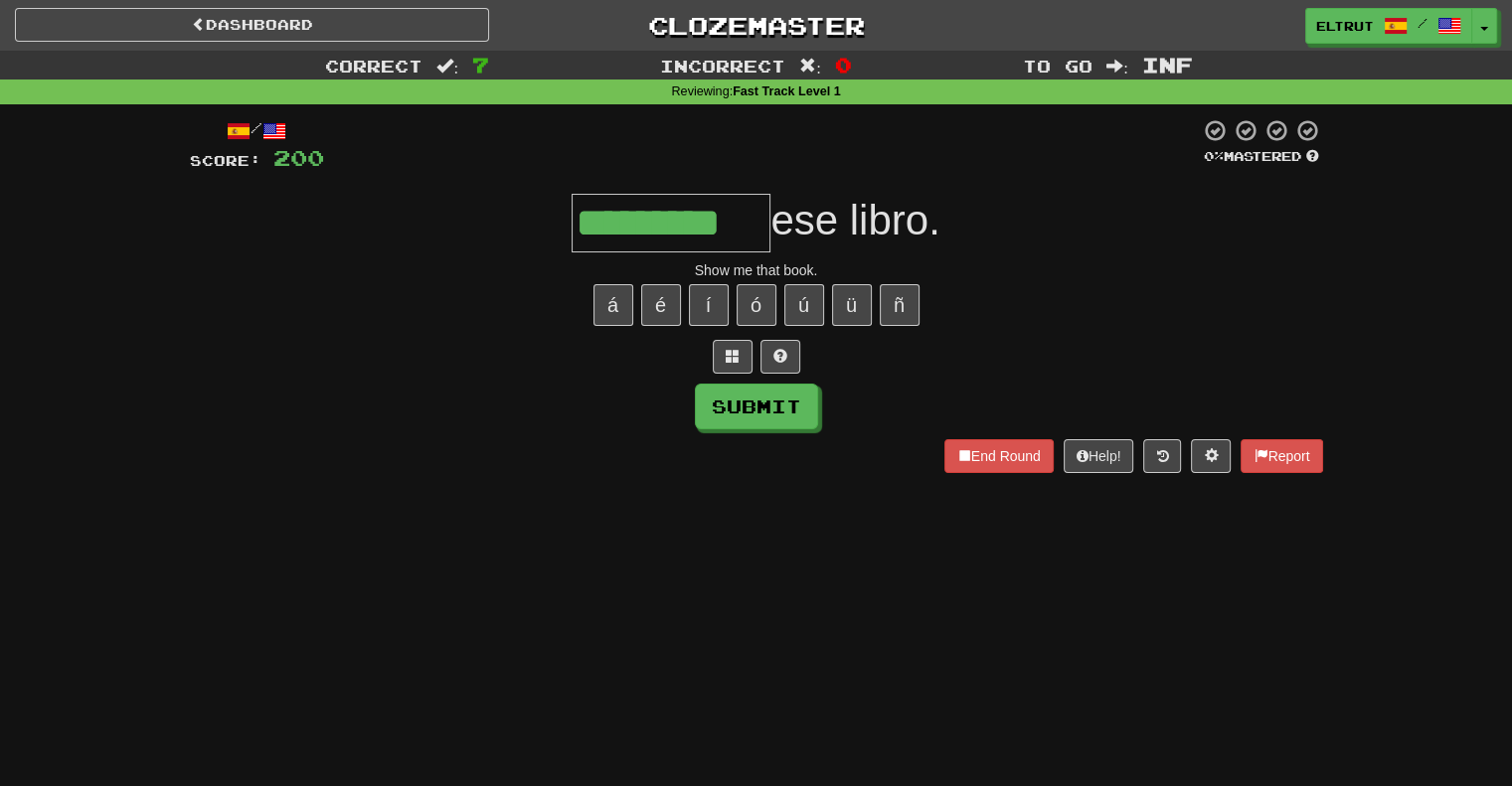 scroll, scrollTop: 0, scrollLeft: 17, axis: horizontal 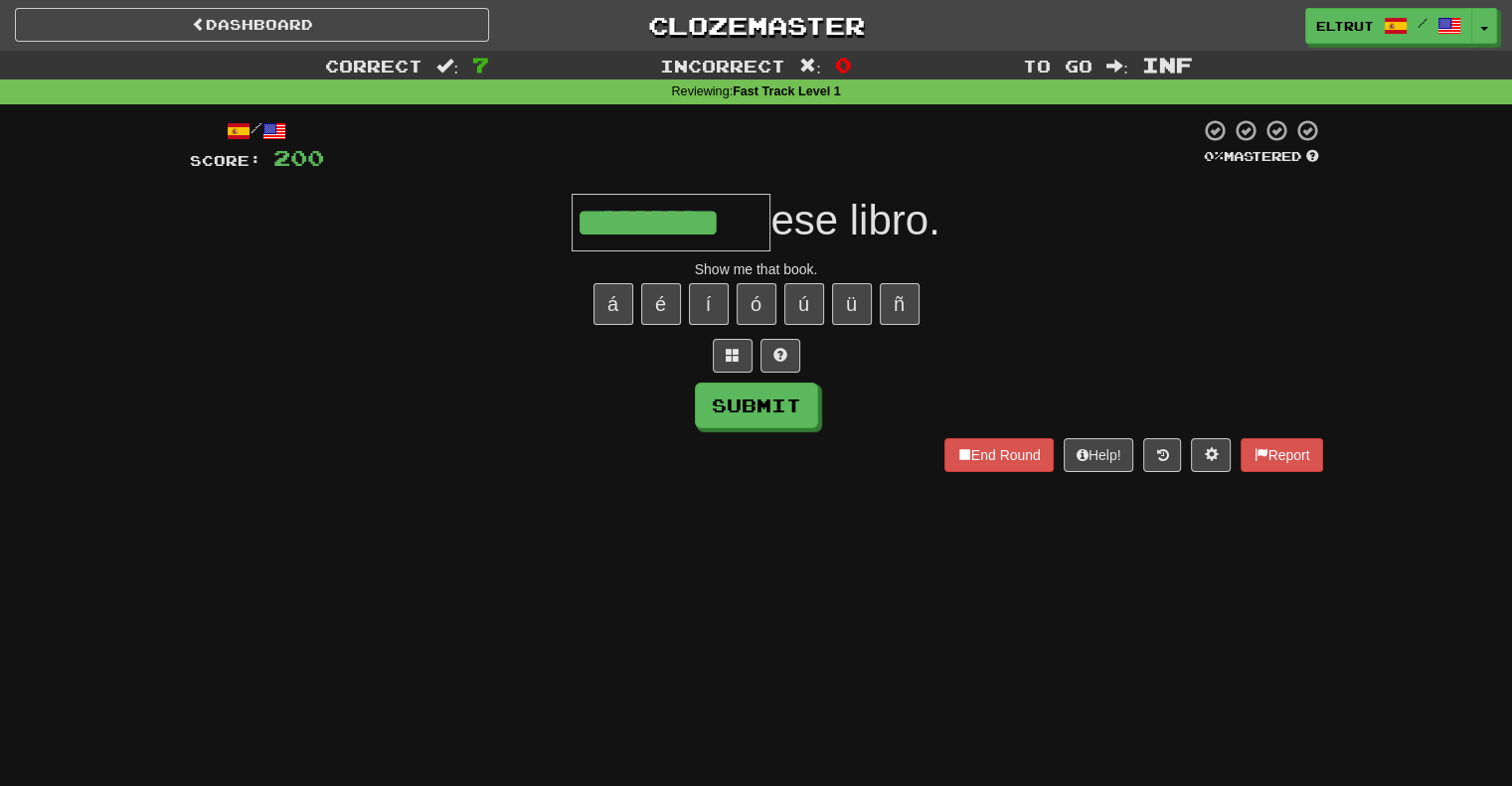 type on "*********" 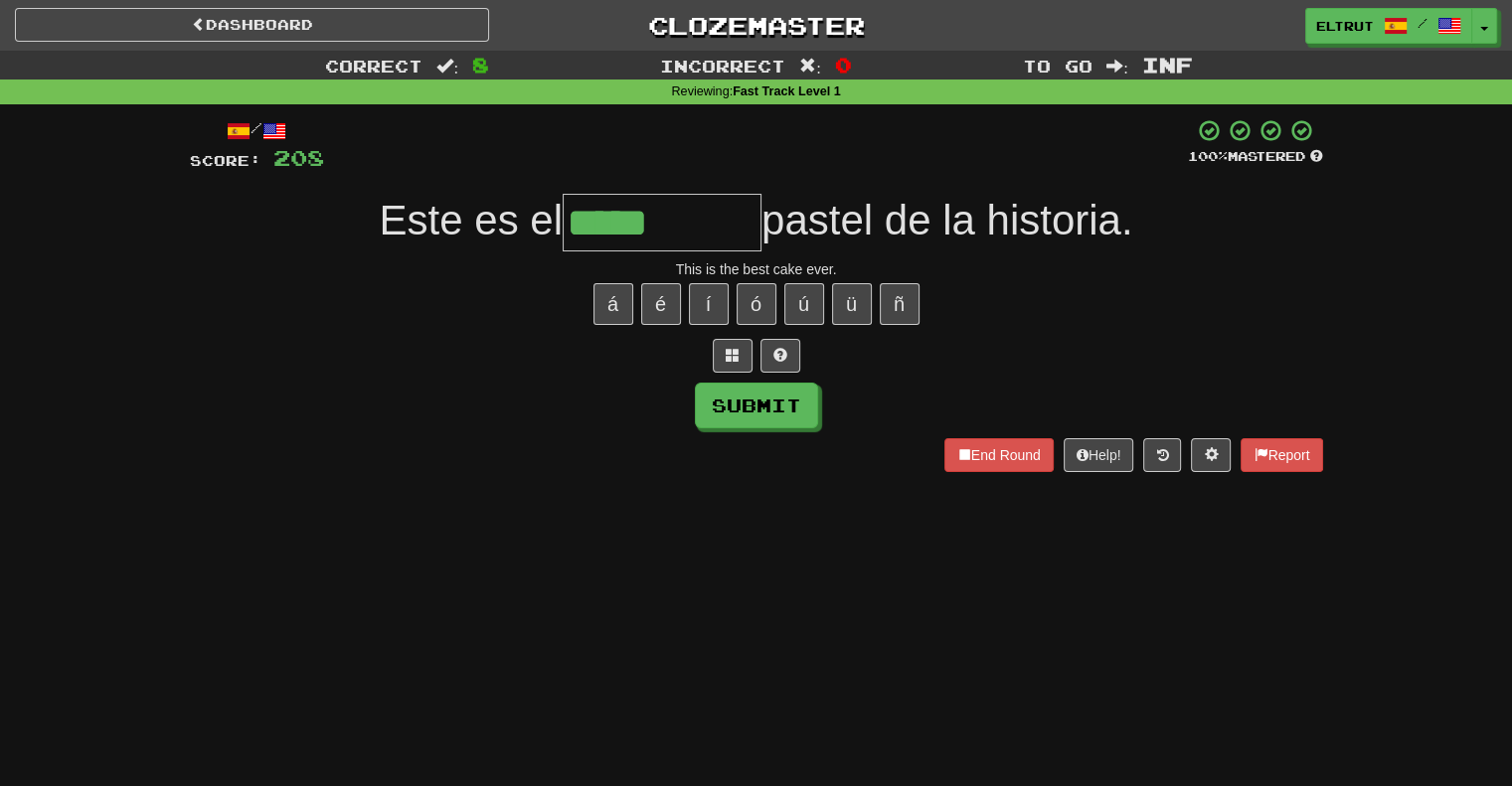 type on "*****" 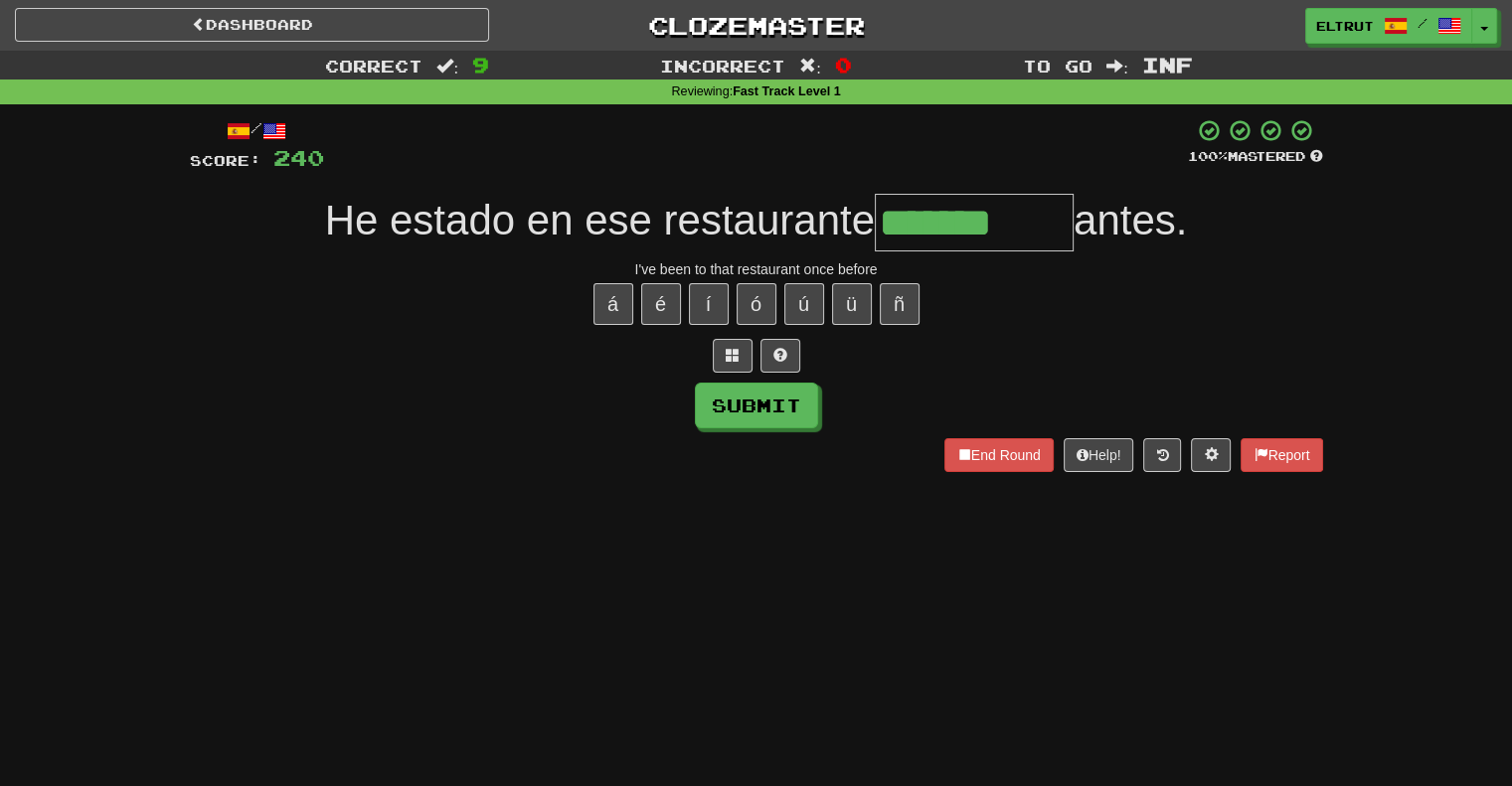 type on "*******" 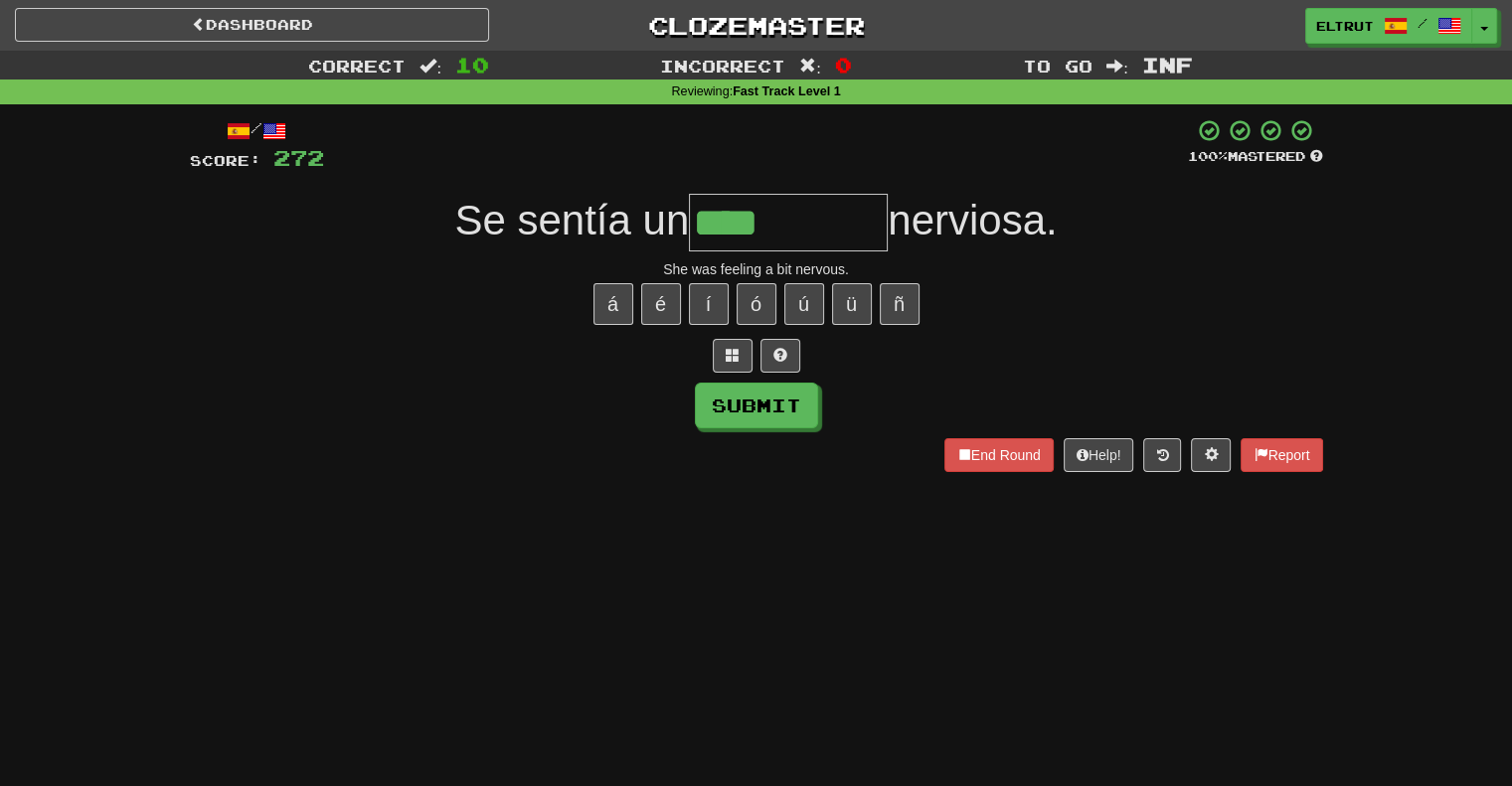 type on "****" 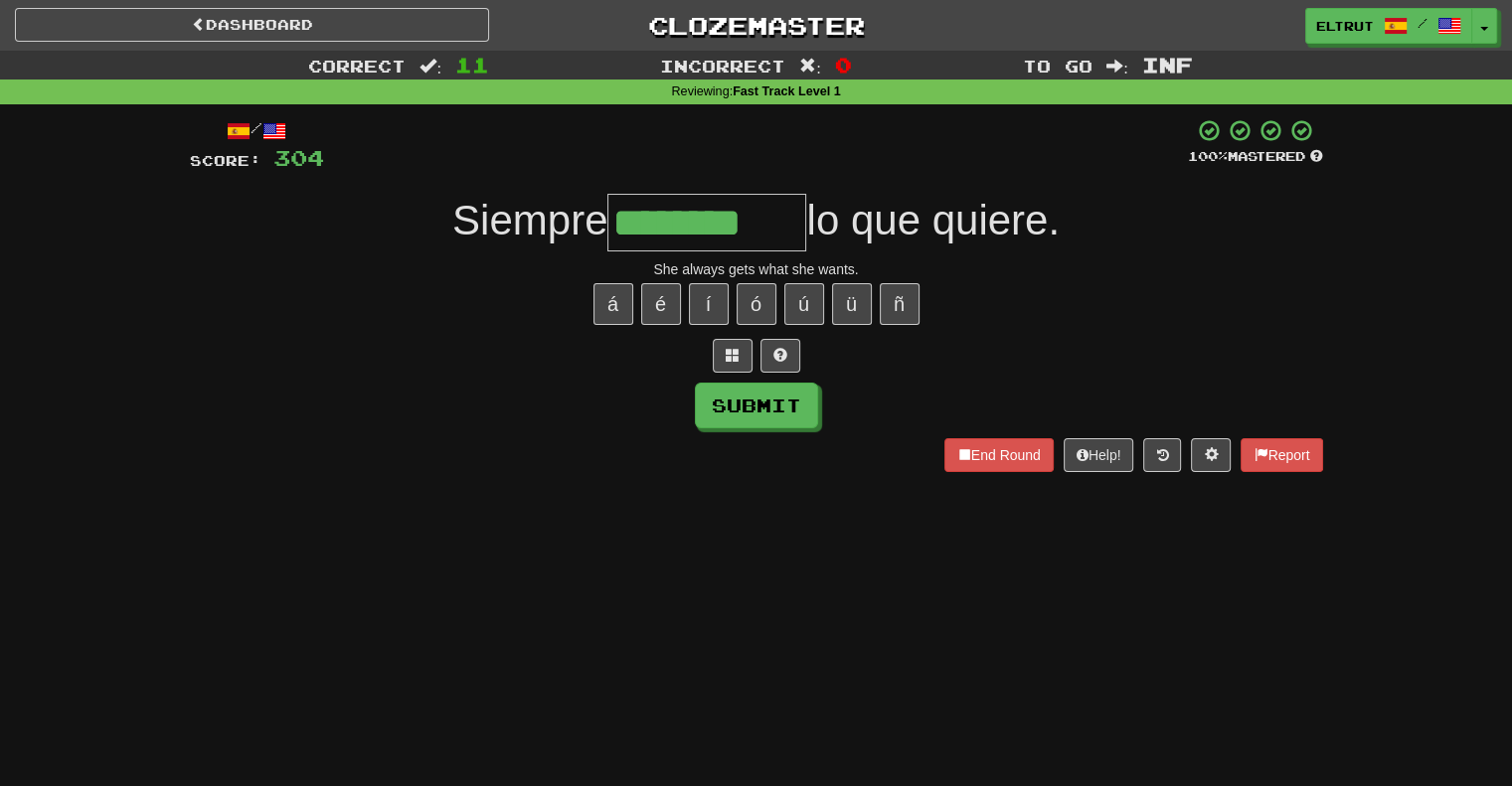 type on "********" 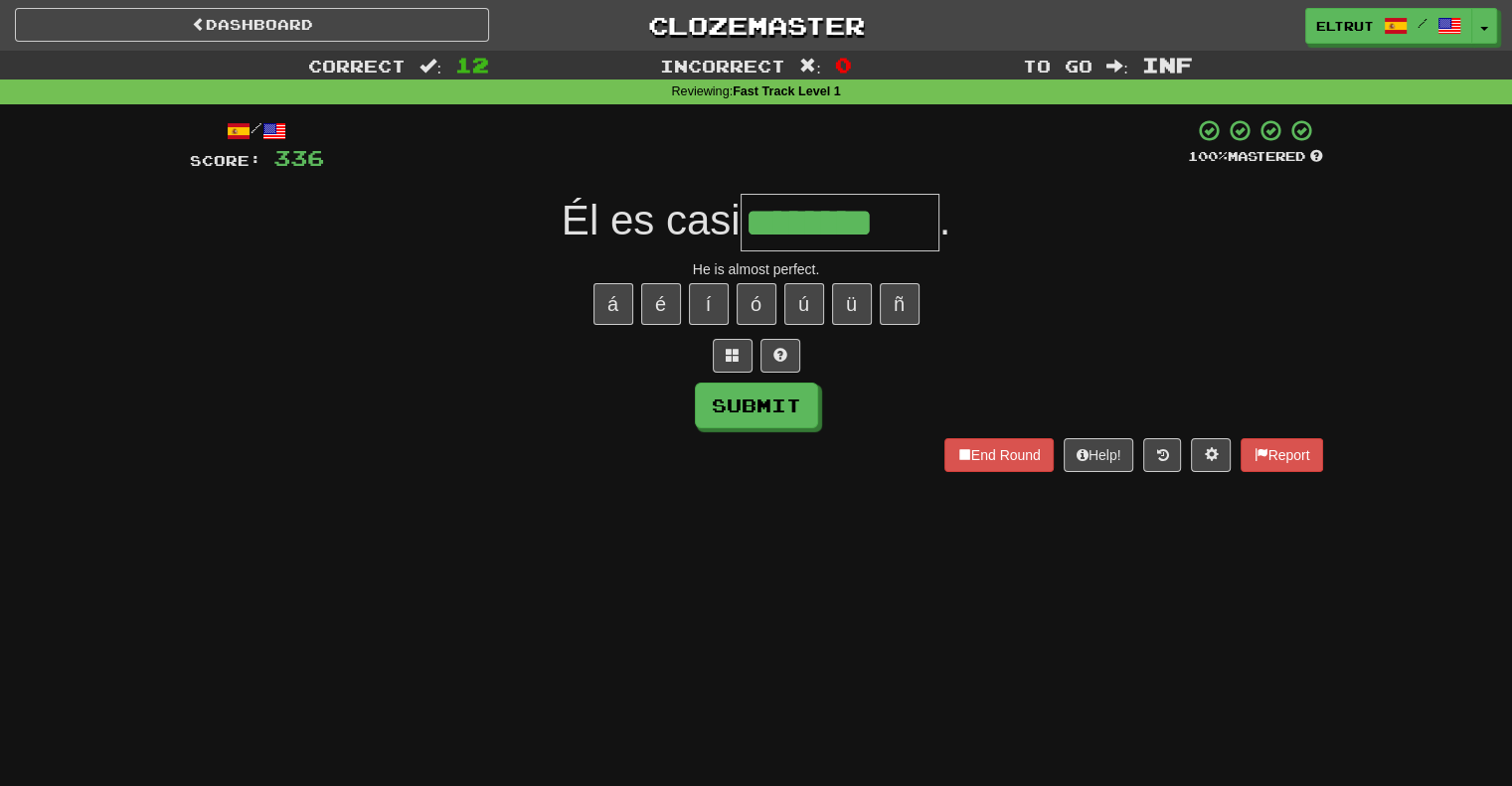 type on "********" 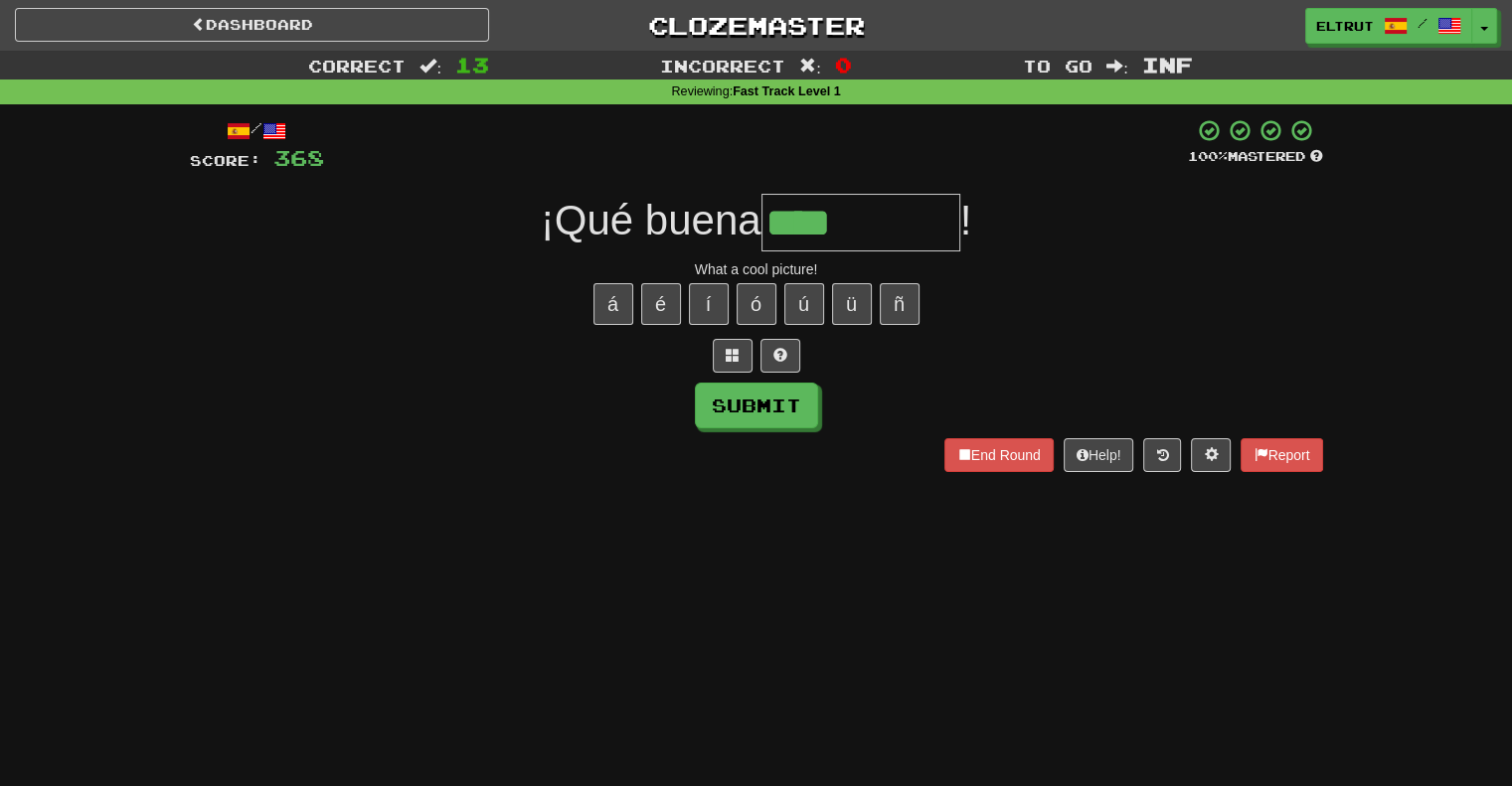 type on "****" 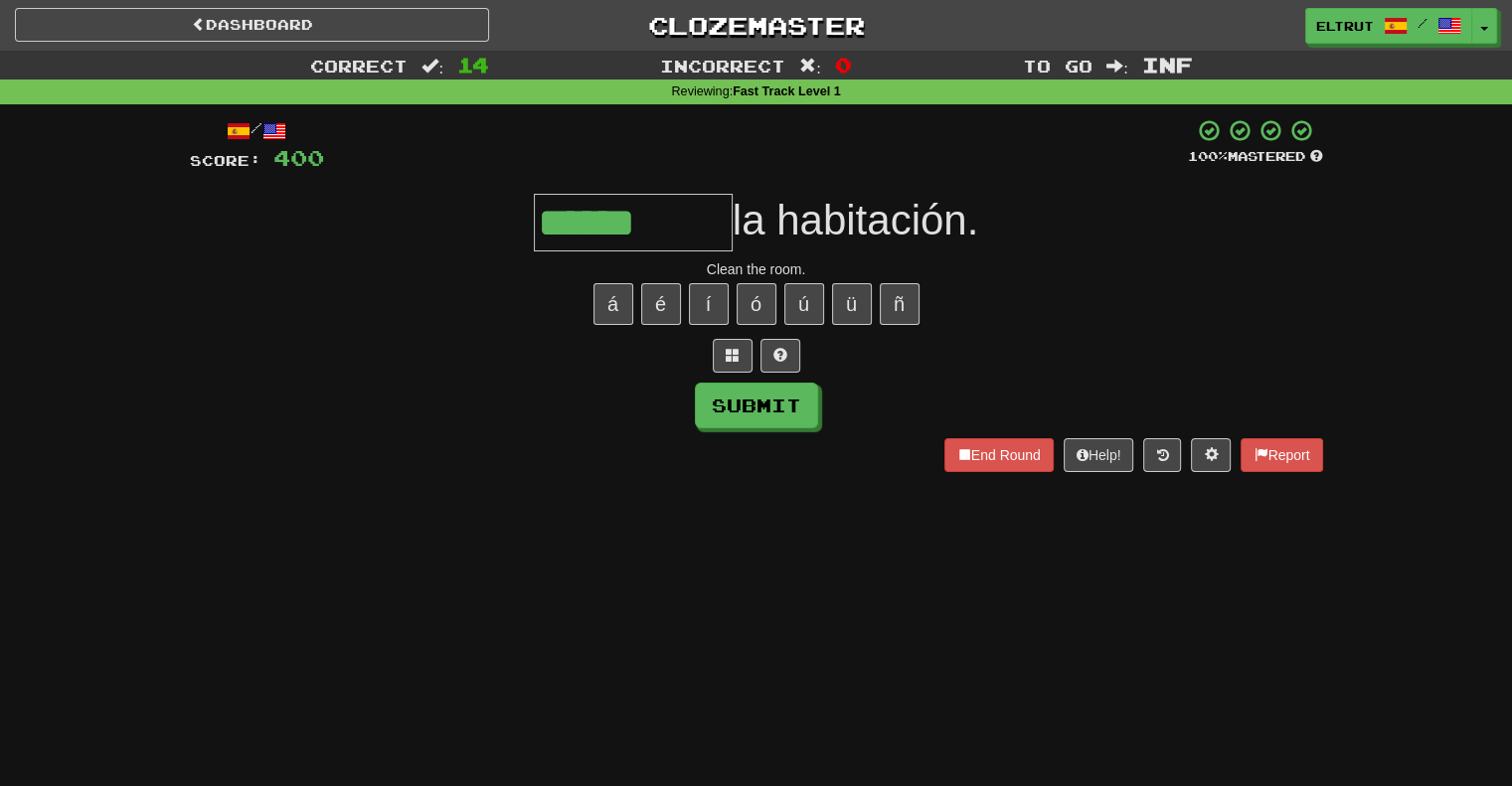 type on "******" 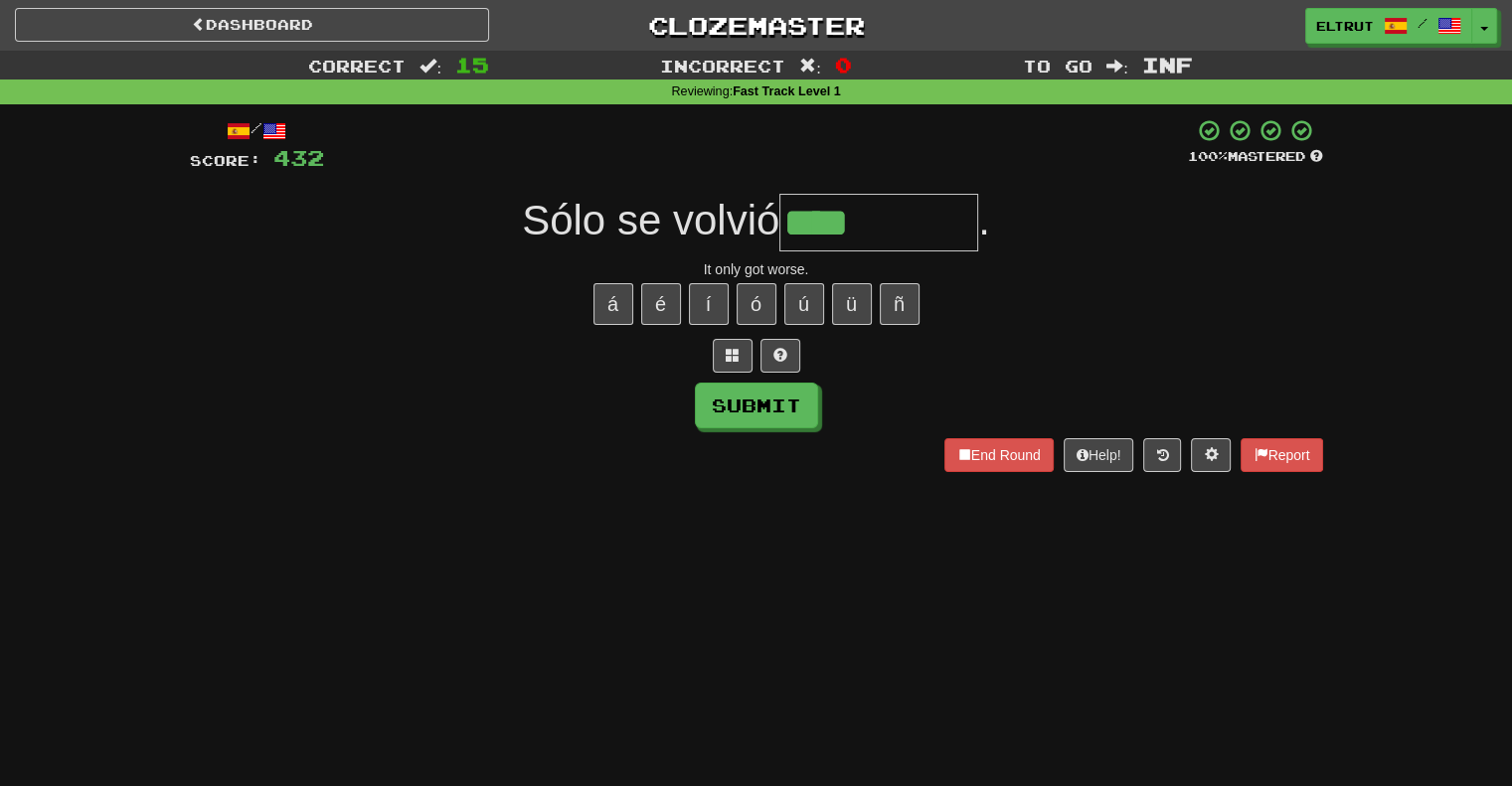 type on "****" 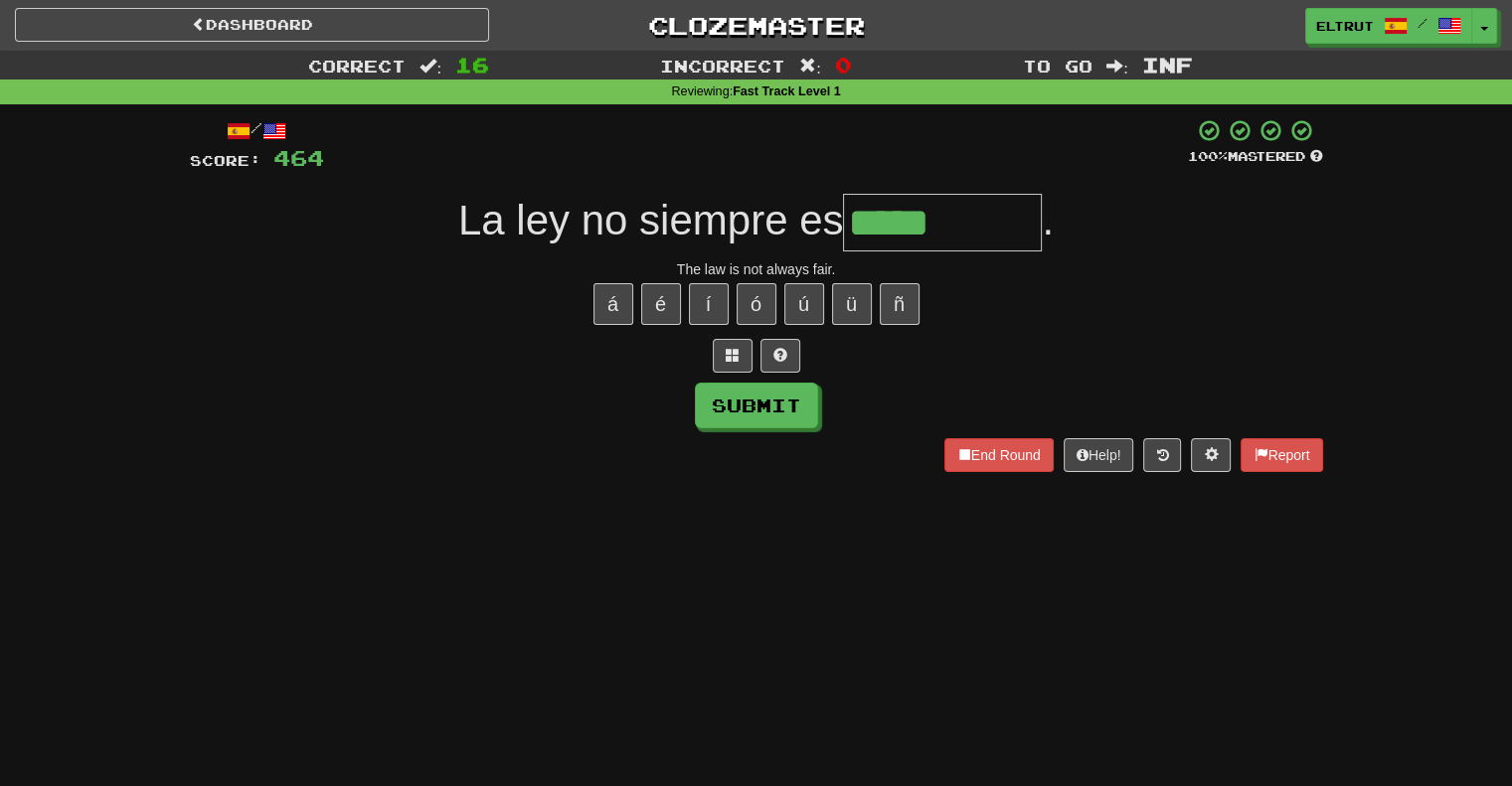 type on "*****" 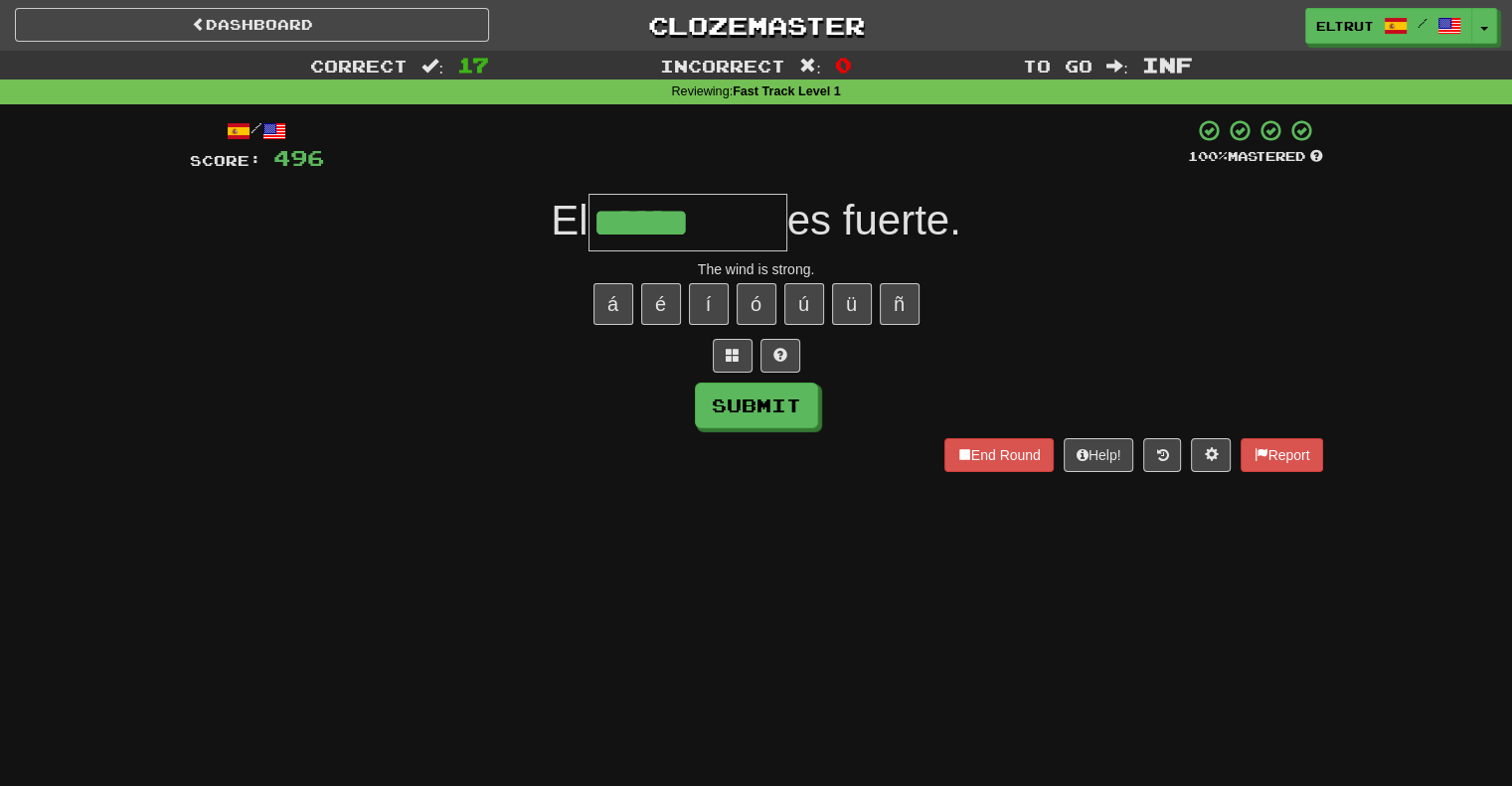 type on "******" 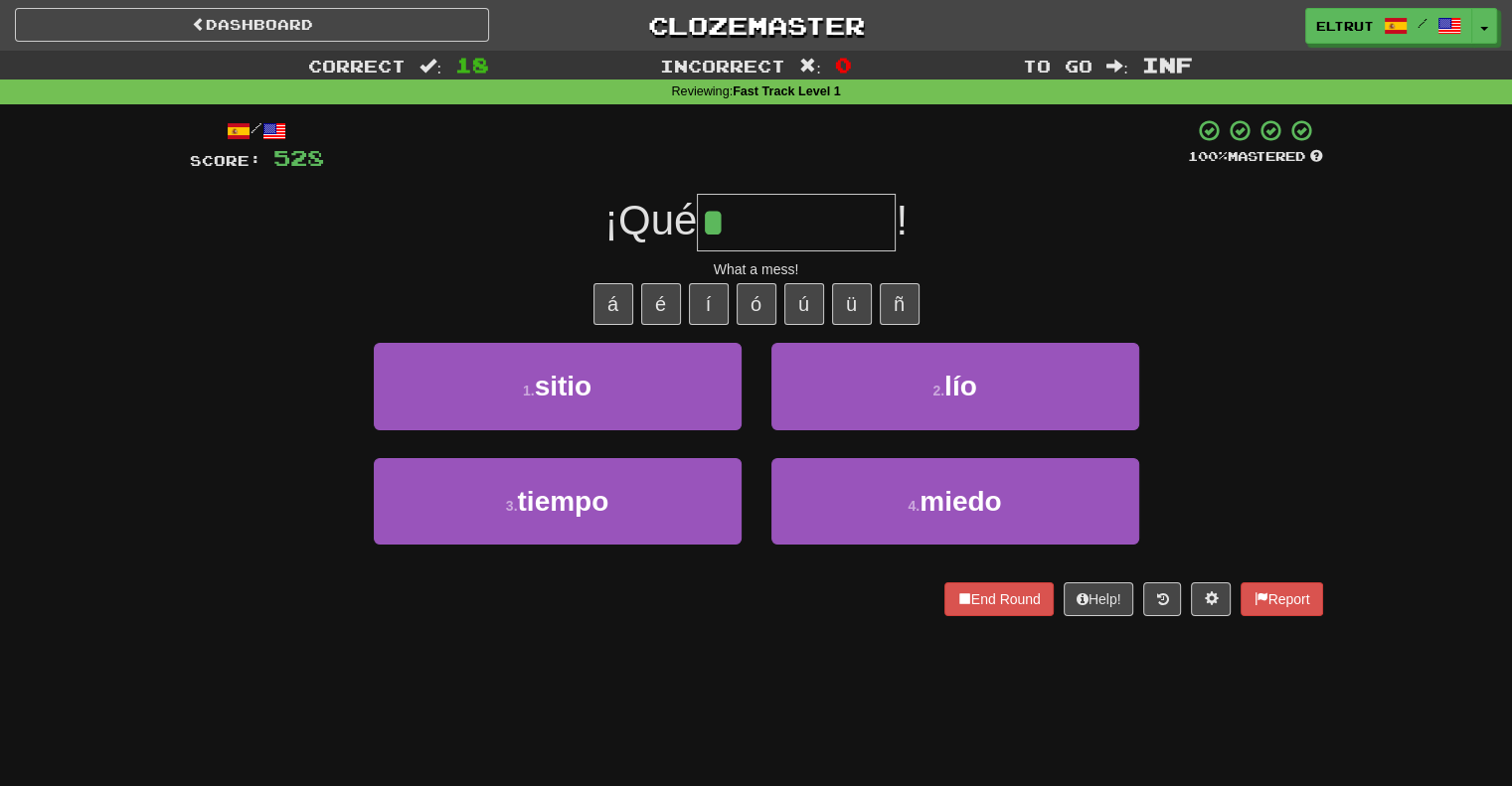 type on "***" 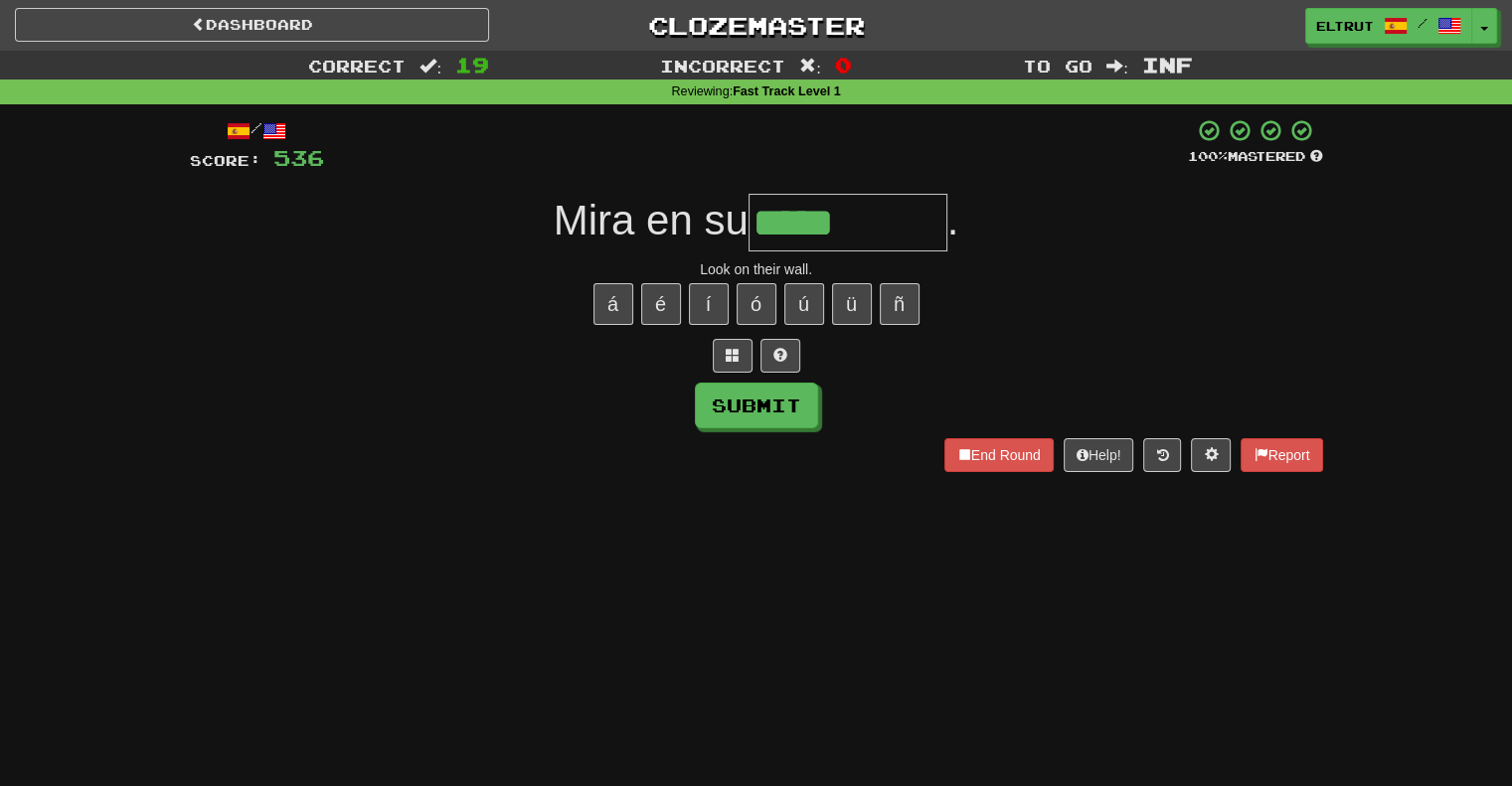 type on "****" 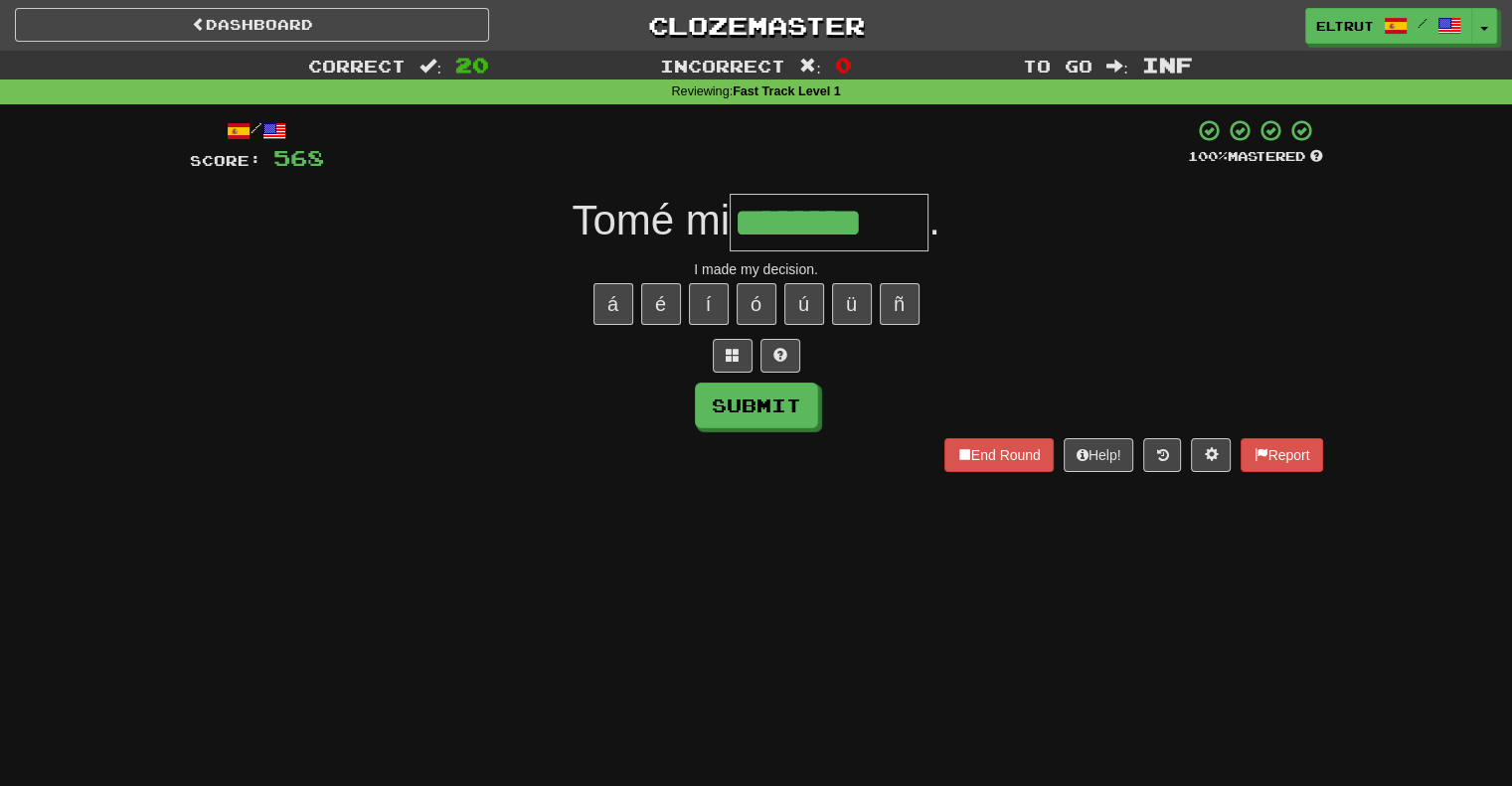 type on "********" 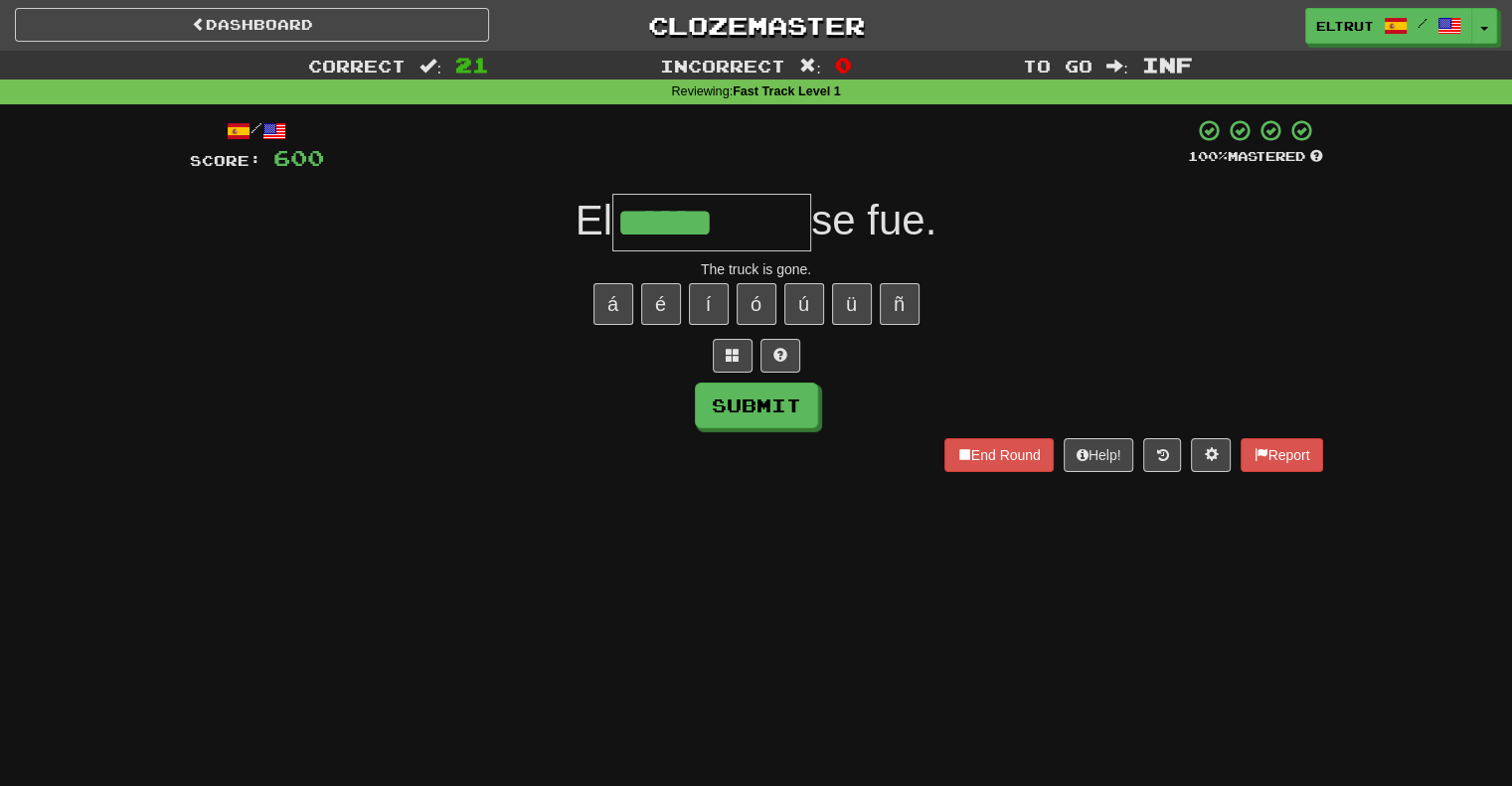 type on "******" 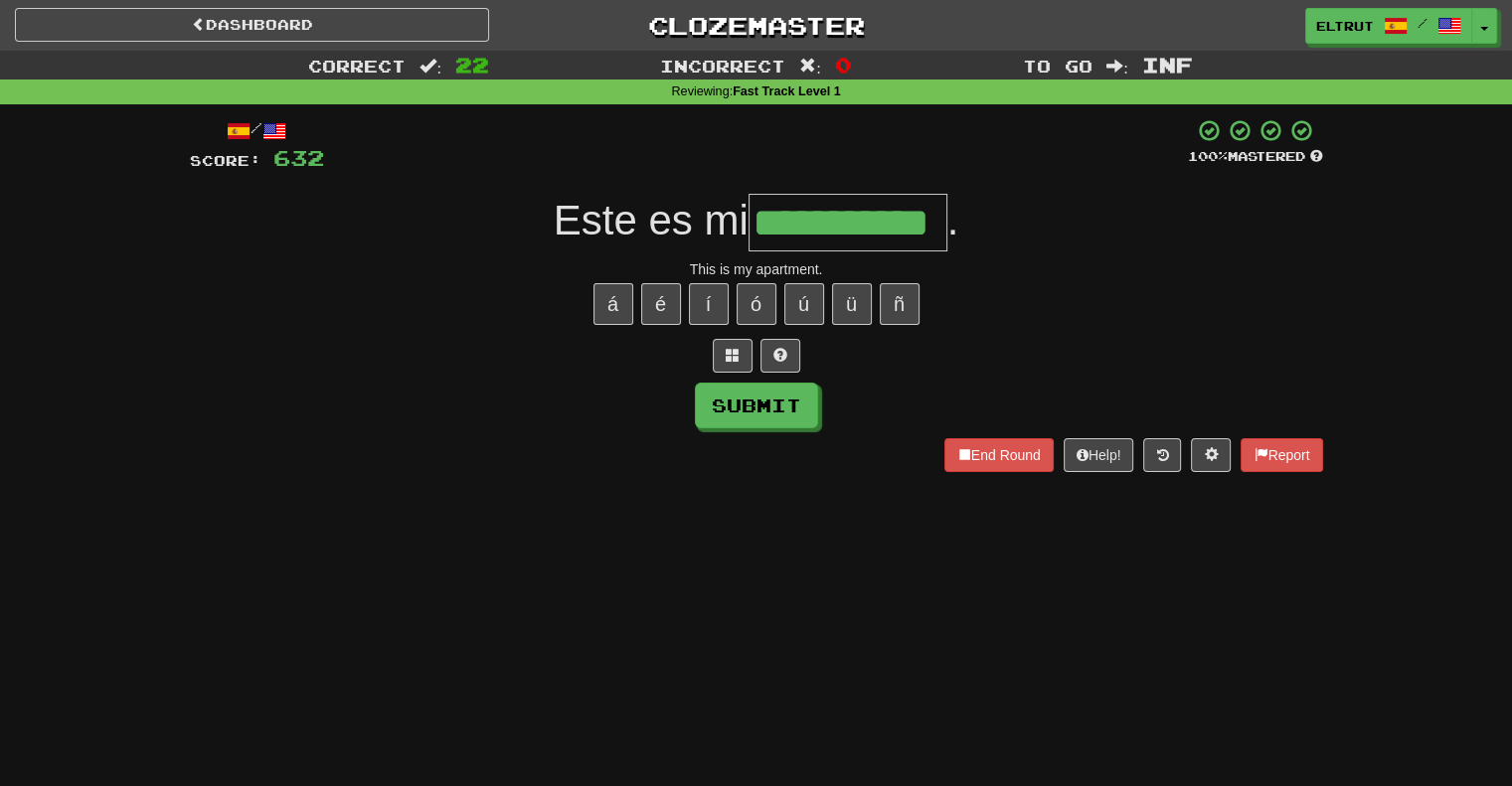 scroll, scrollTop: 0, scrollLeft: 43, axis: horizontal 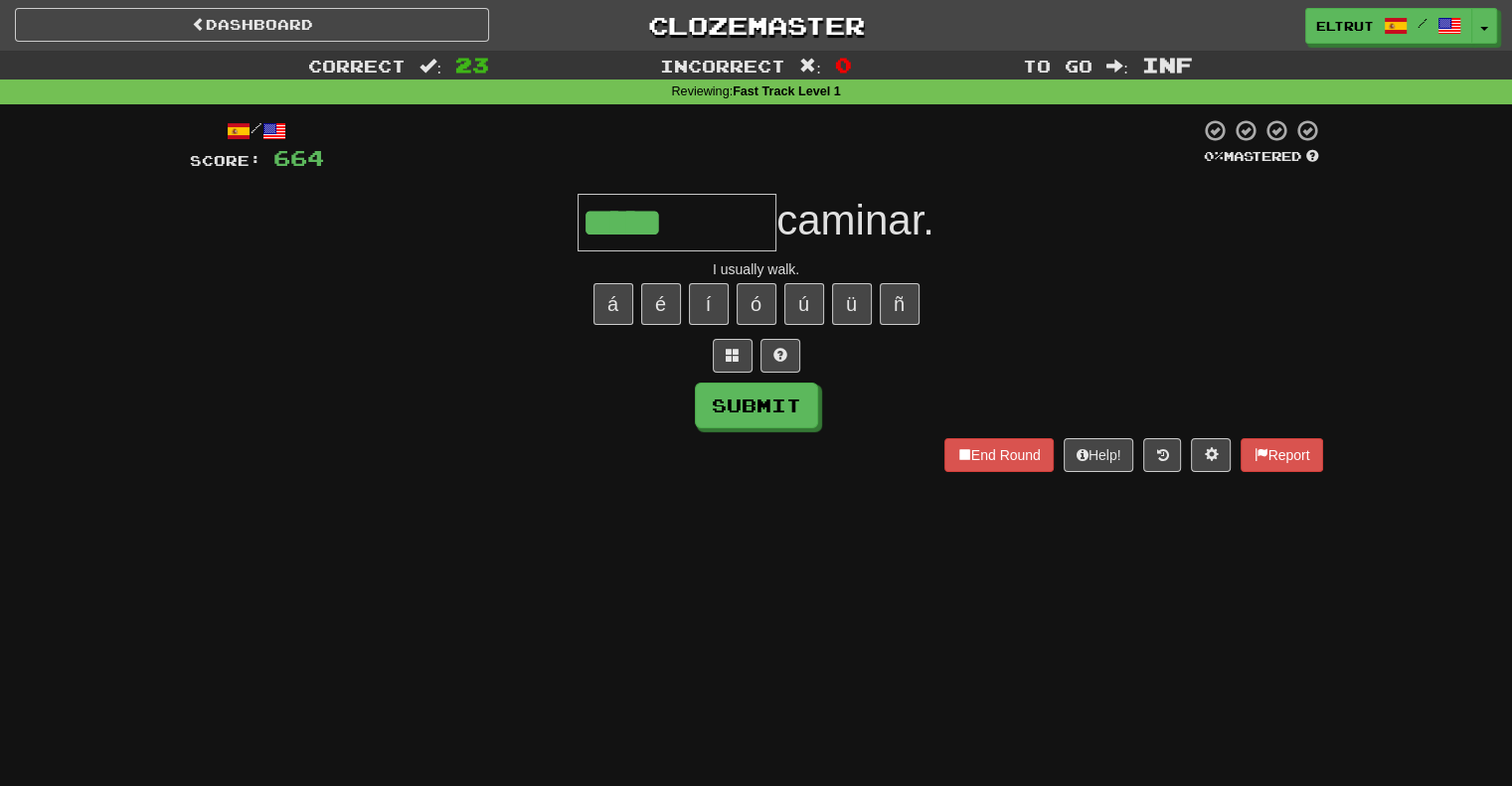 type on "*****" 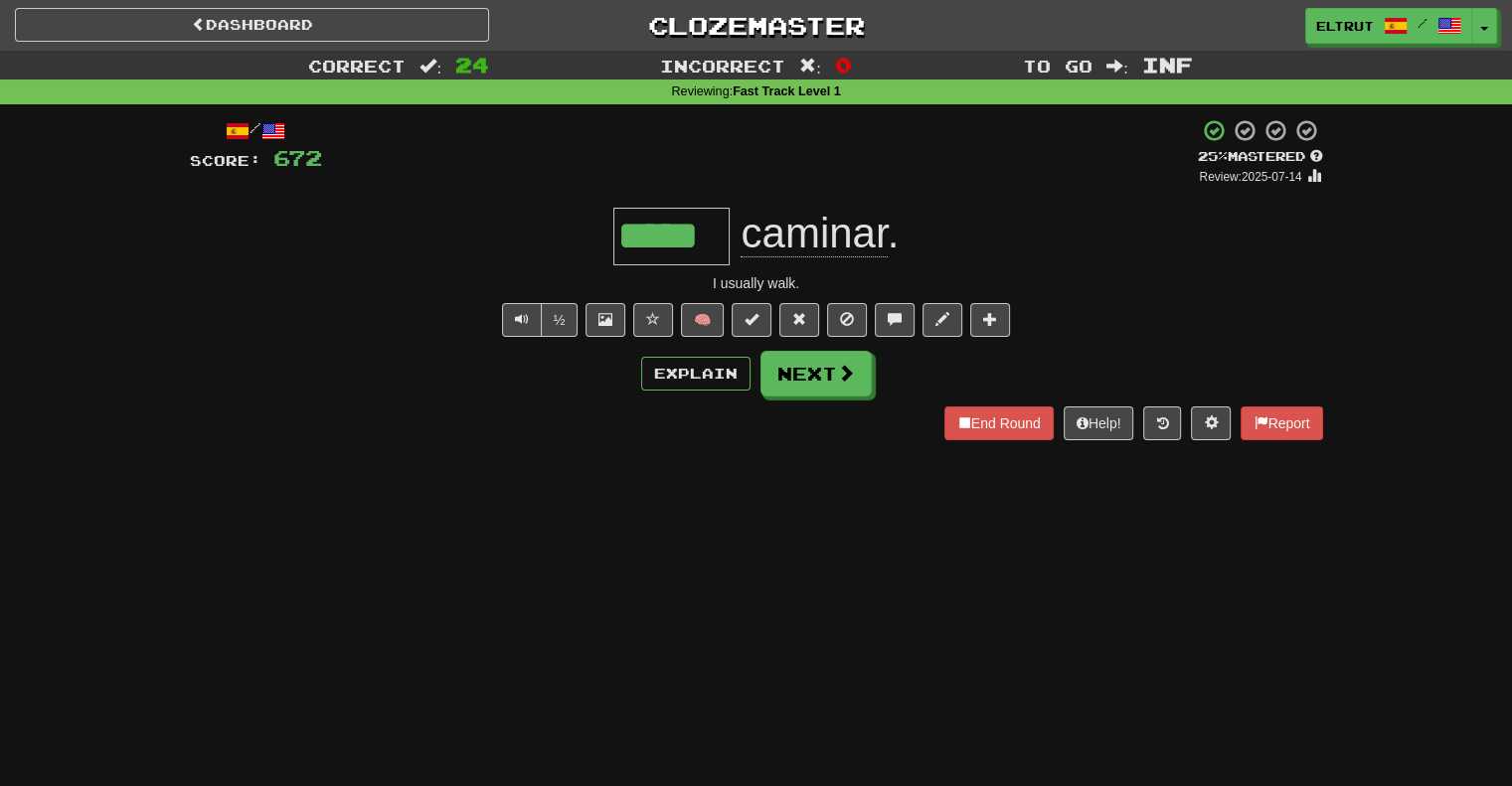 click on "I usually walk." at bounding box center [756, 283] 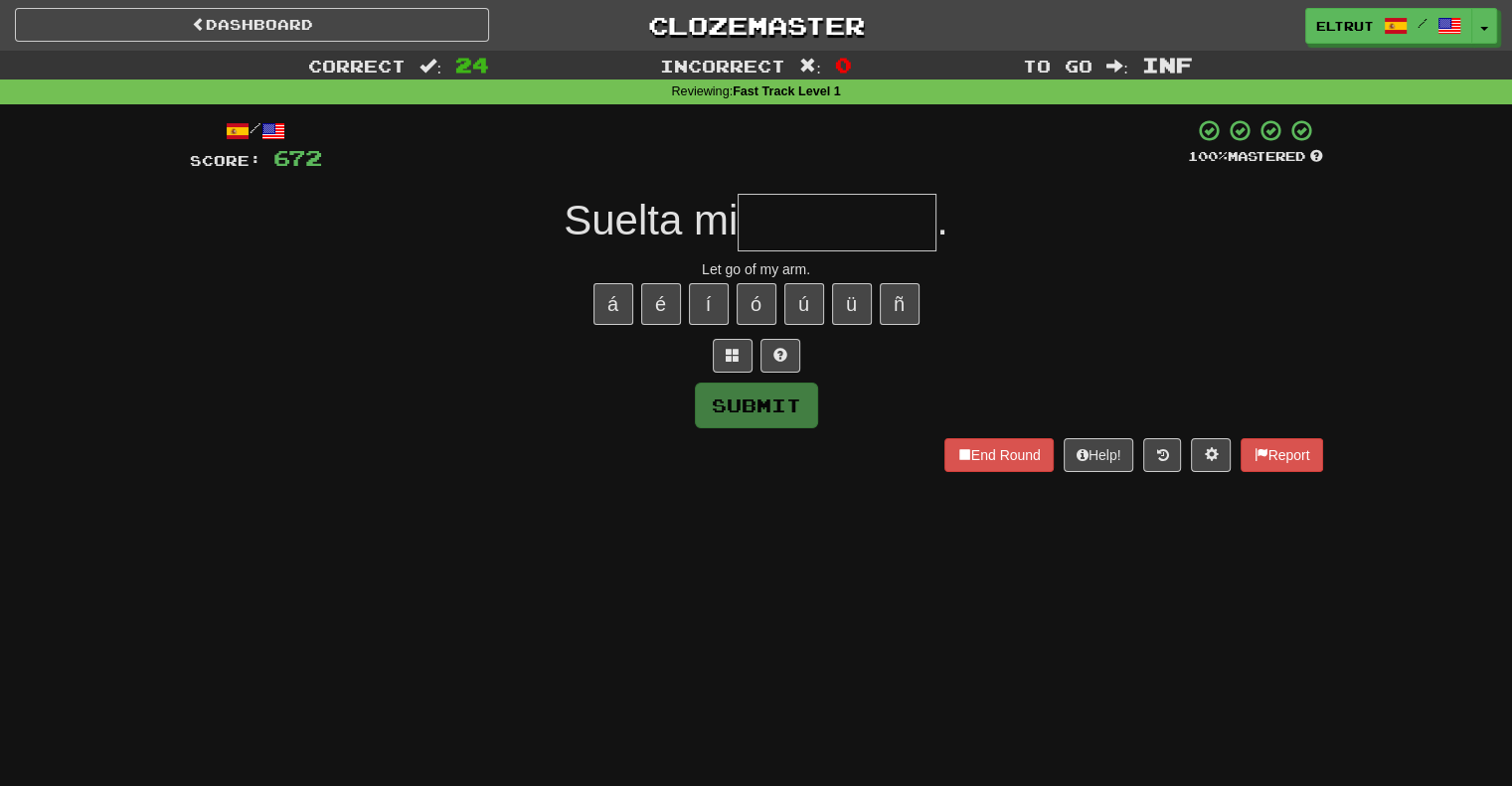 type on "*" 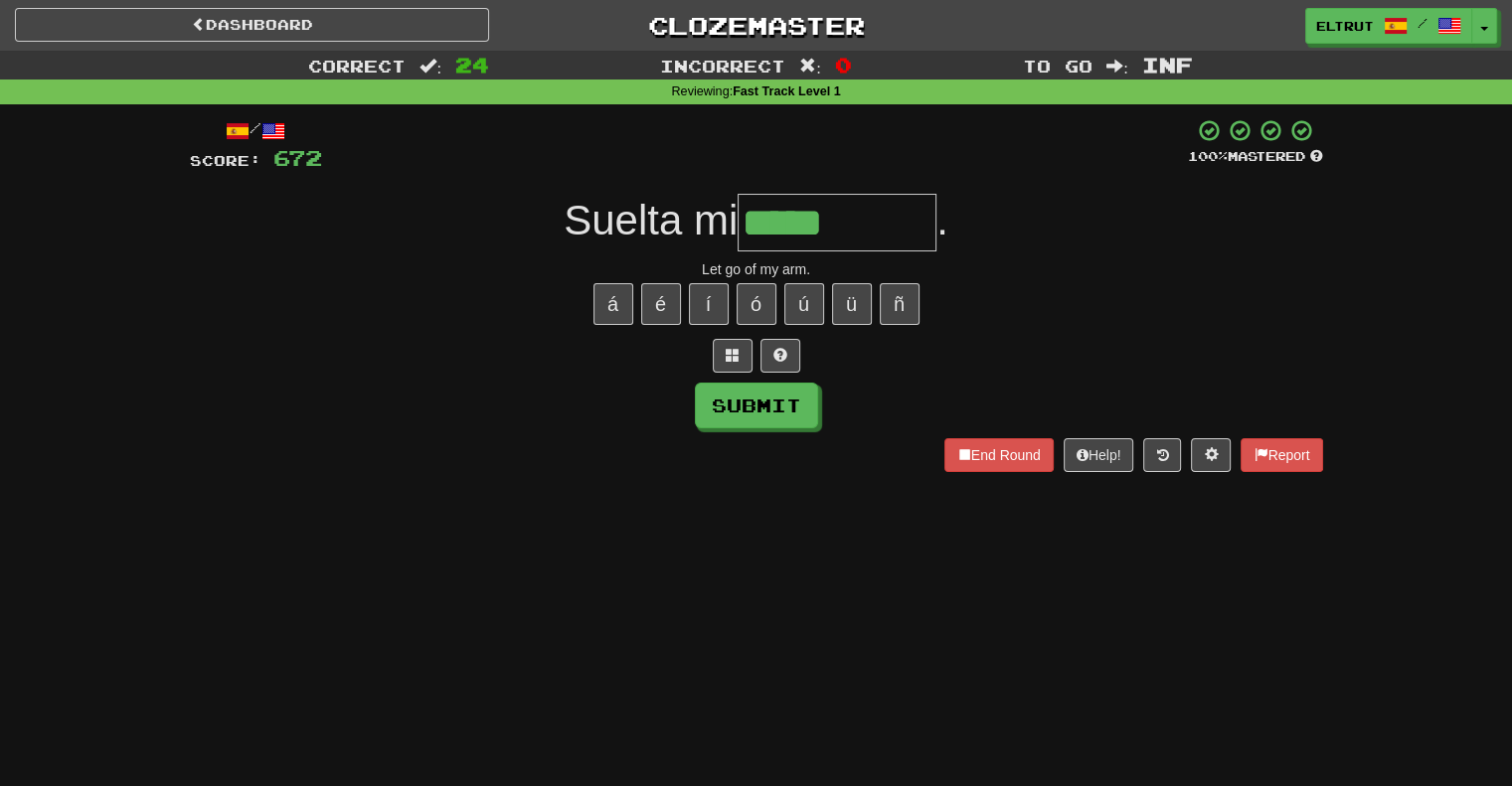 type on "*****" 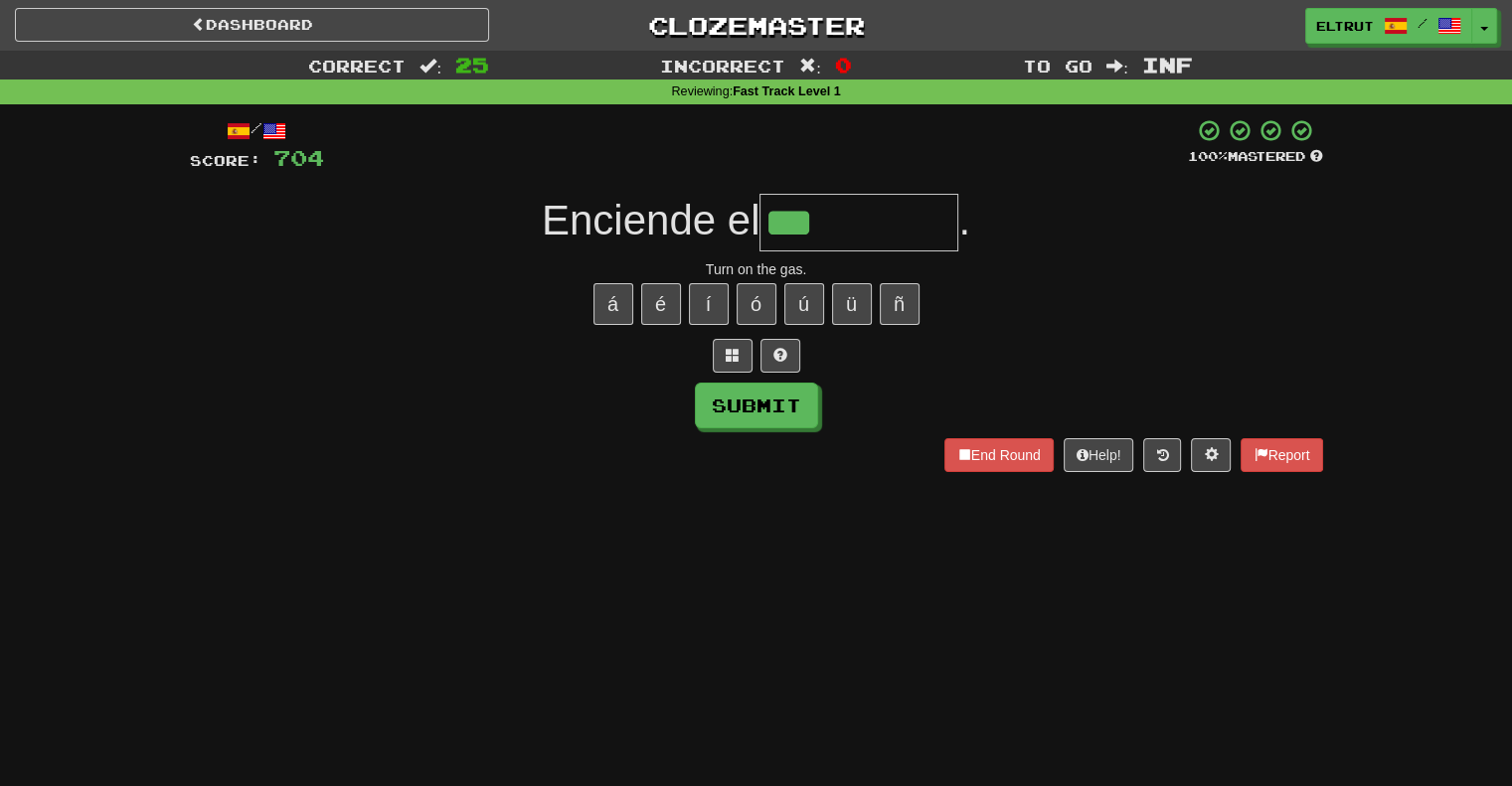 type on "***" 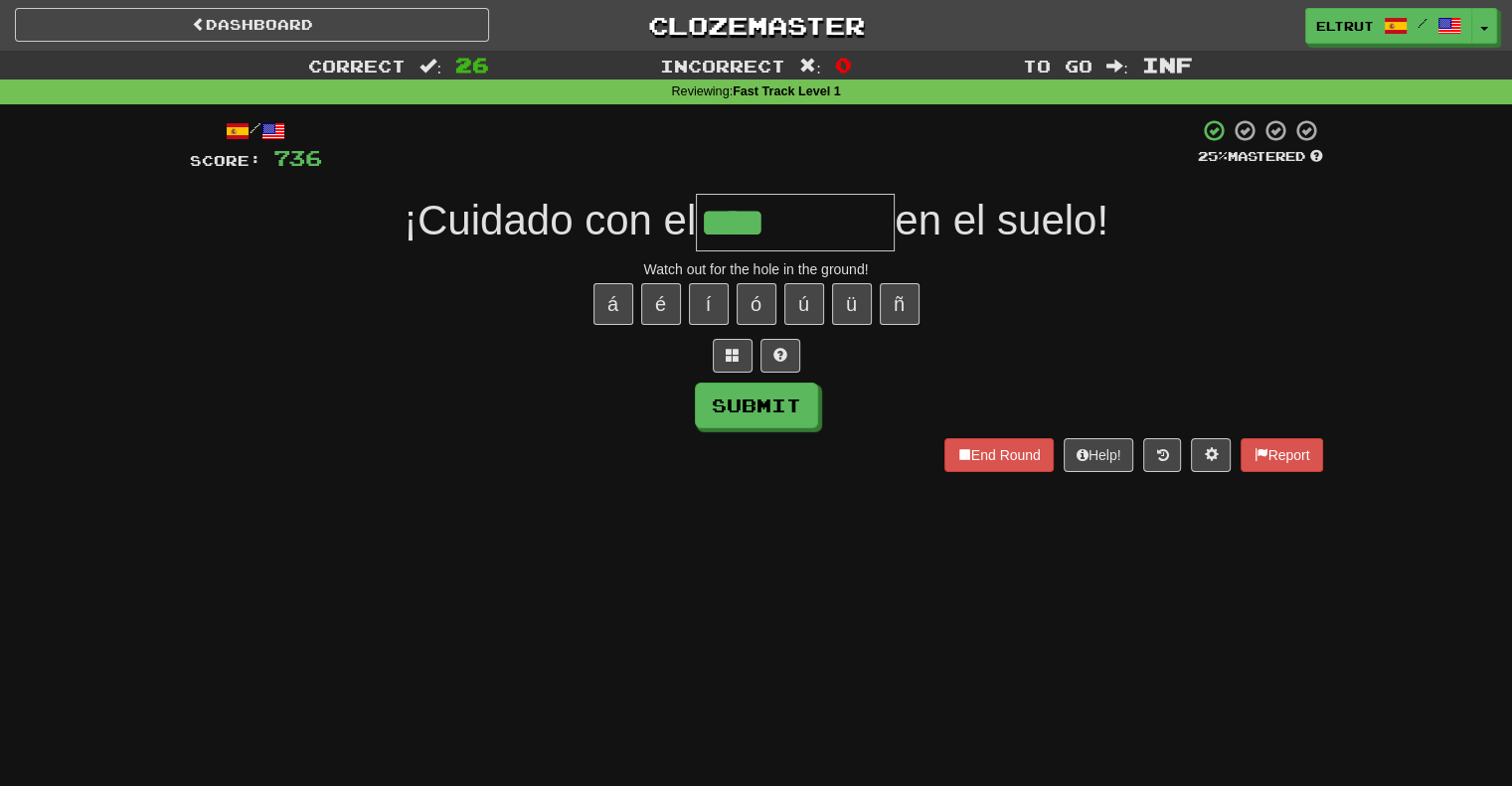 type on "*******" 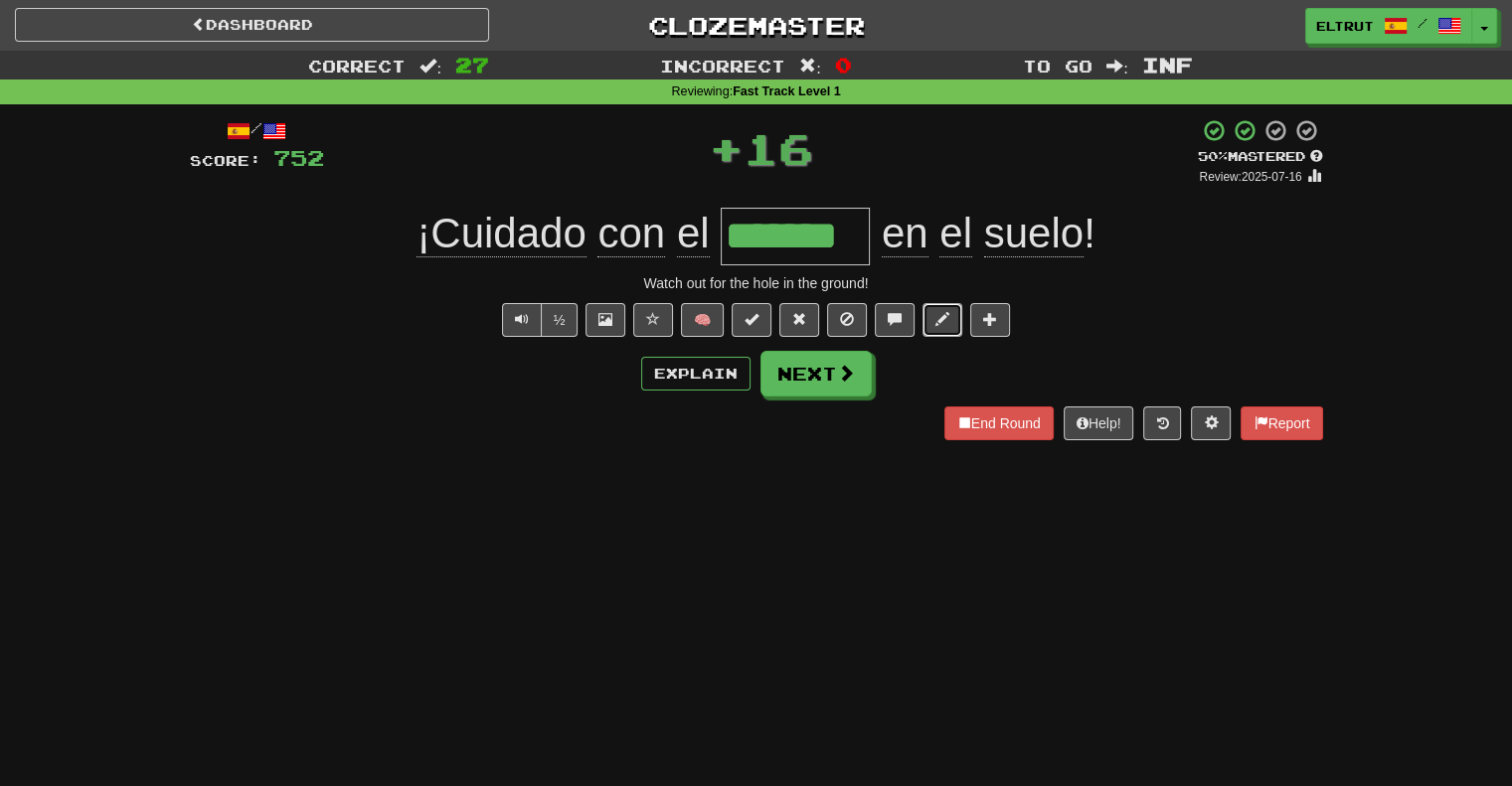 click at bounding box center [942, 320] 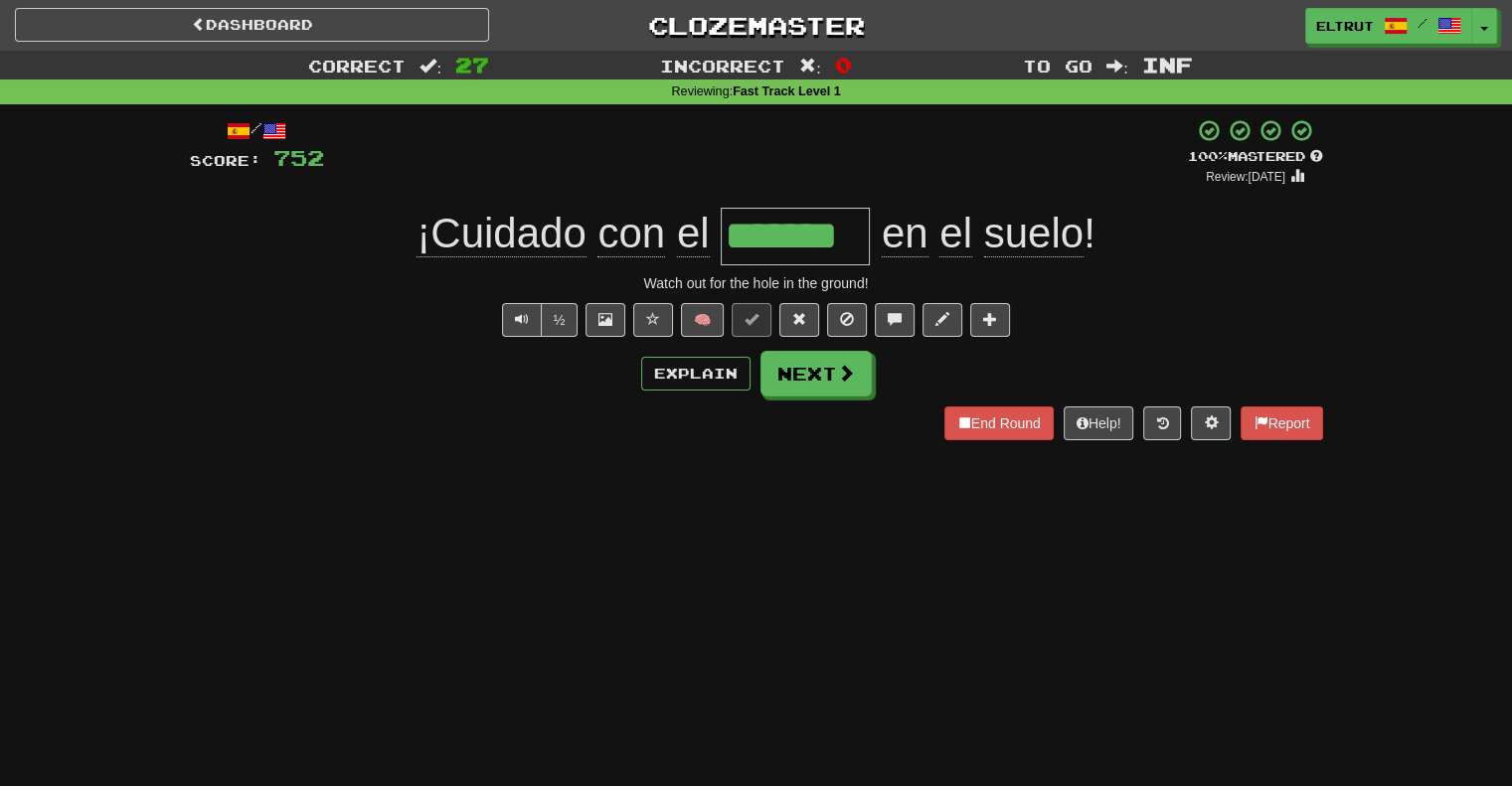 type 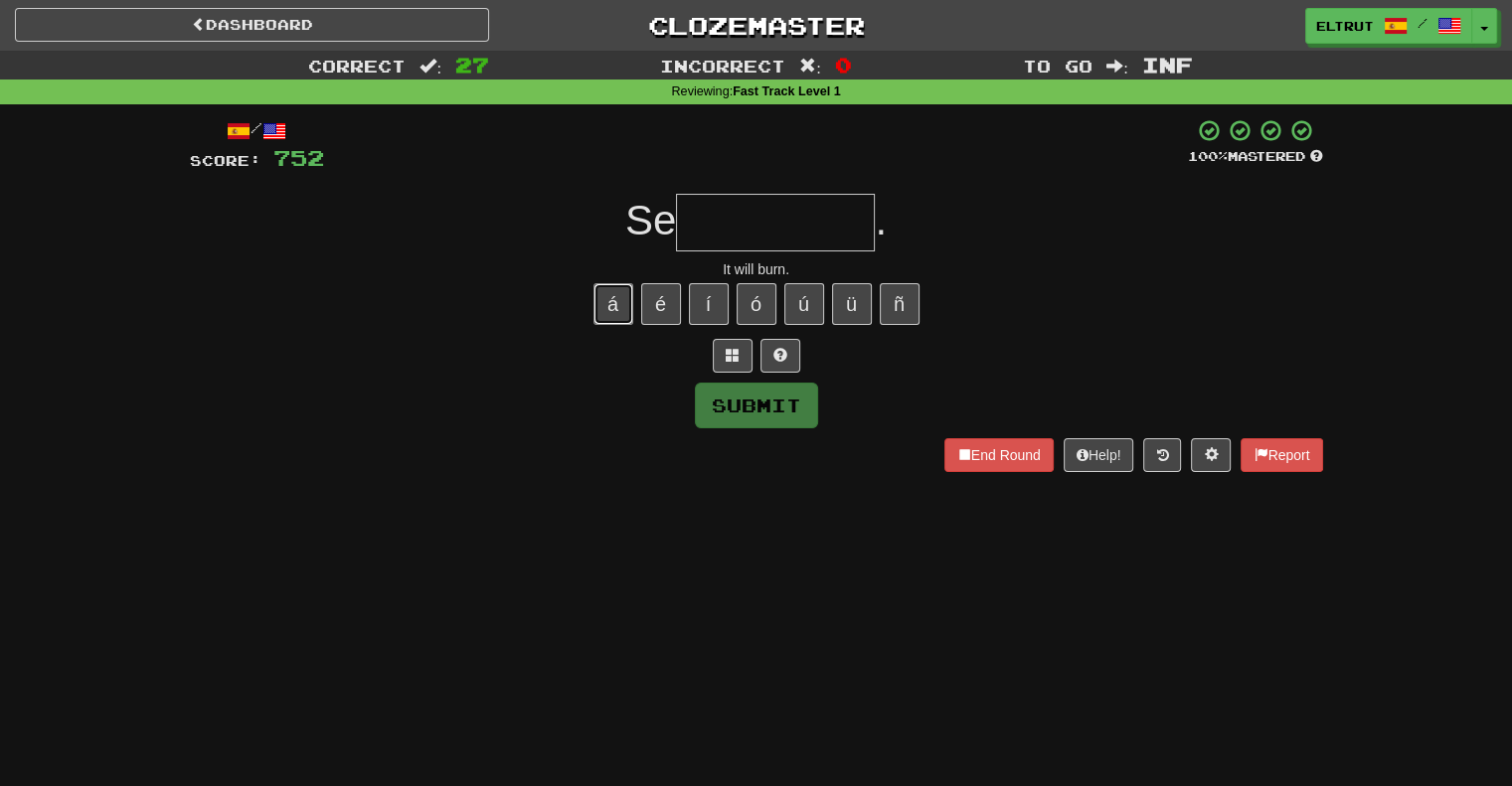 type 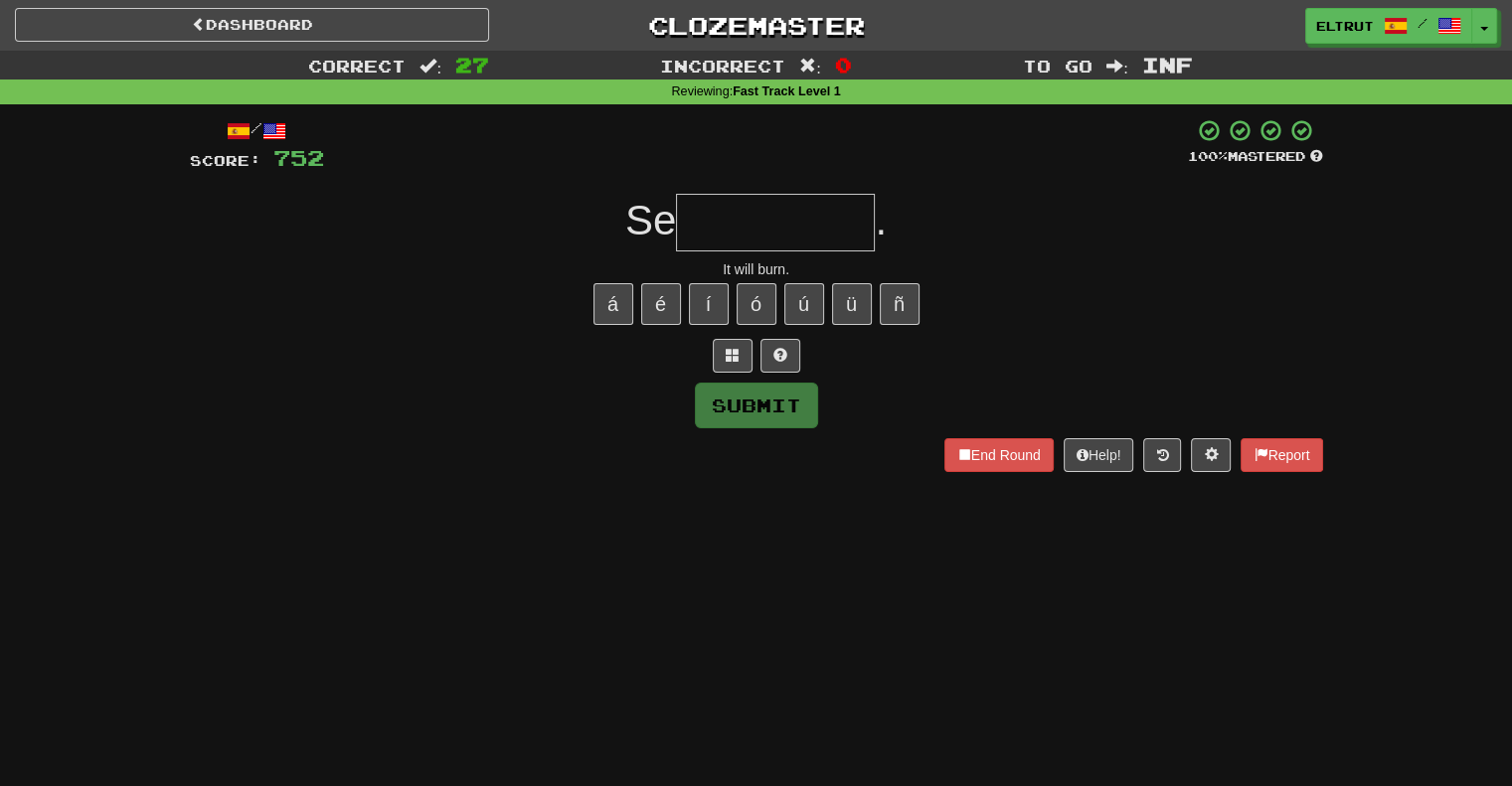 click at bounding box center (775, 223) 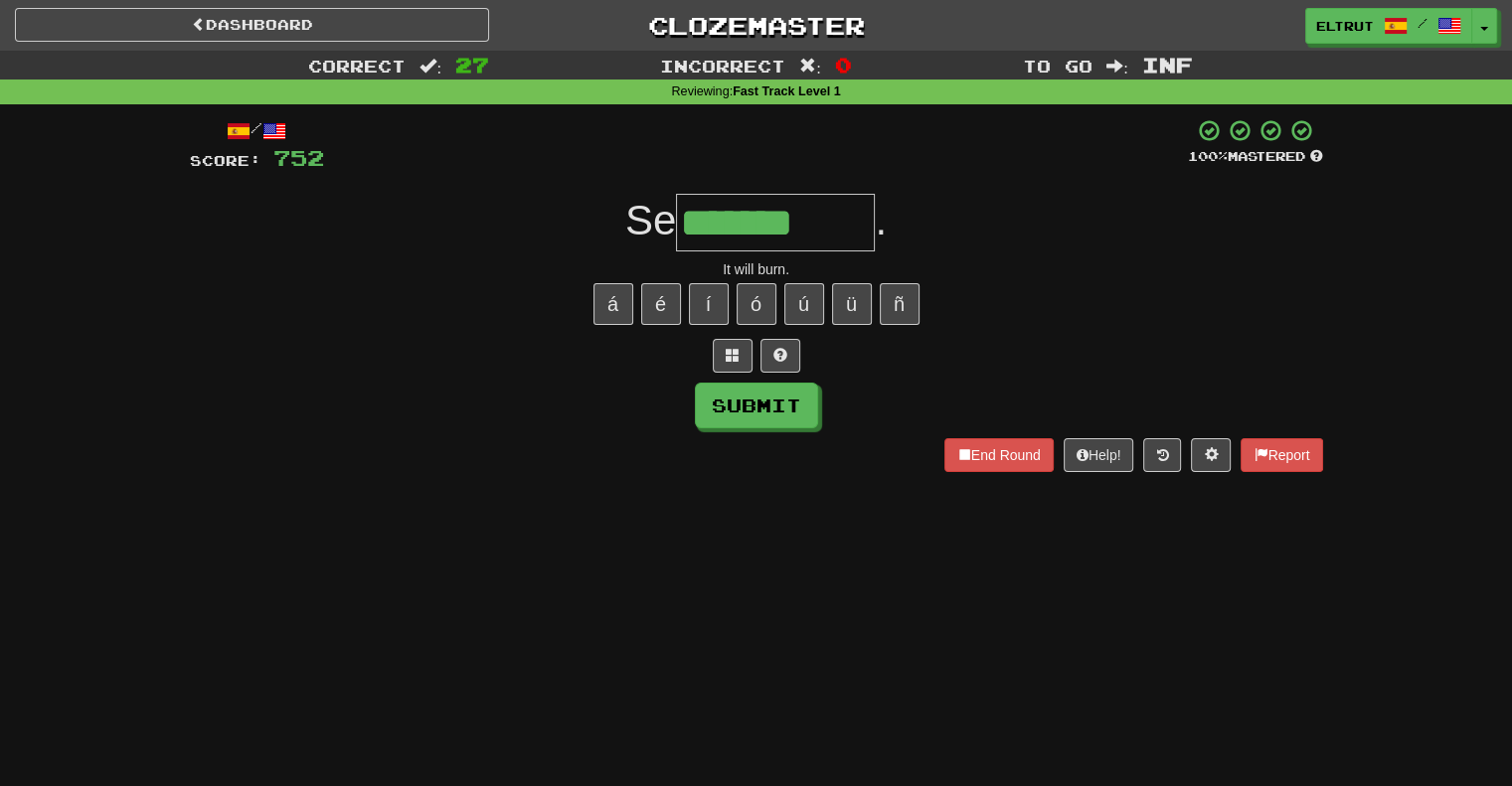 type on "*******" 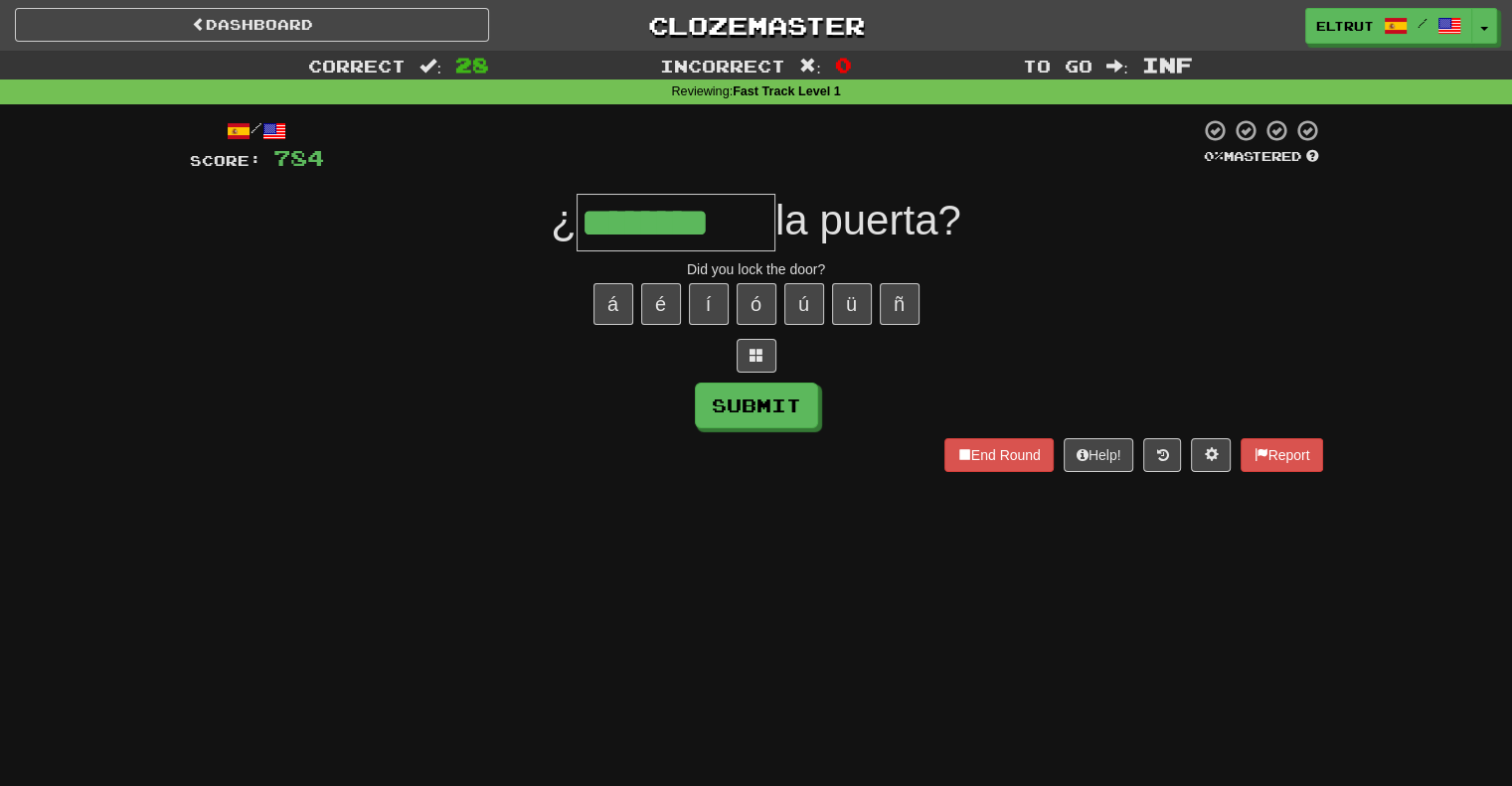 type on "********" 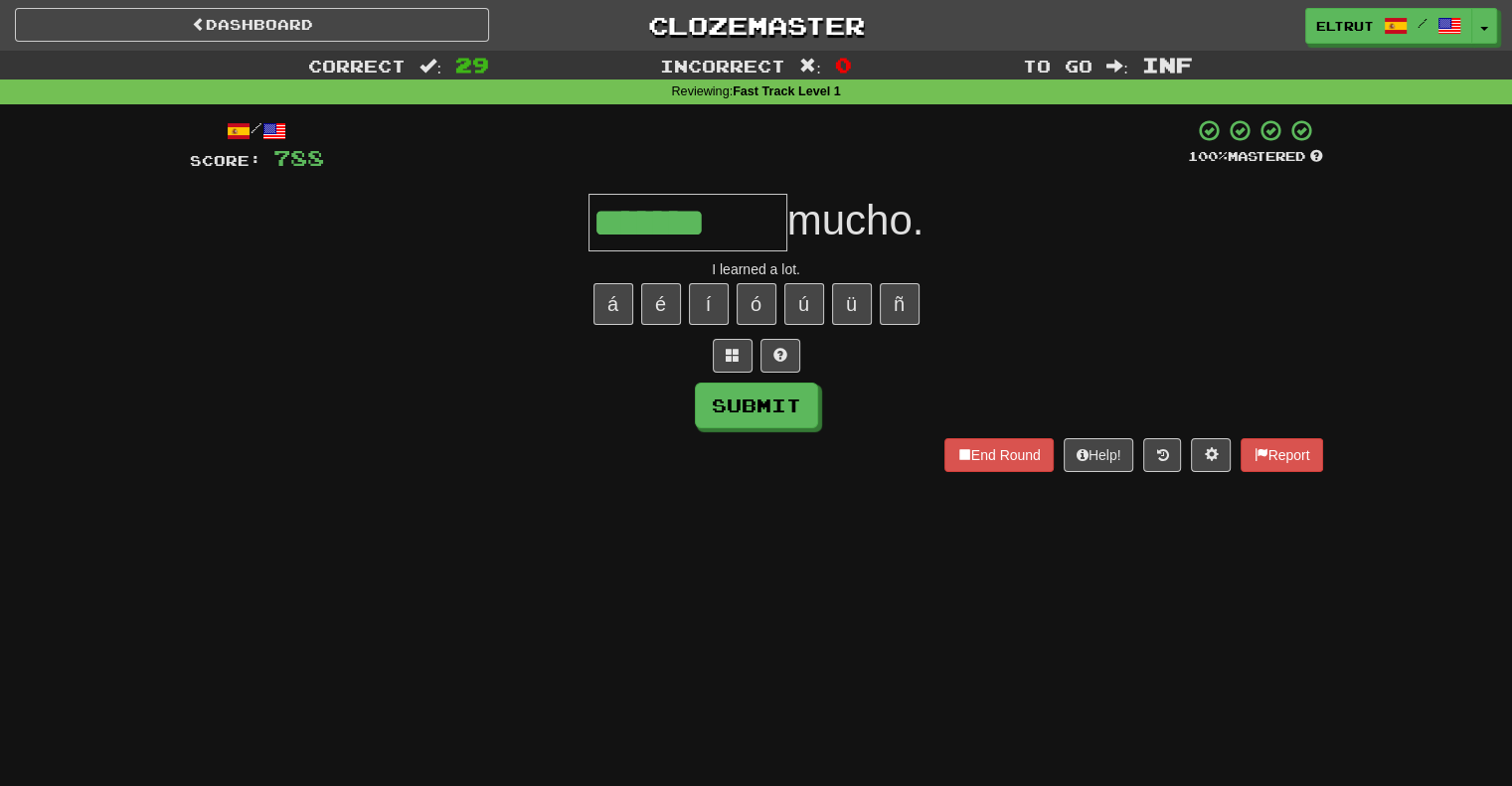type on "*******" 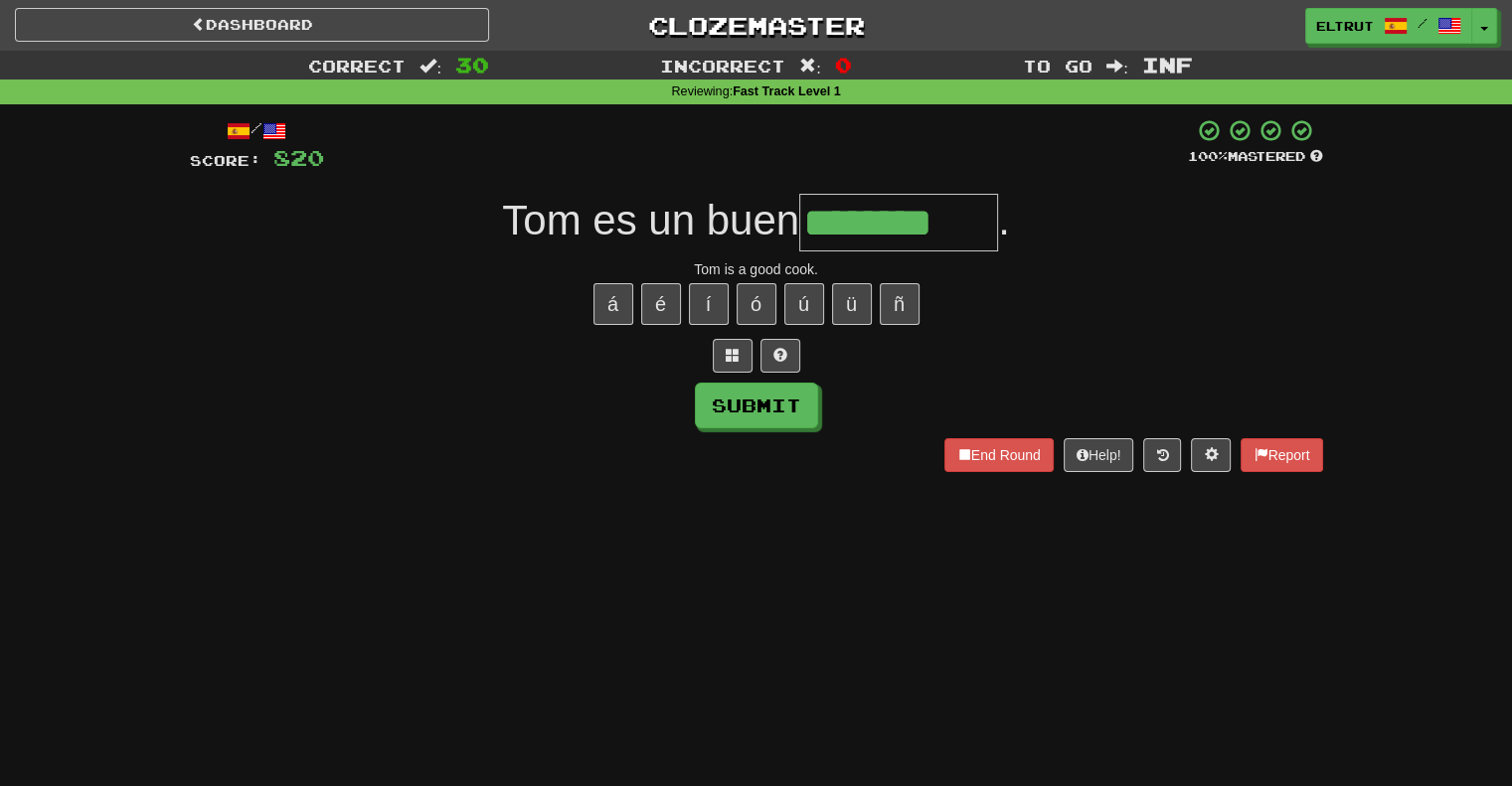type on "********" 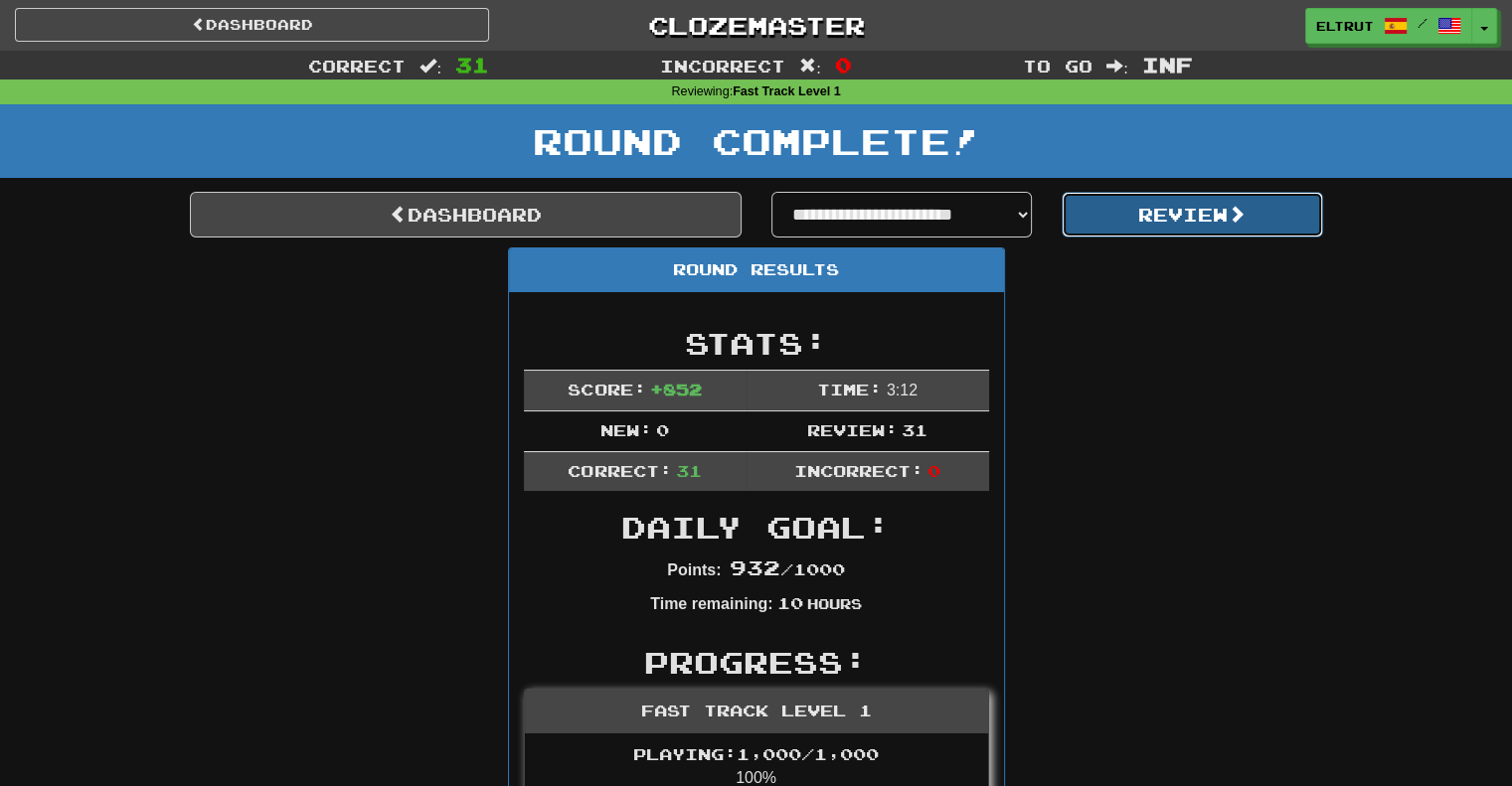 click on "Review" at bounding box center [1192, 215] 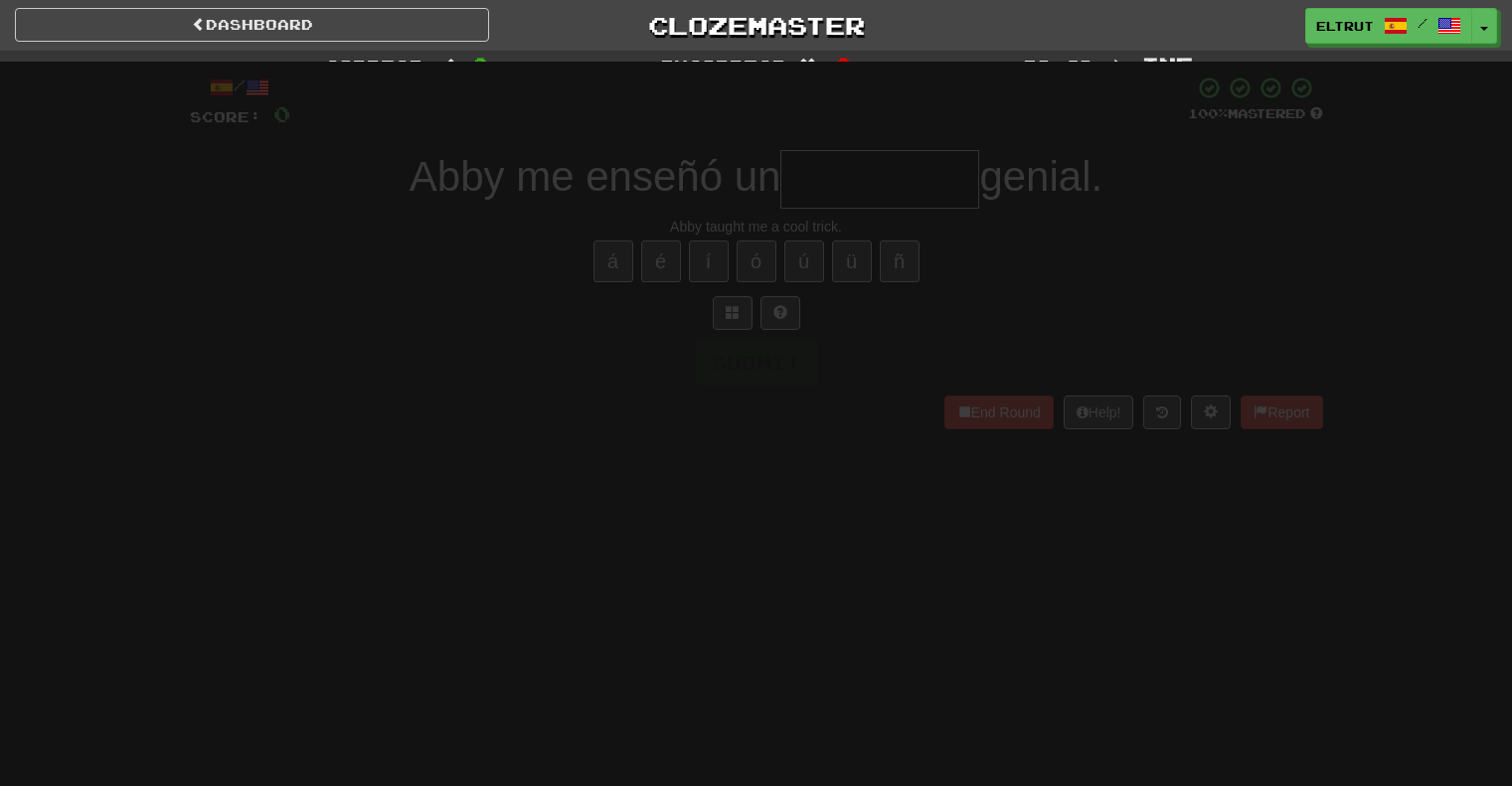scroll, scrollTop: 0, scrollLeft: 0, axis: both 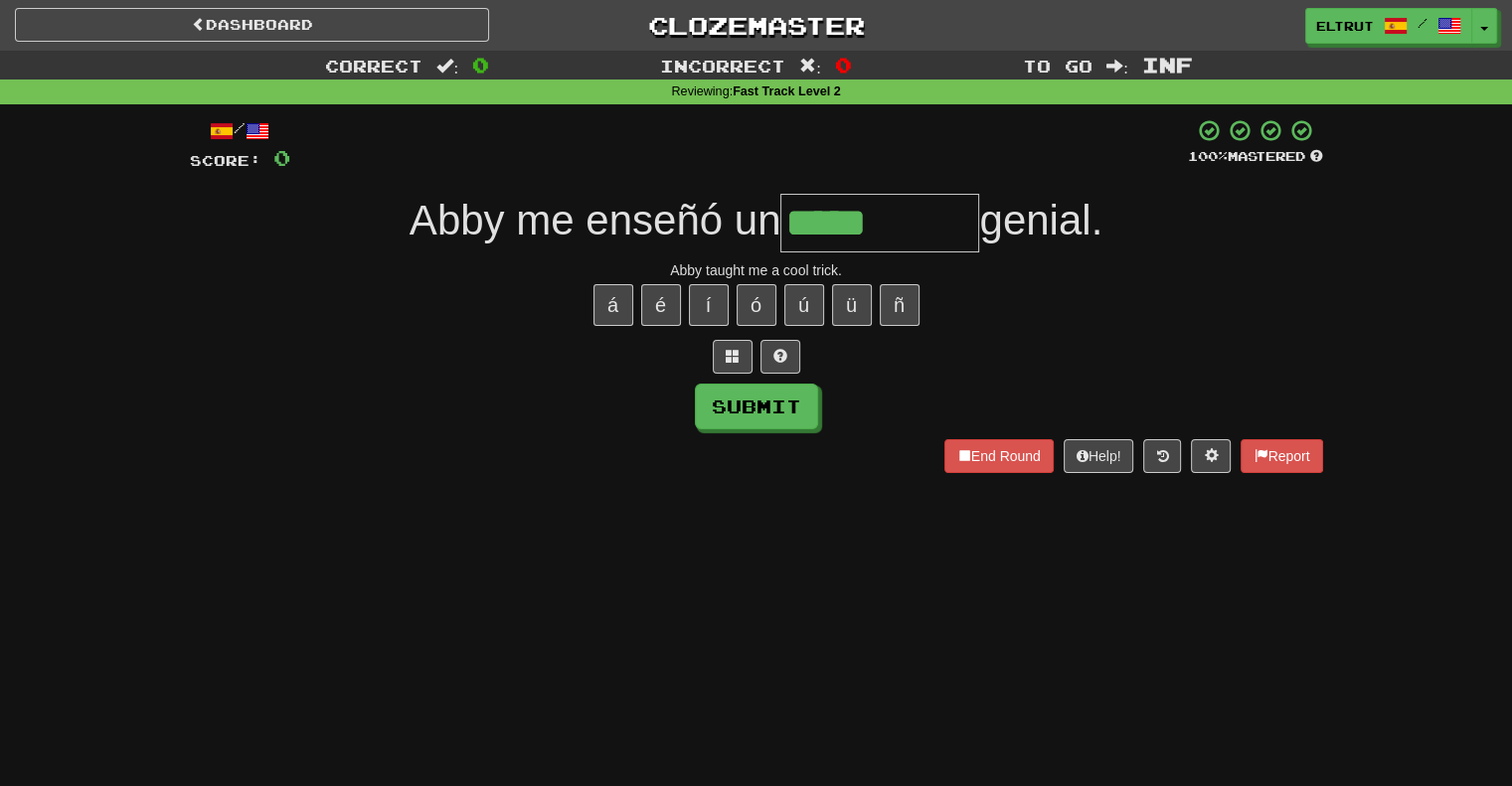 type on "*****" 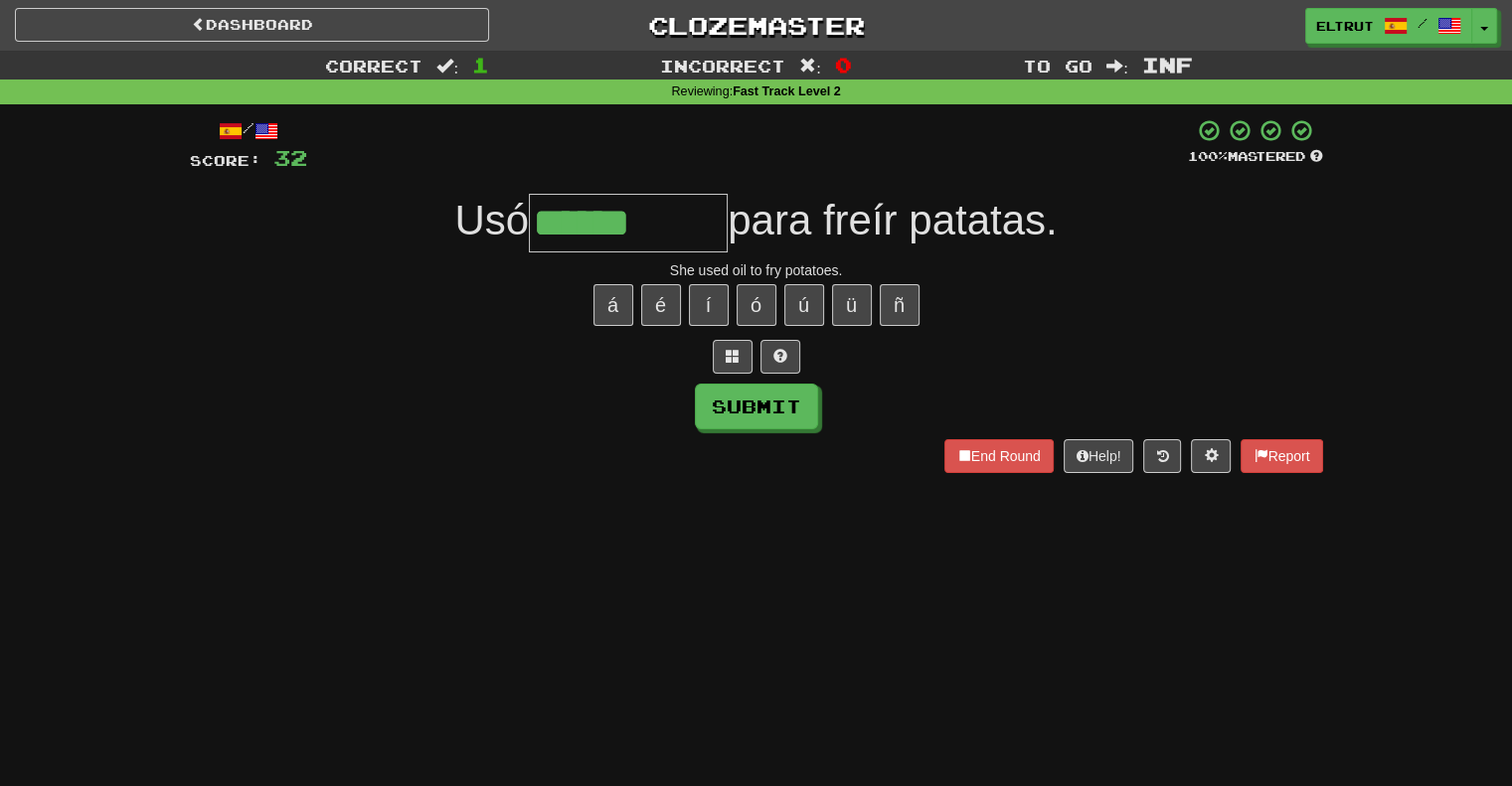 type on "******" 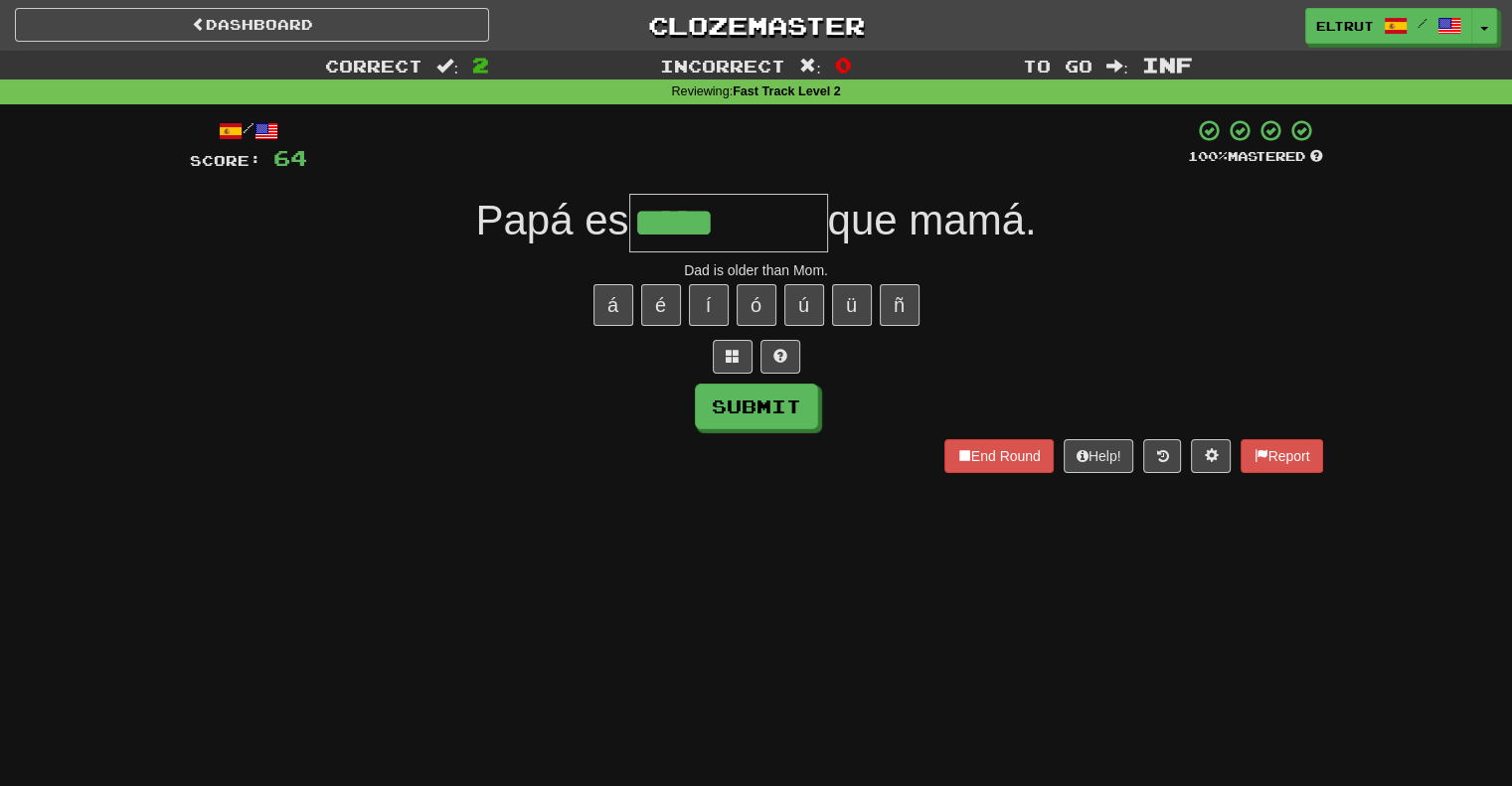 type on "*****" 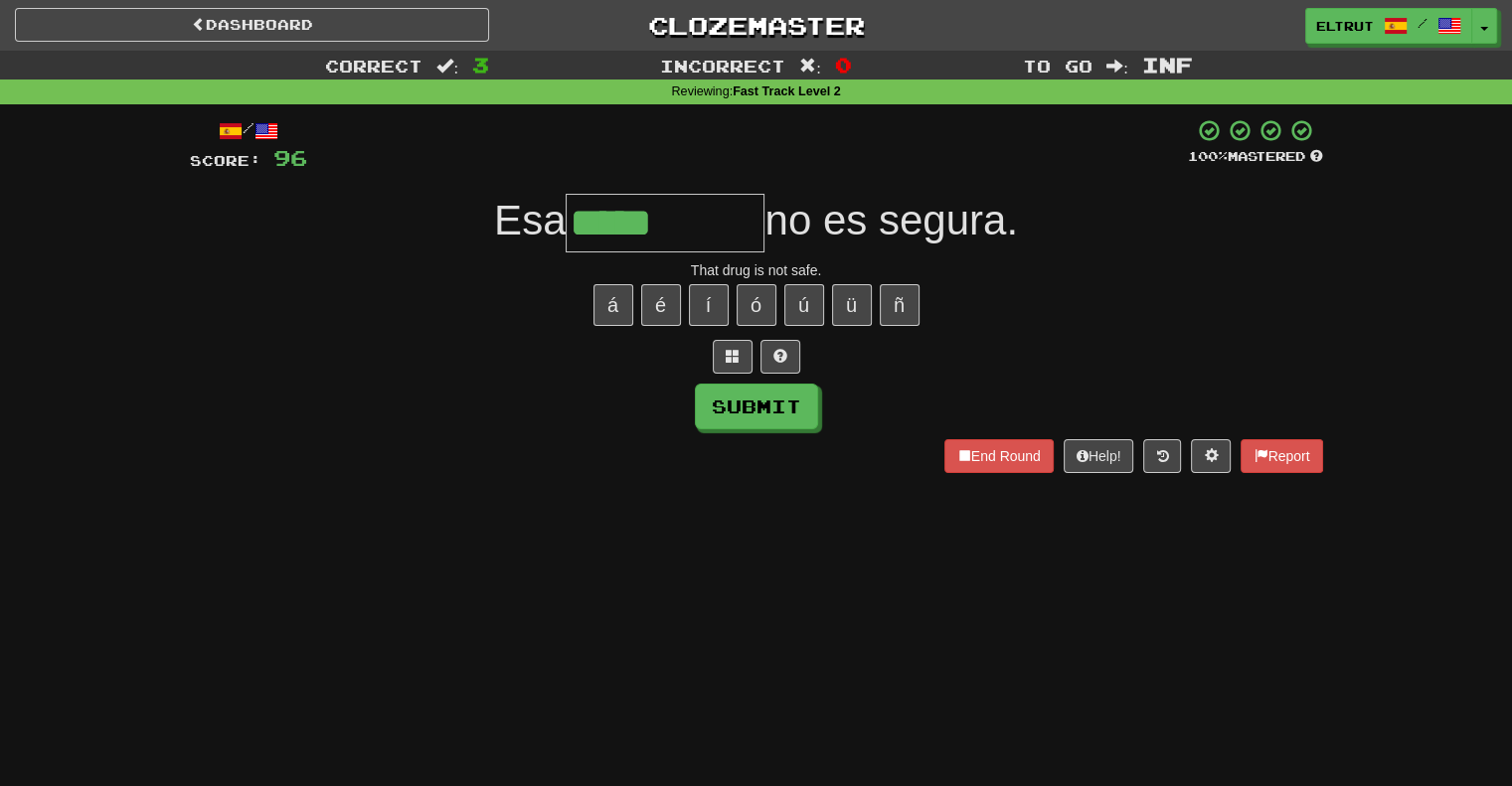 type on "*****" 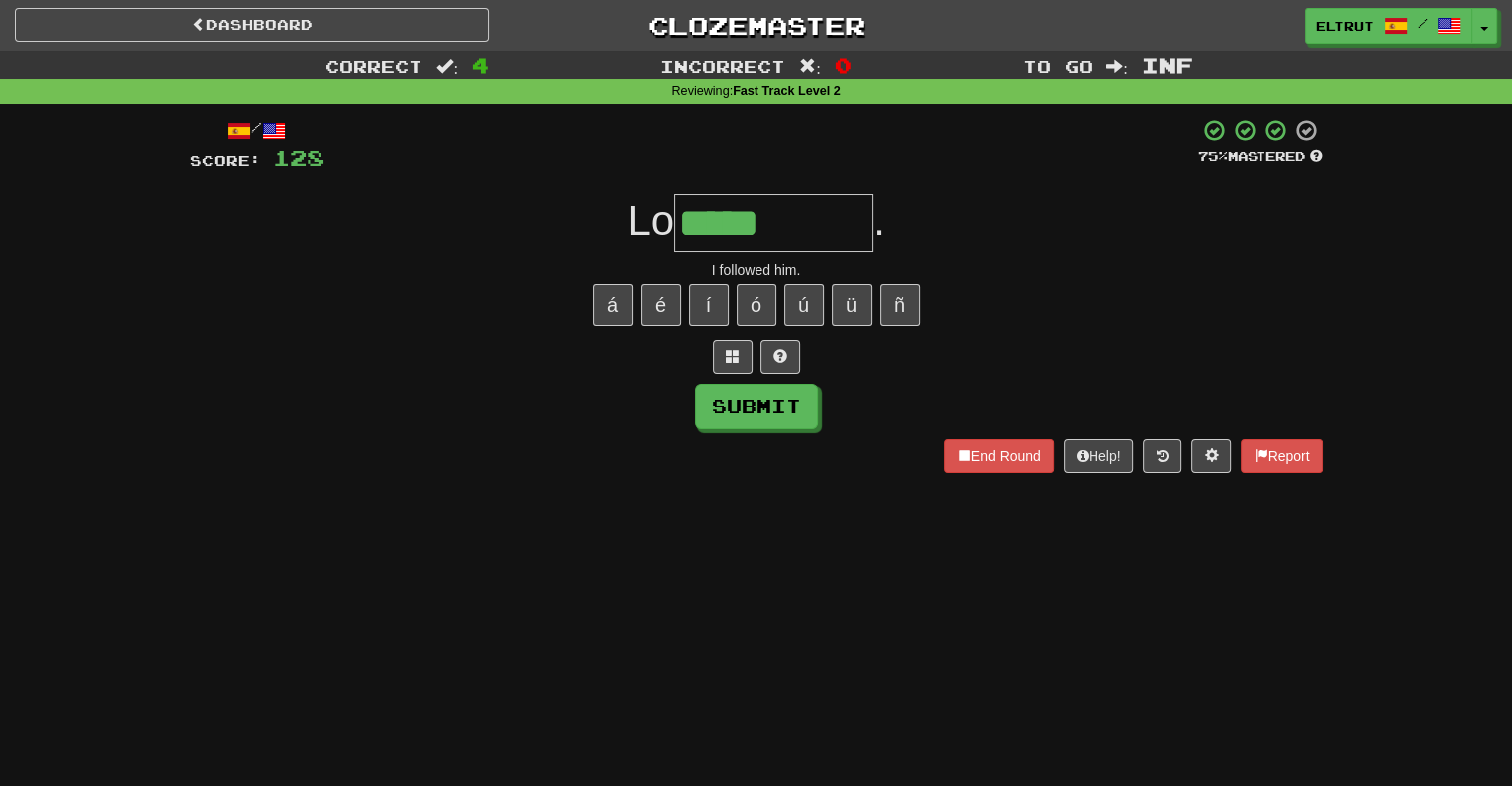 type on "*****" 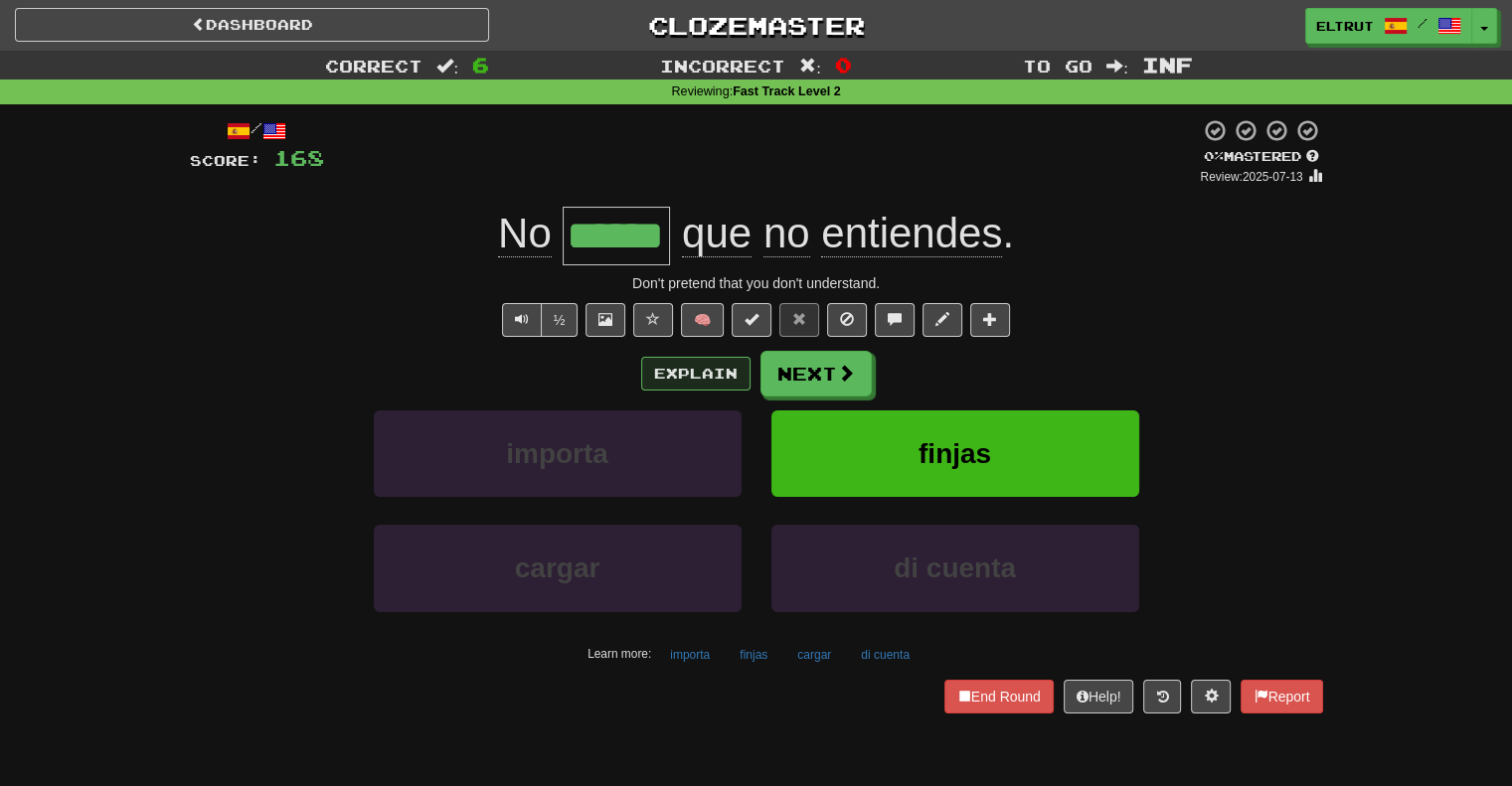type on "******" 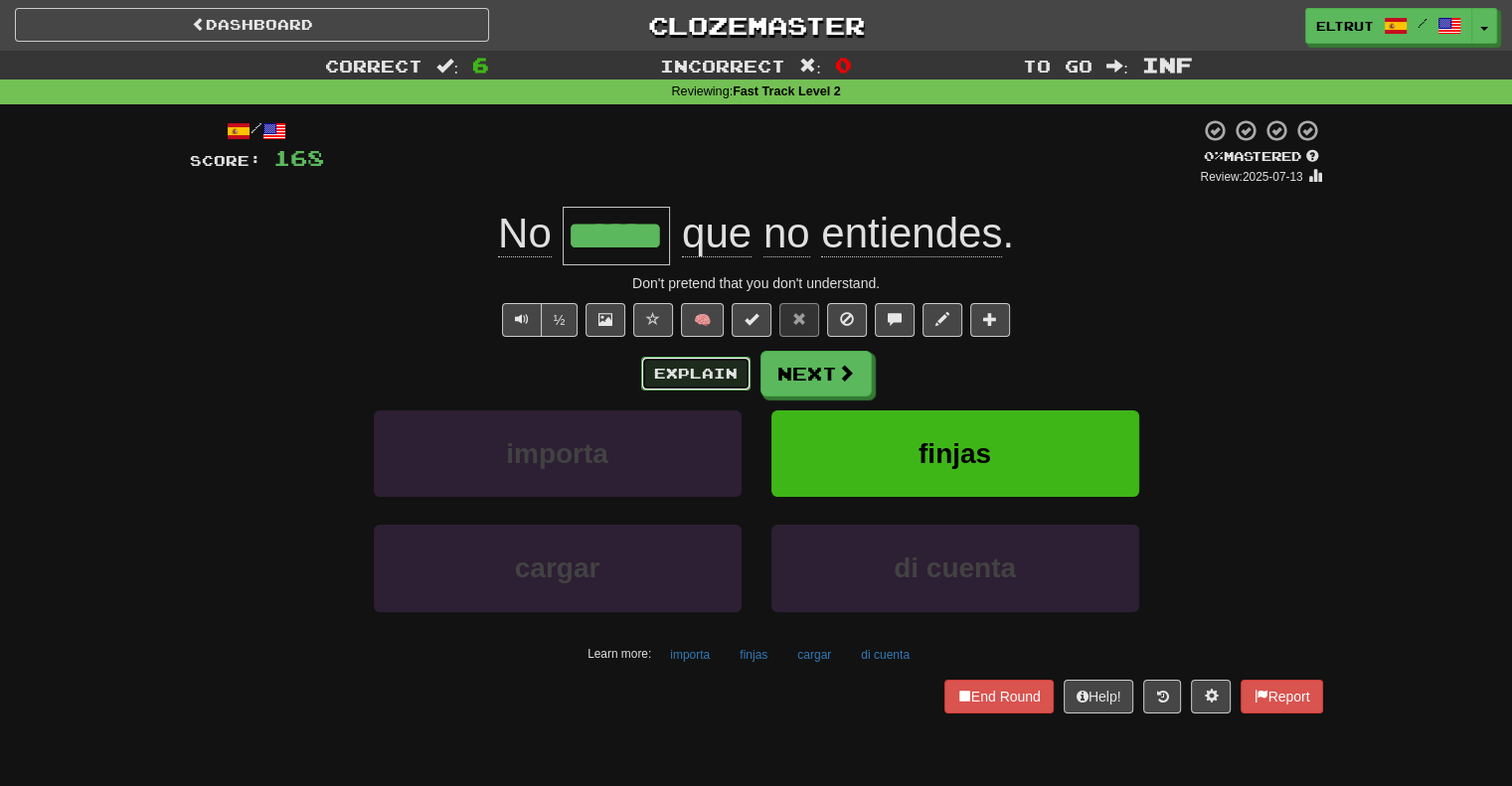 click on "Explain" at bounding box center (696, 374) 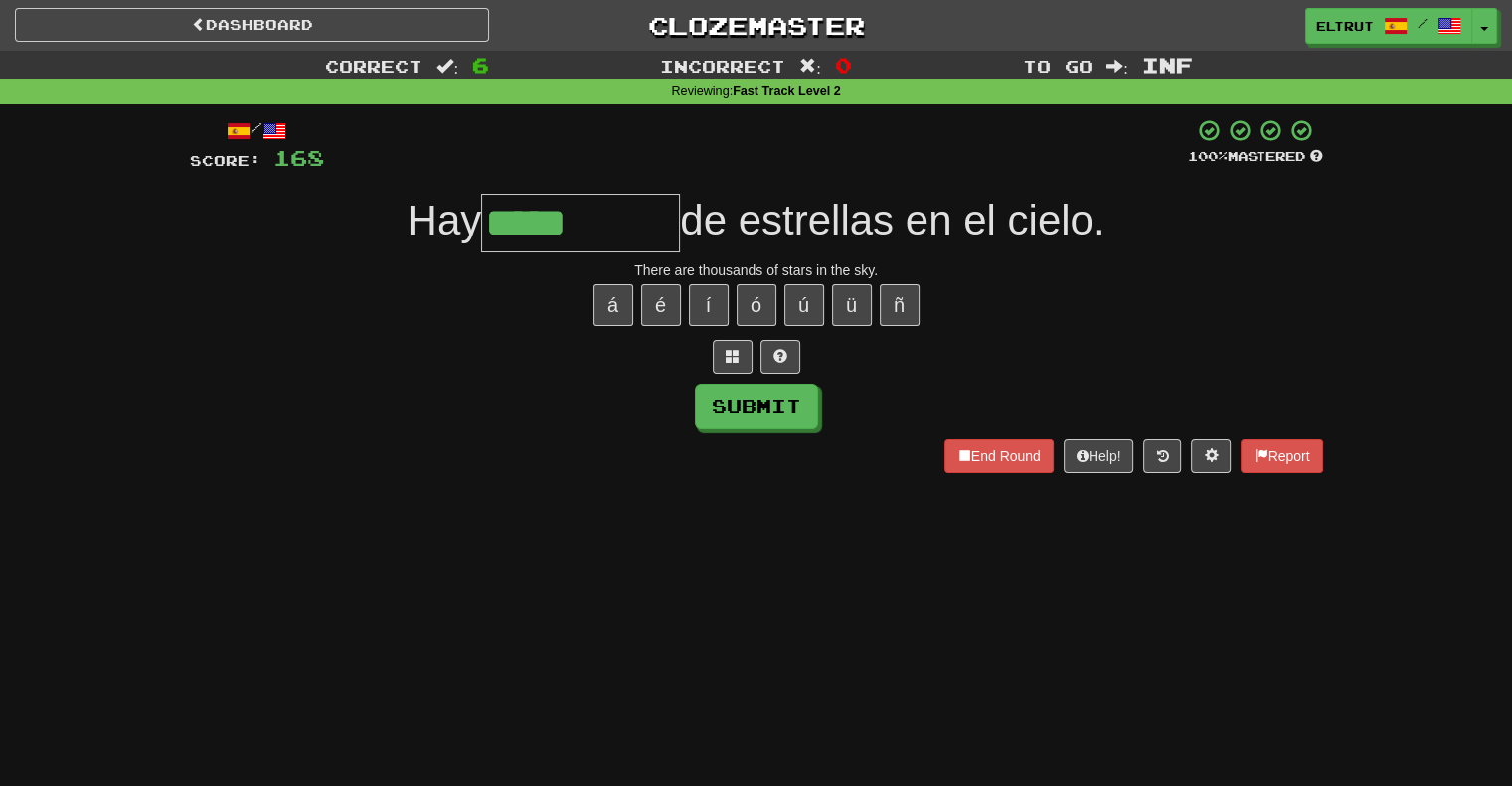 type on "*****" 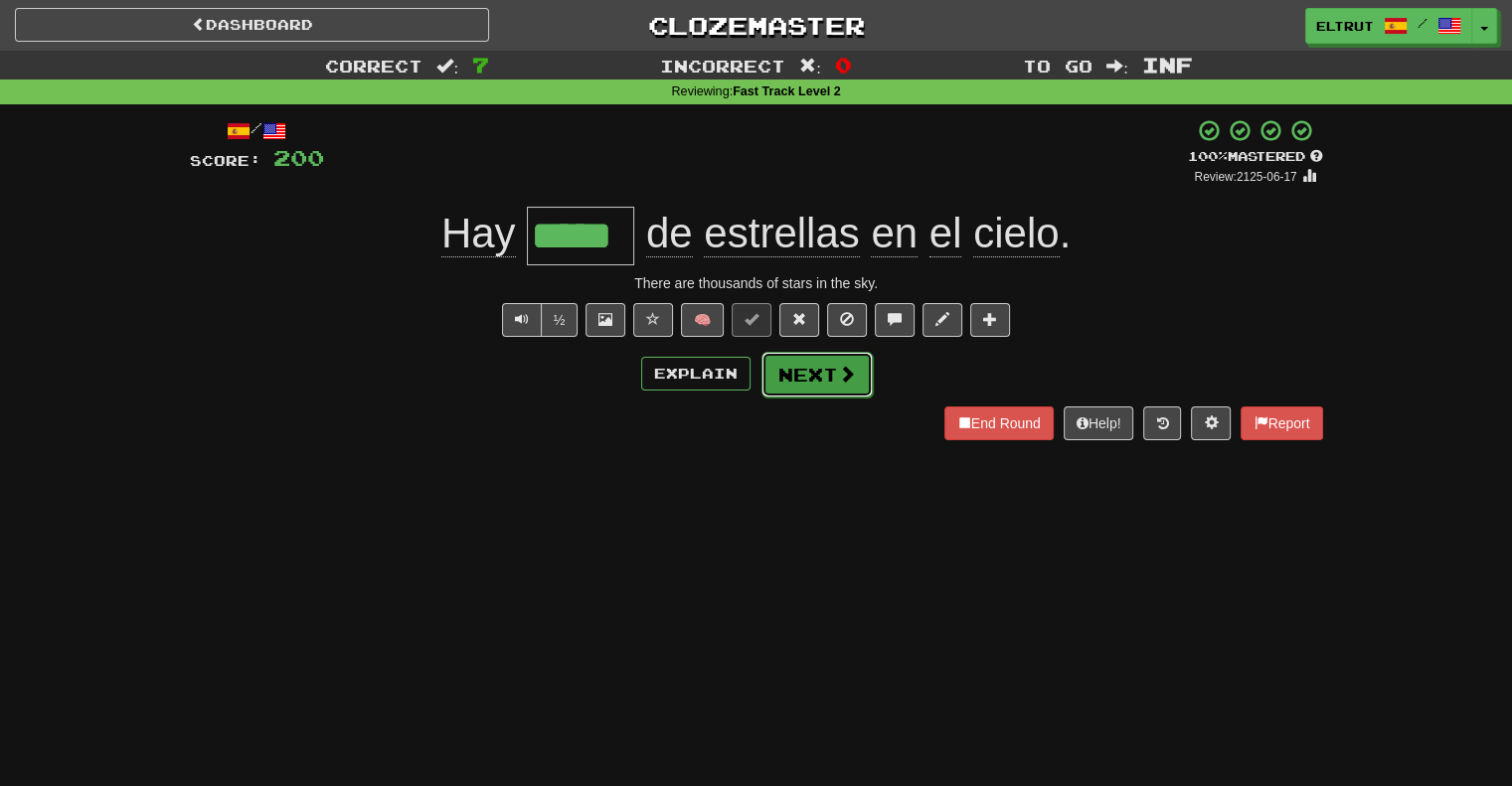 click on "Next" at bounding box center (817, 375) 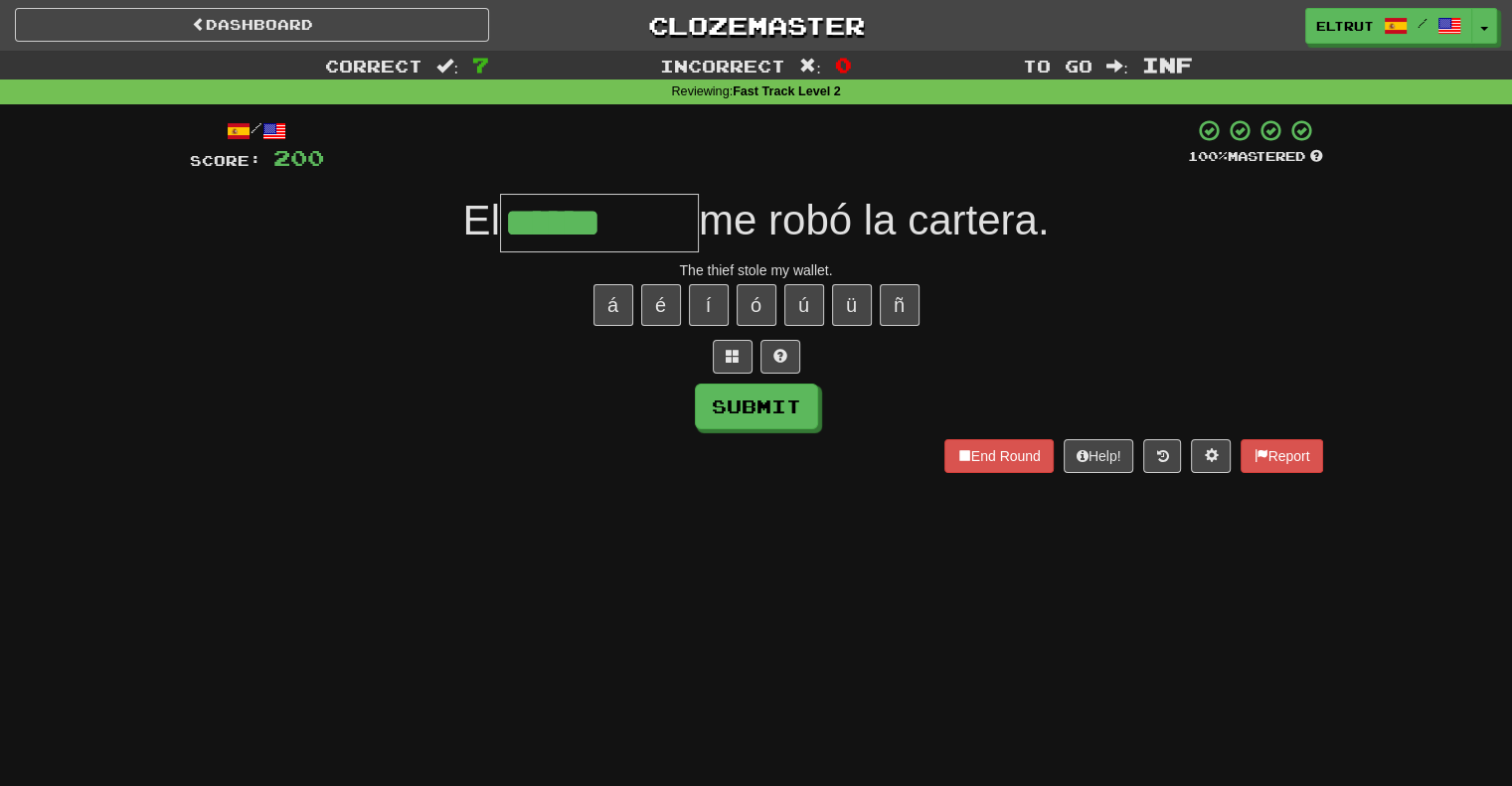 type on "******" 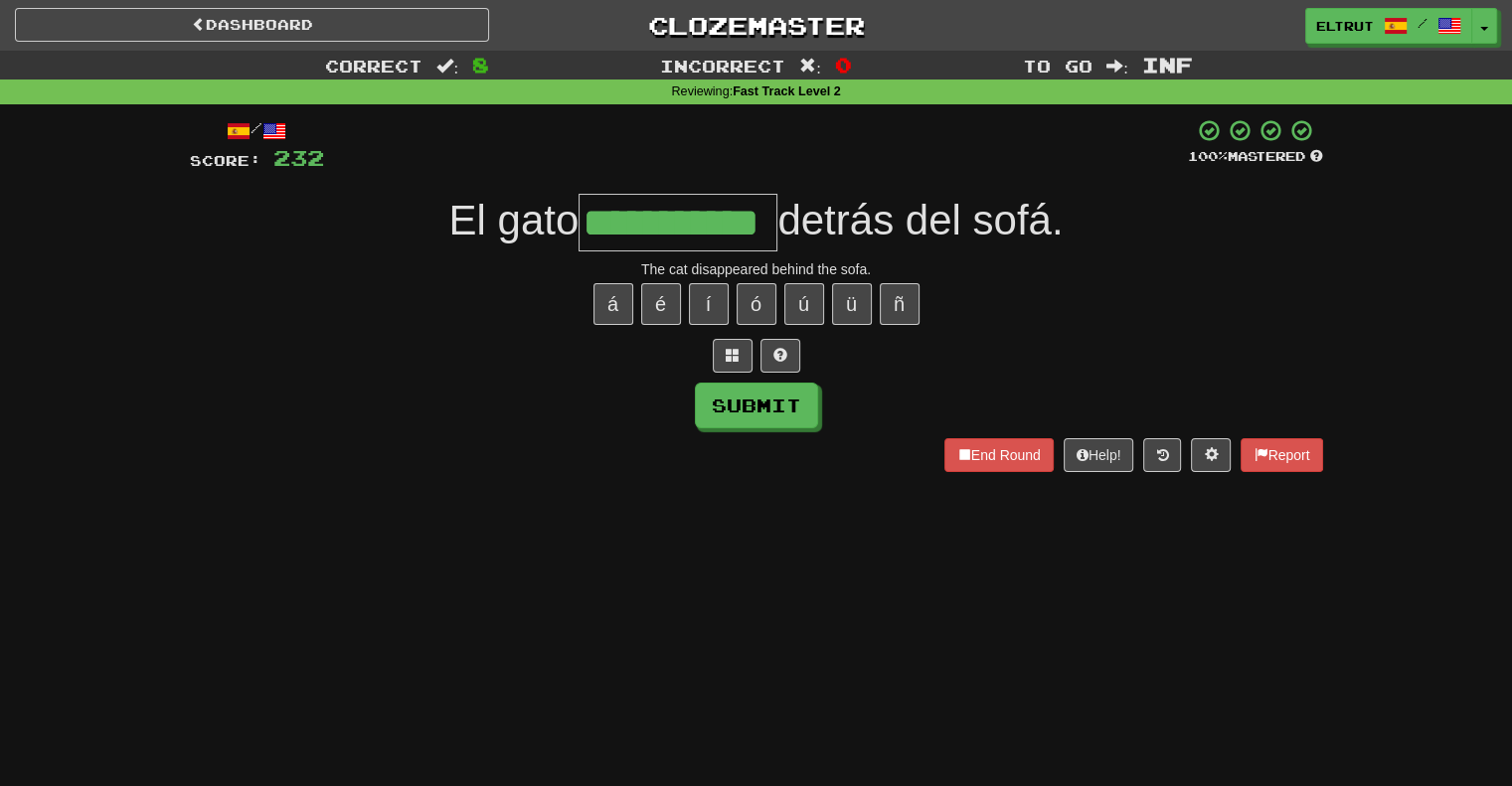 scroll, scrollTop: 0, scrollLeft: 36, axis: horizontal 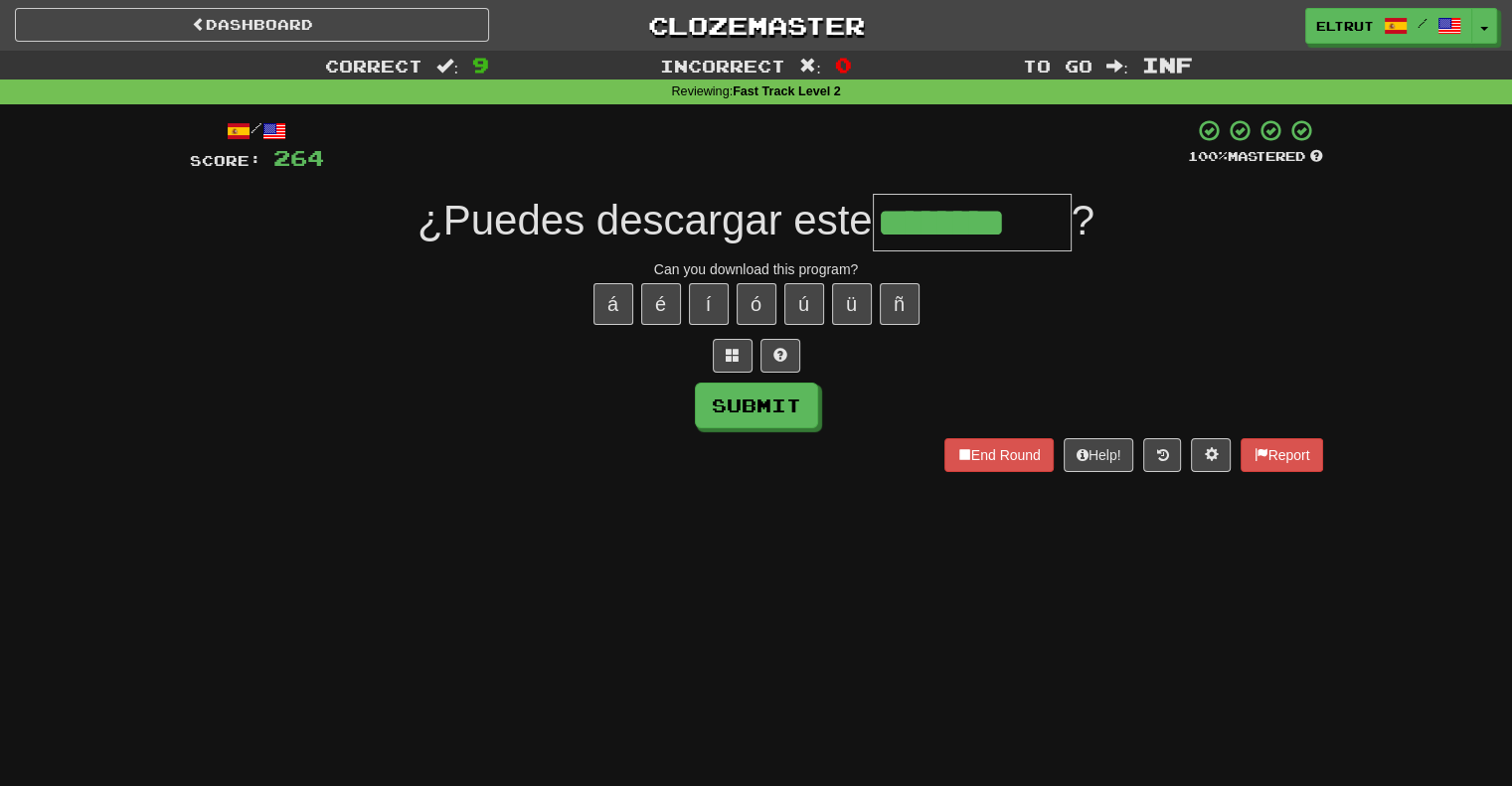 type on "********" 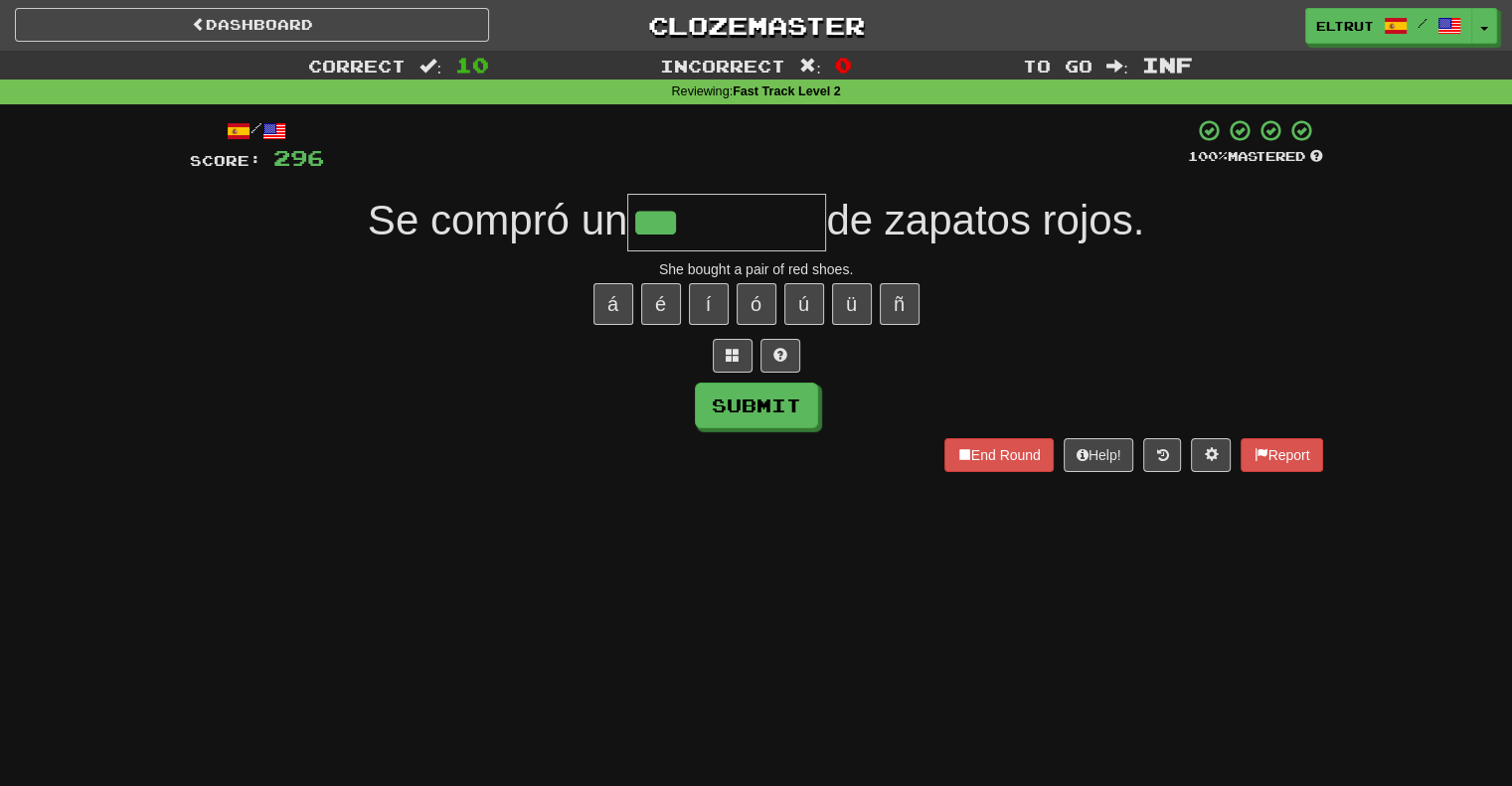 type on "***" 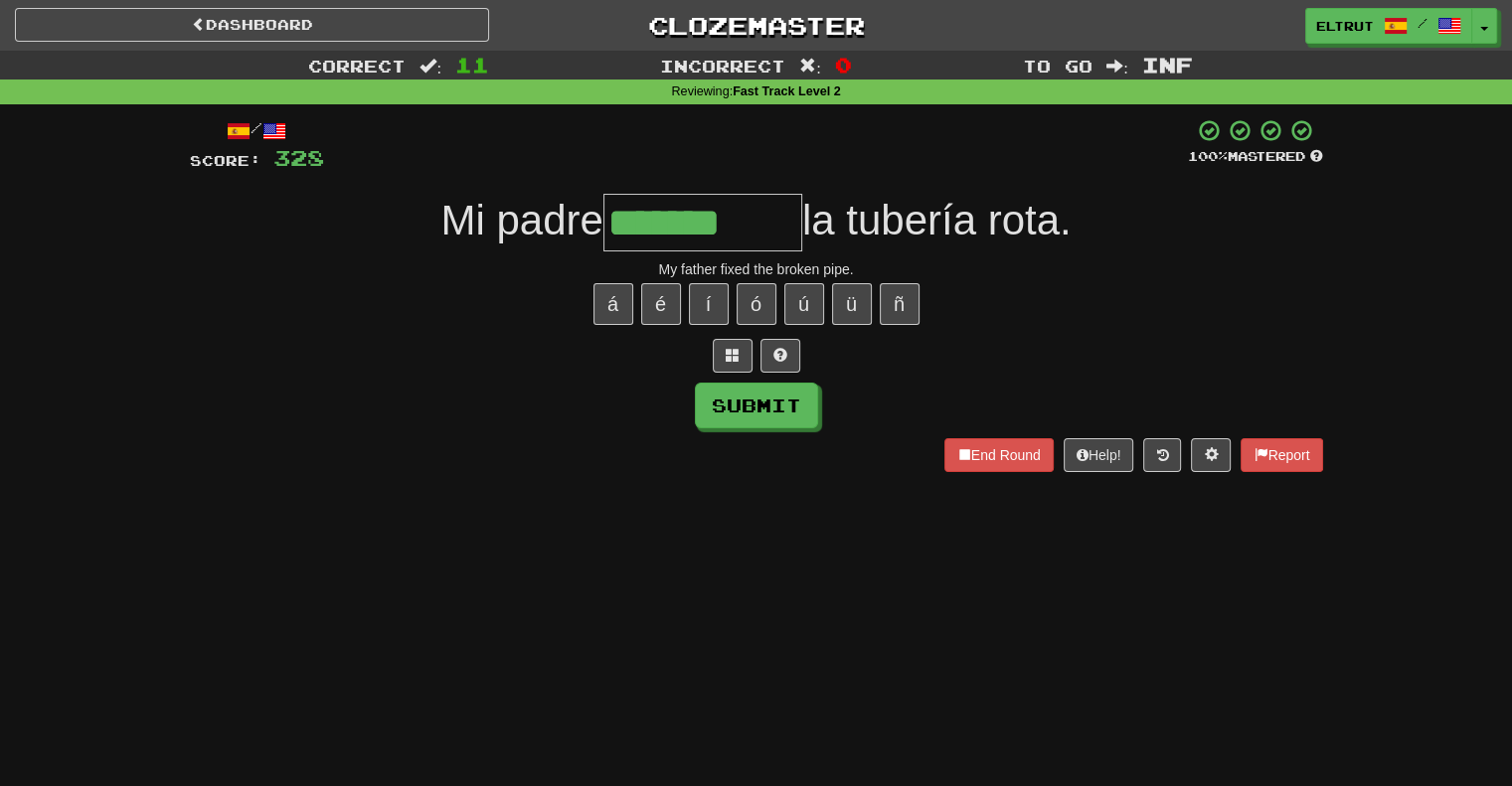 type on "*******" 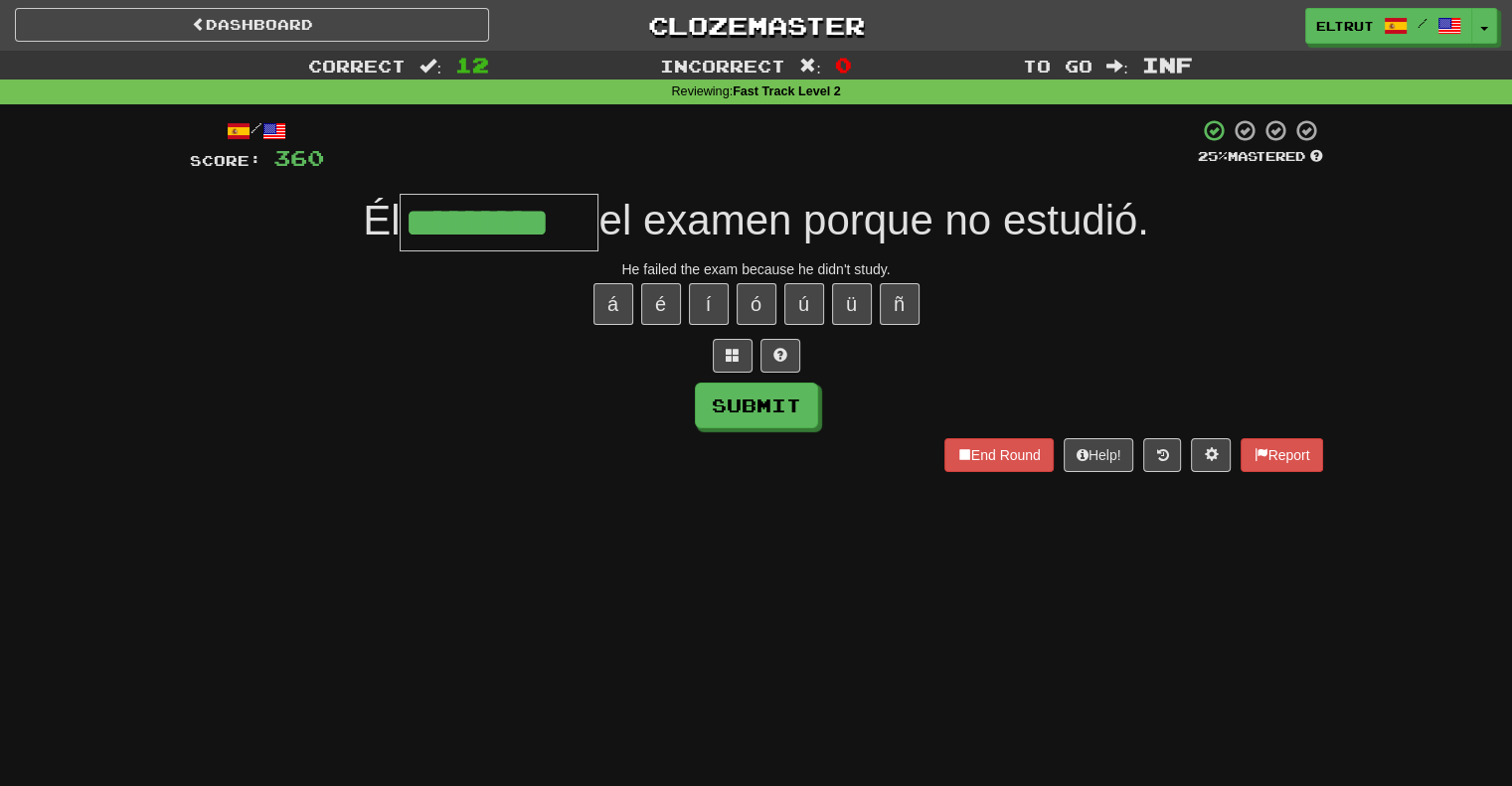 type on "*********" 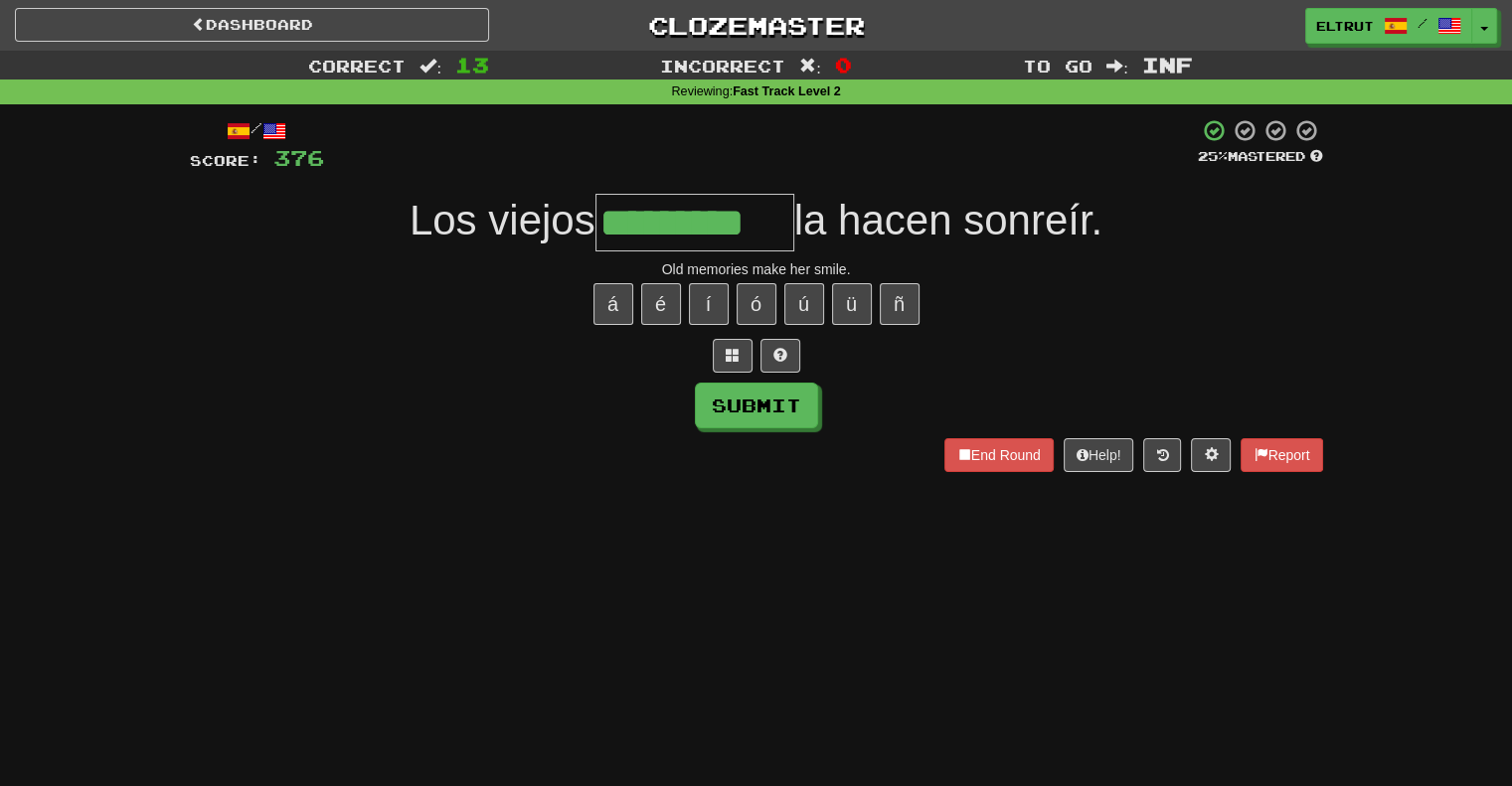 type on "*********" 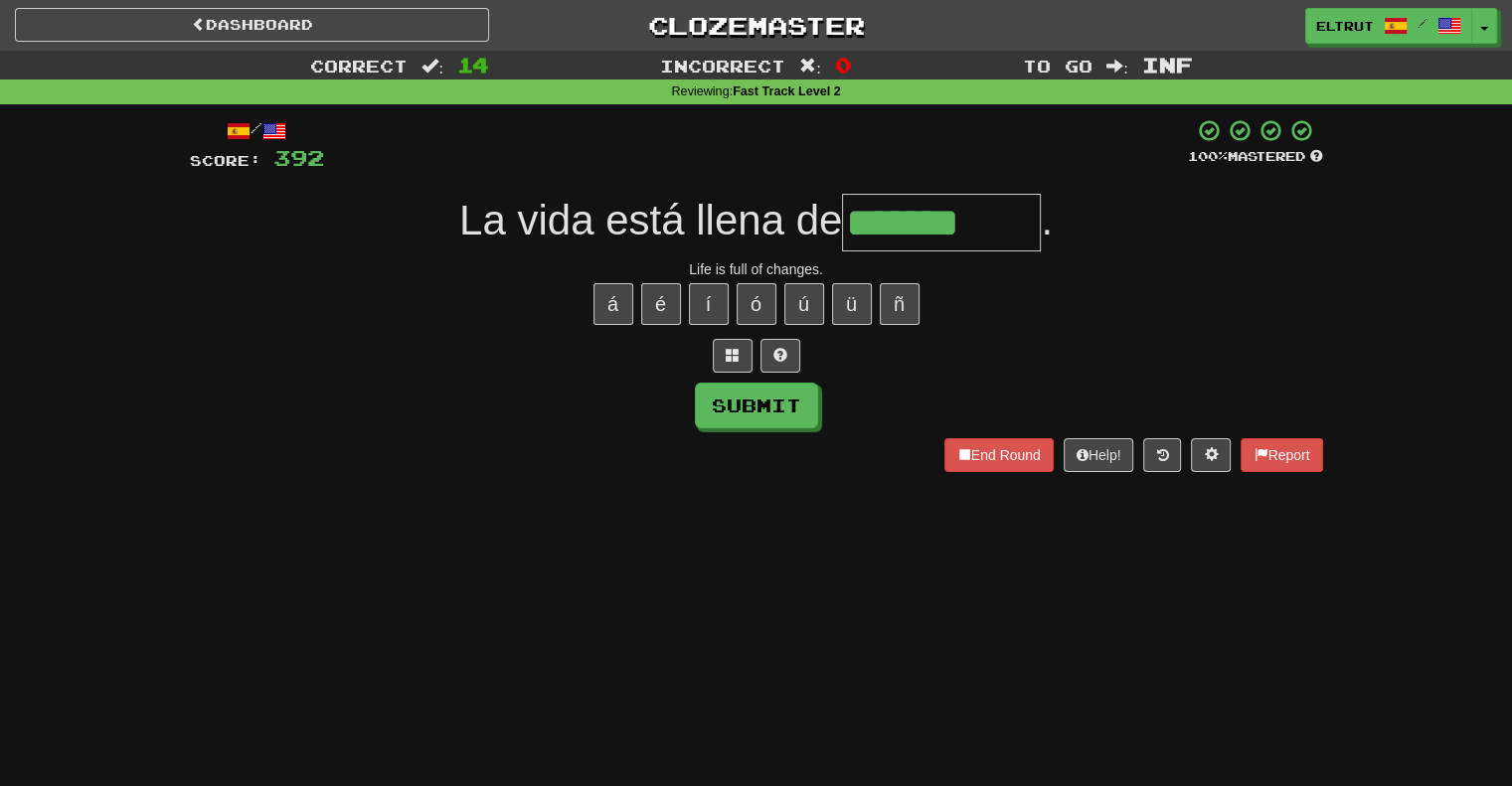 type on "*******" 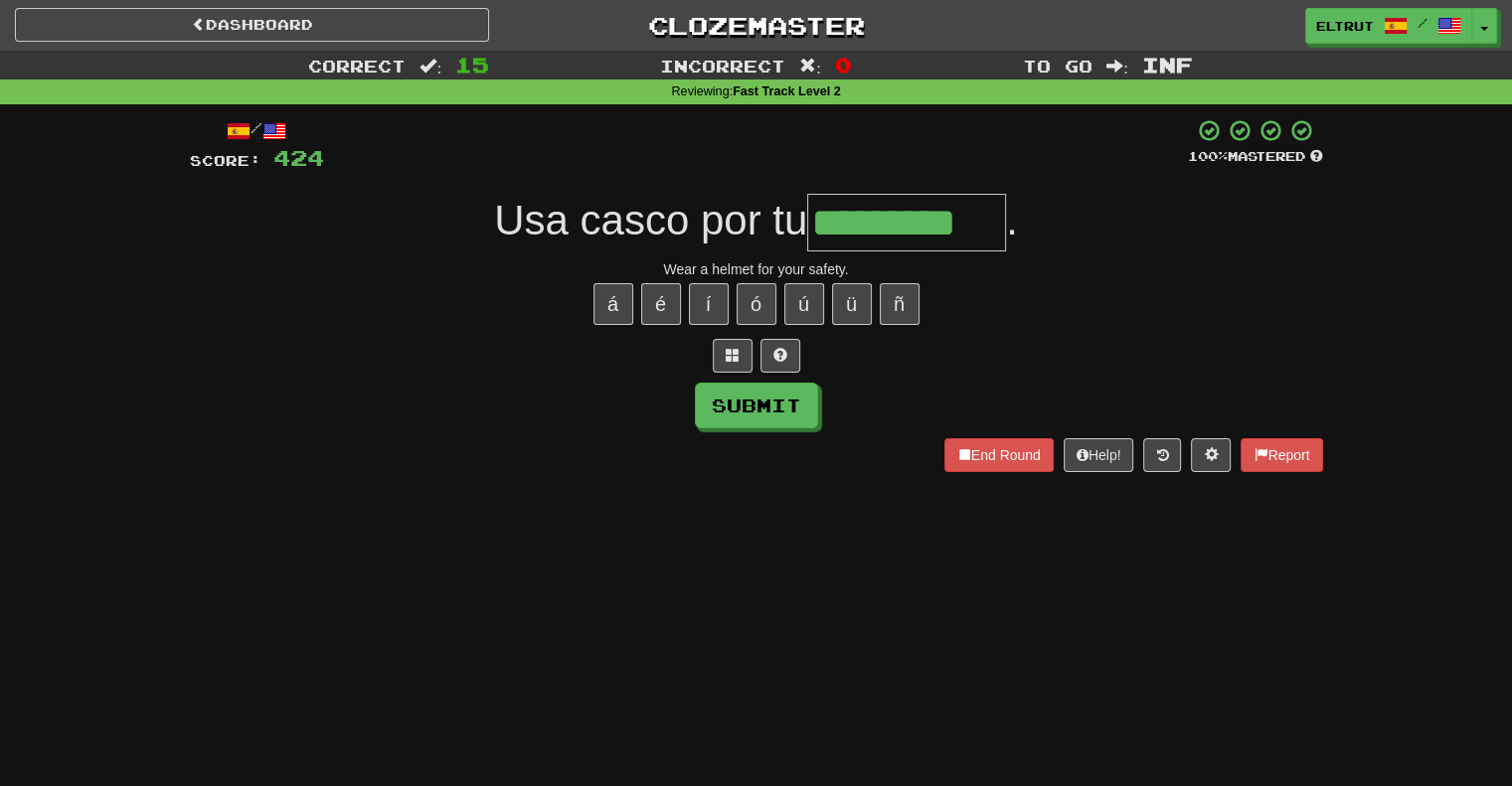 type on "*********" 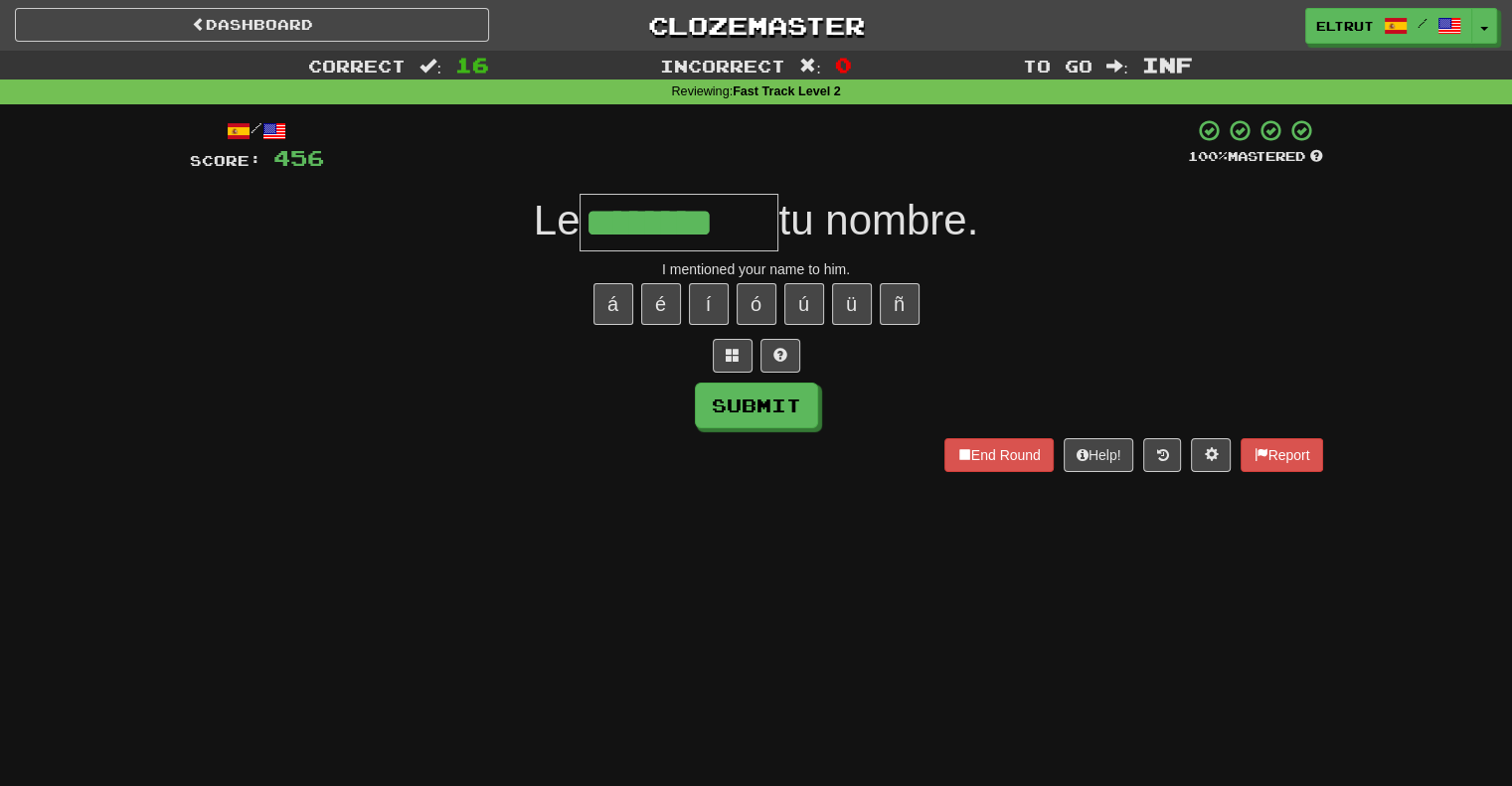 type on "********" 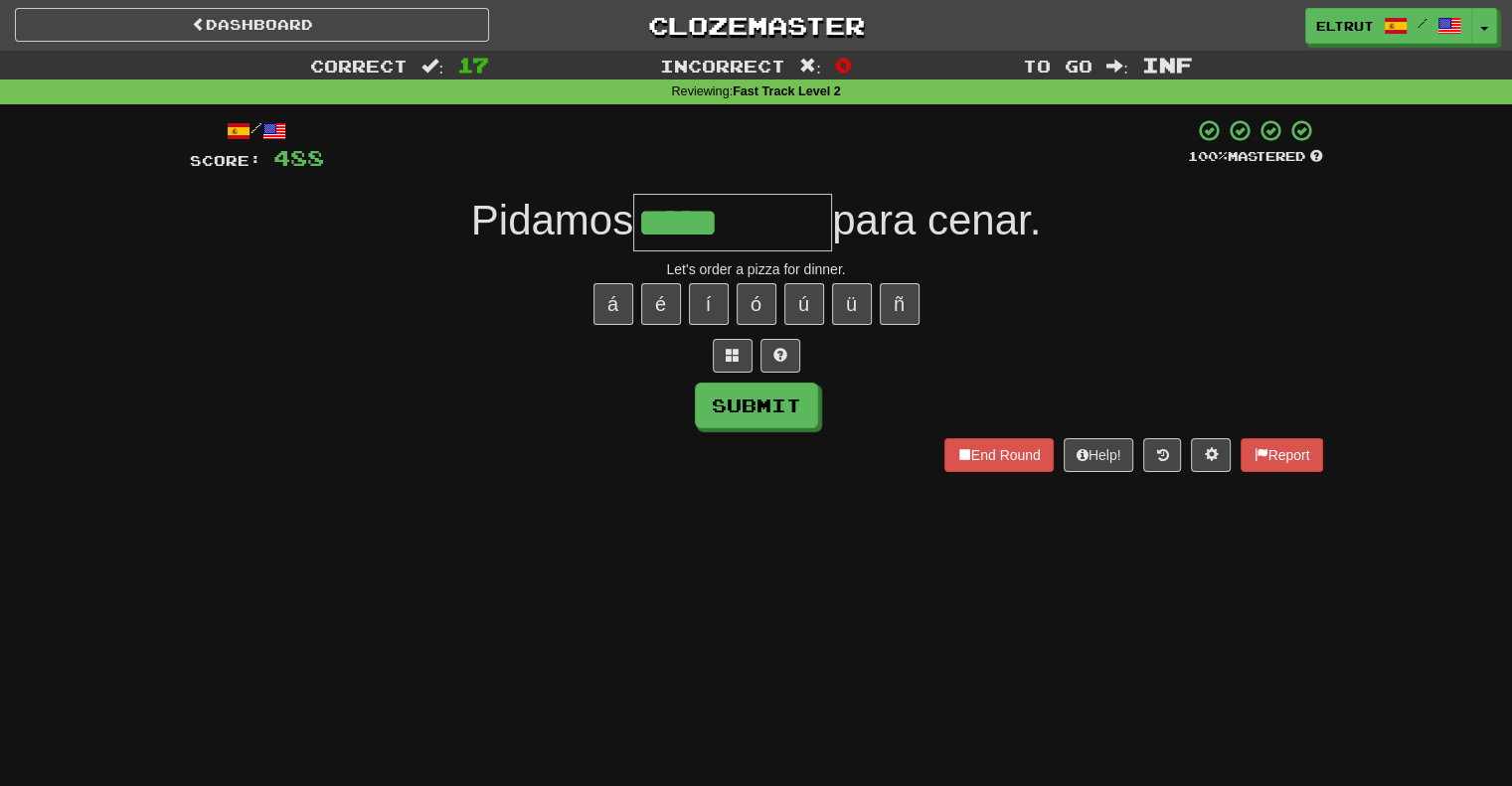 type on "*****" 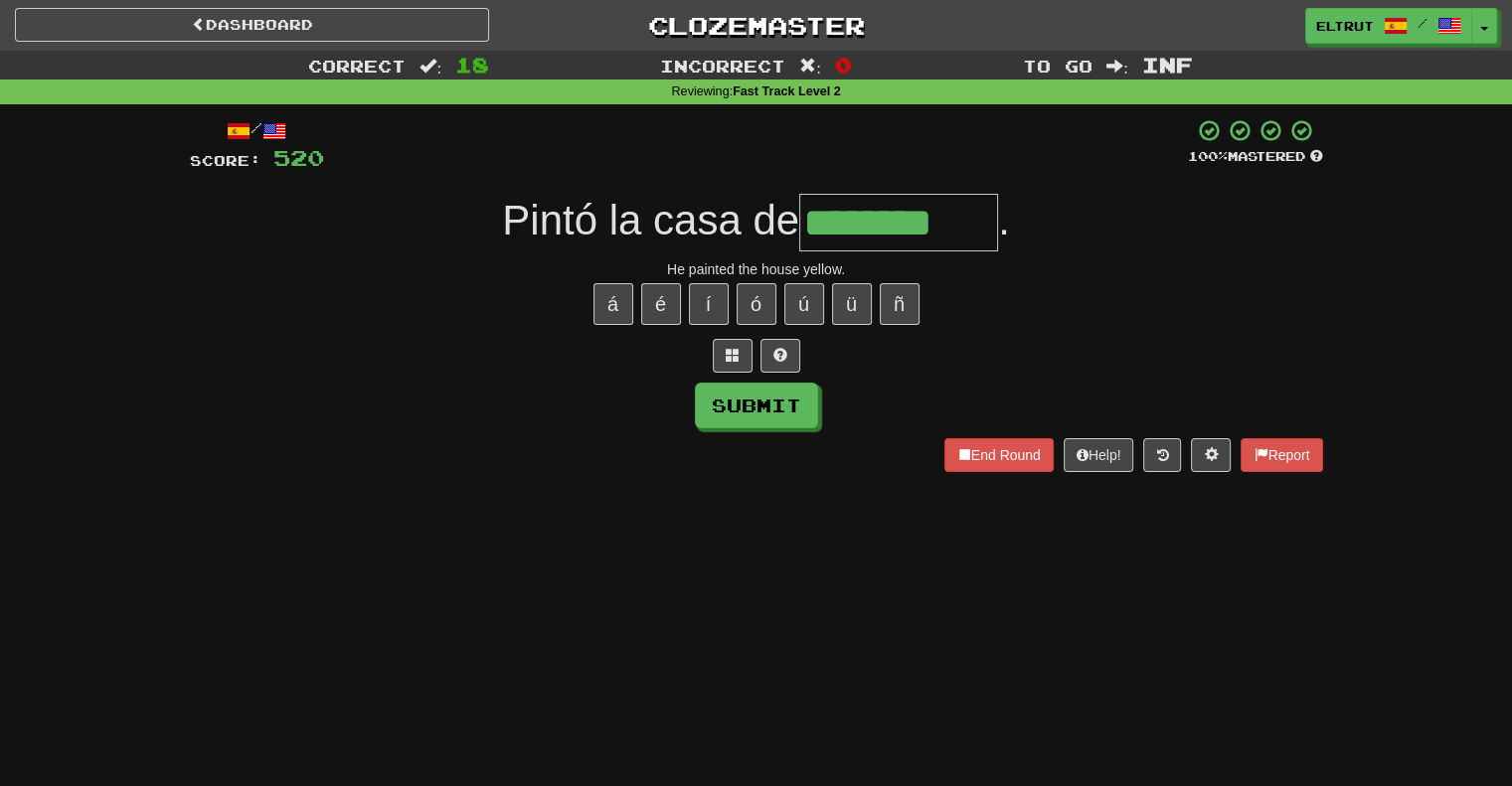 type on "********" 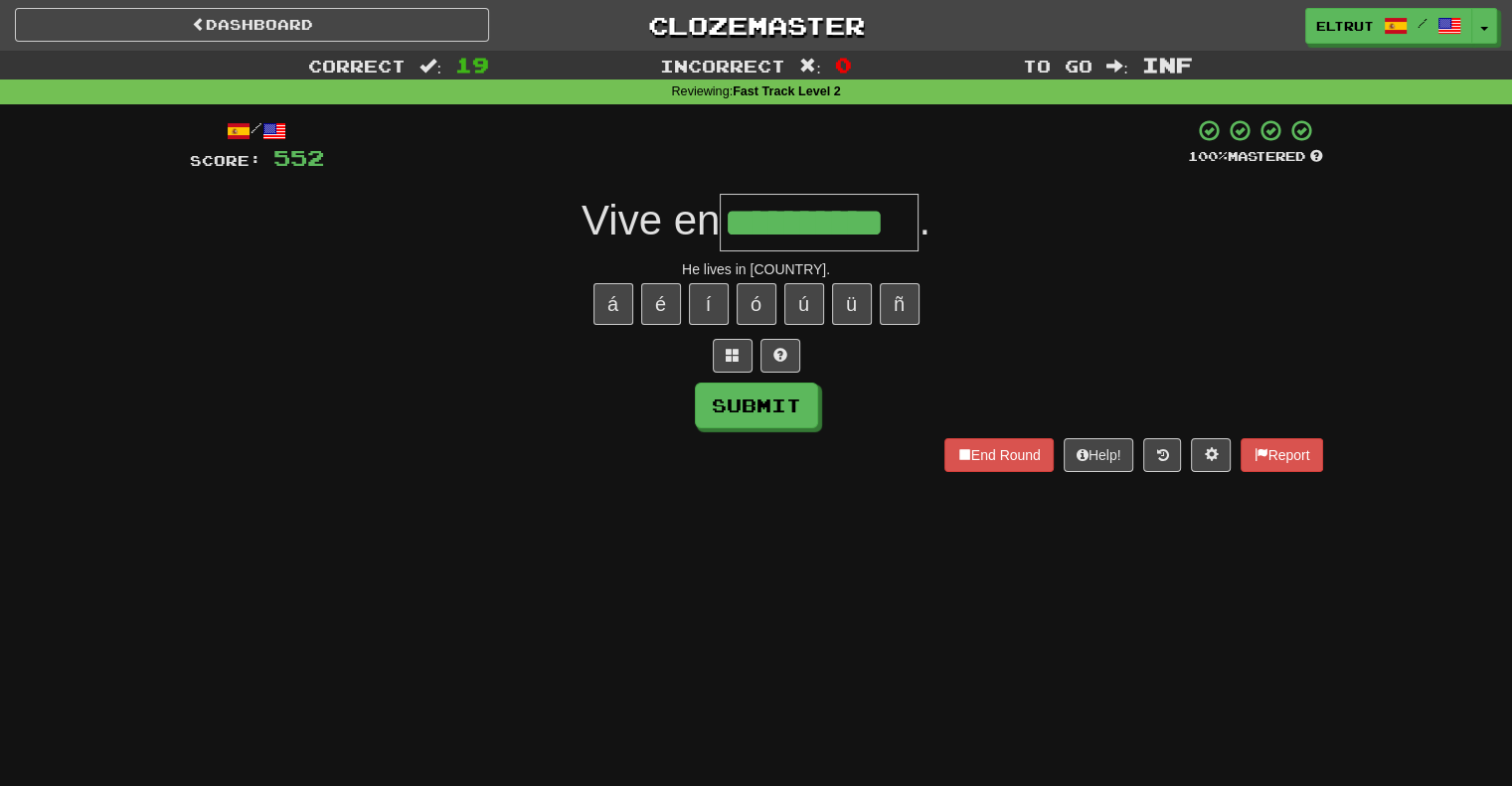 type on "**********" 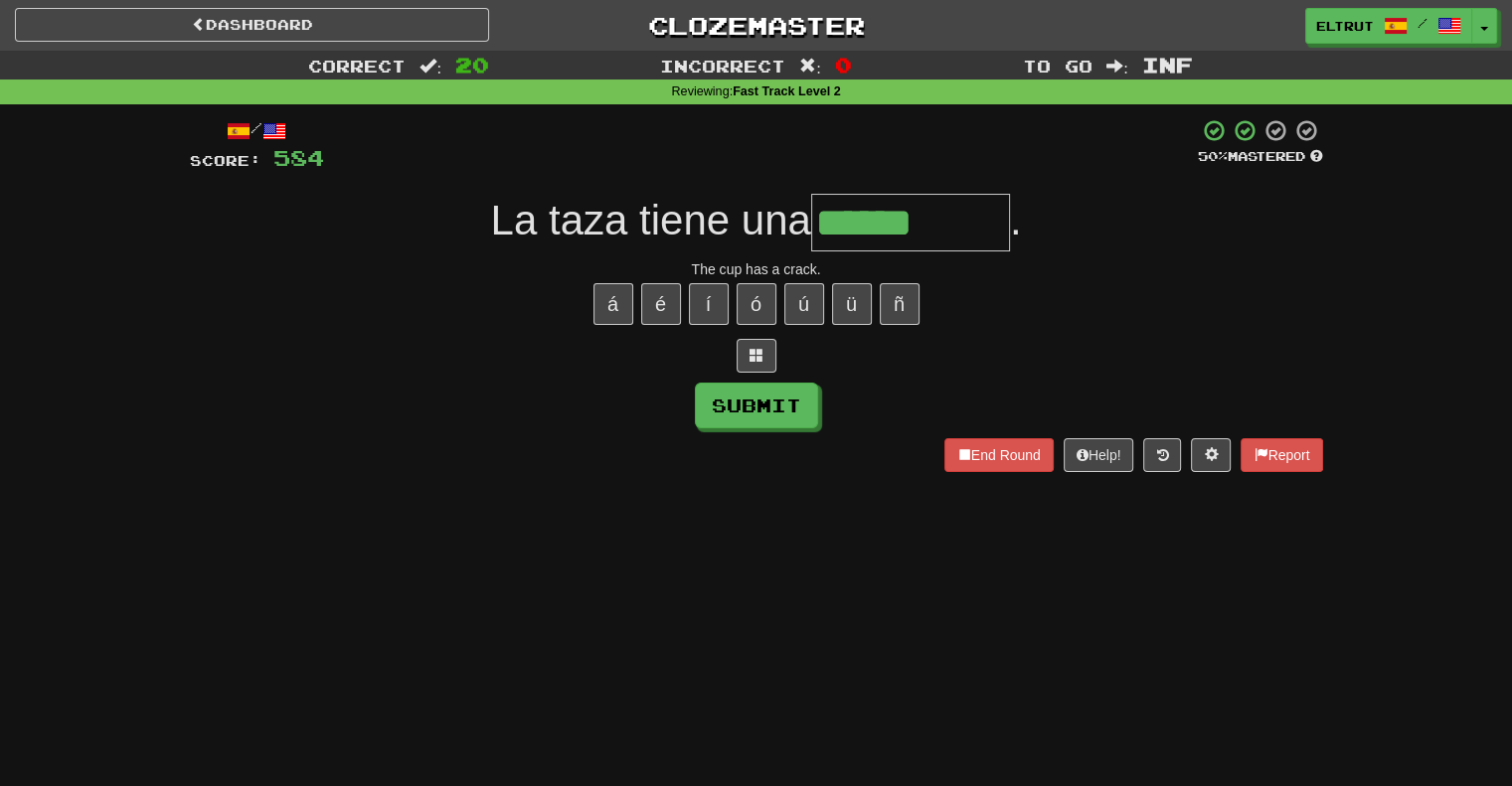 type on "******" 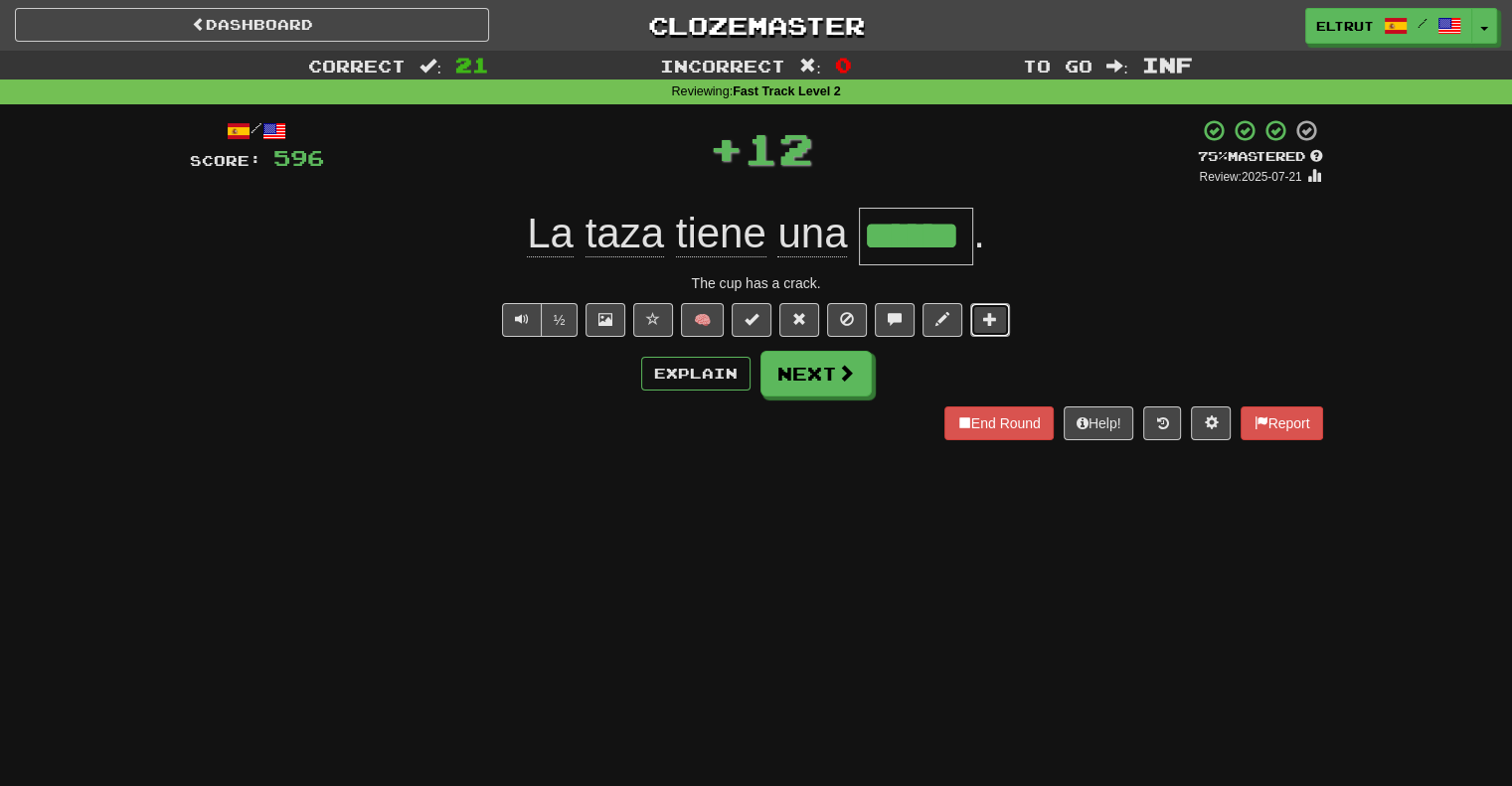 click at bounding box center (990, 320) 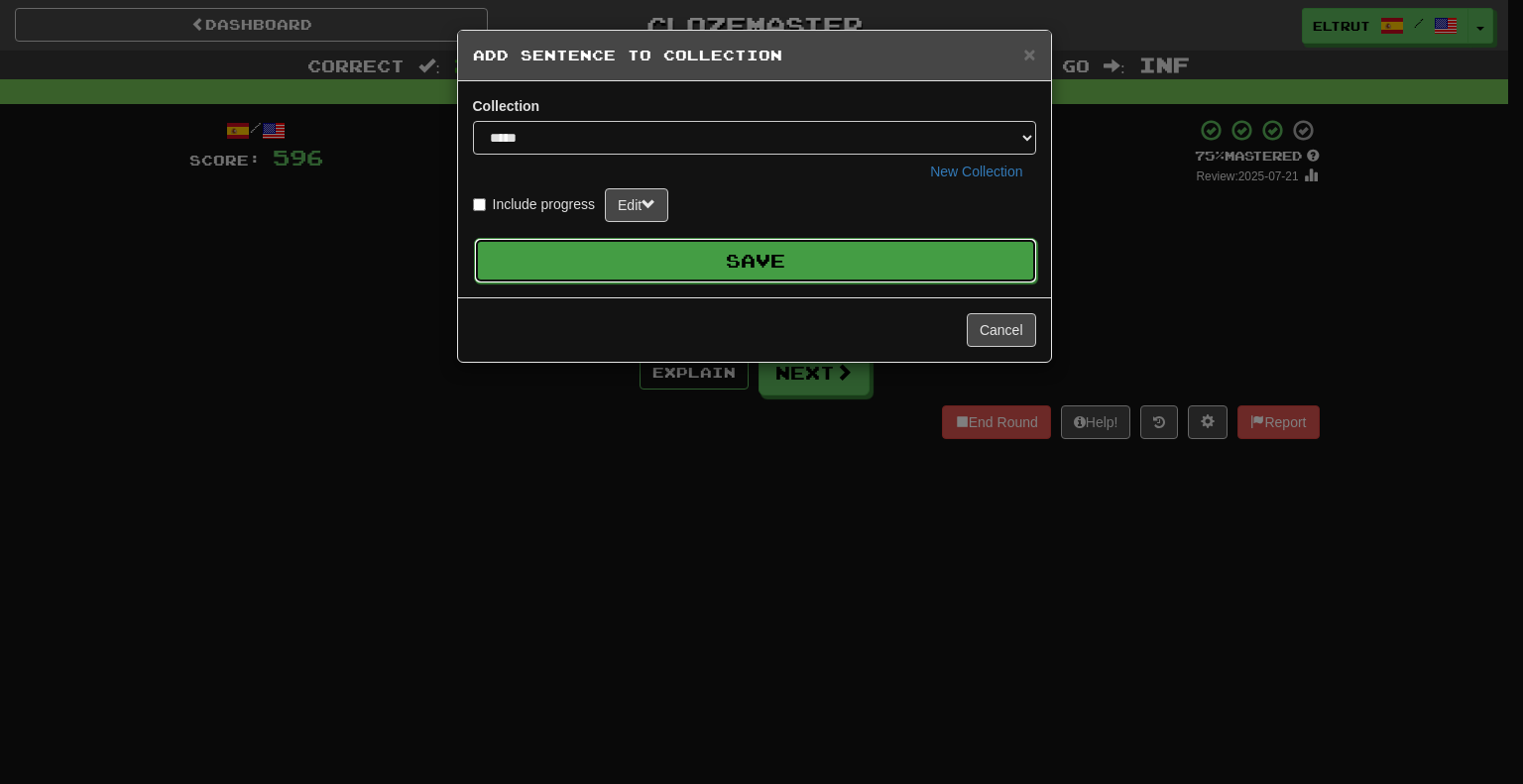 click on "Save" at bounding box center [756, 261] 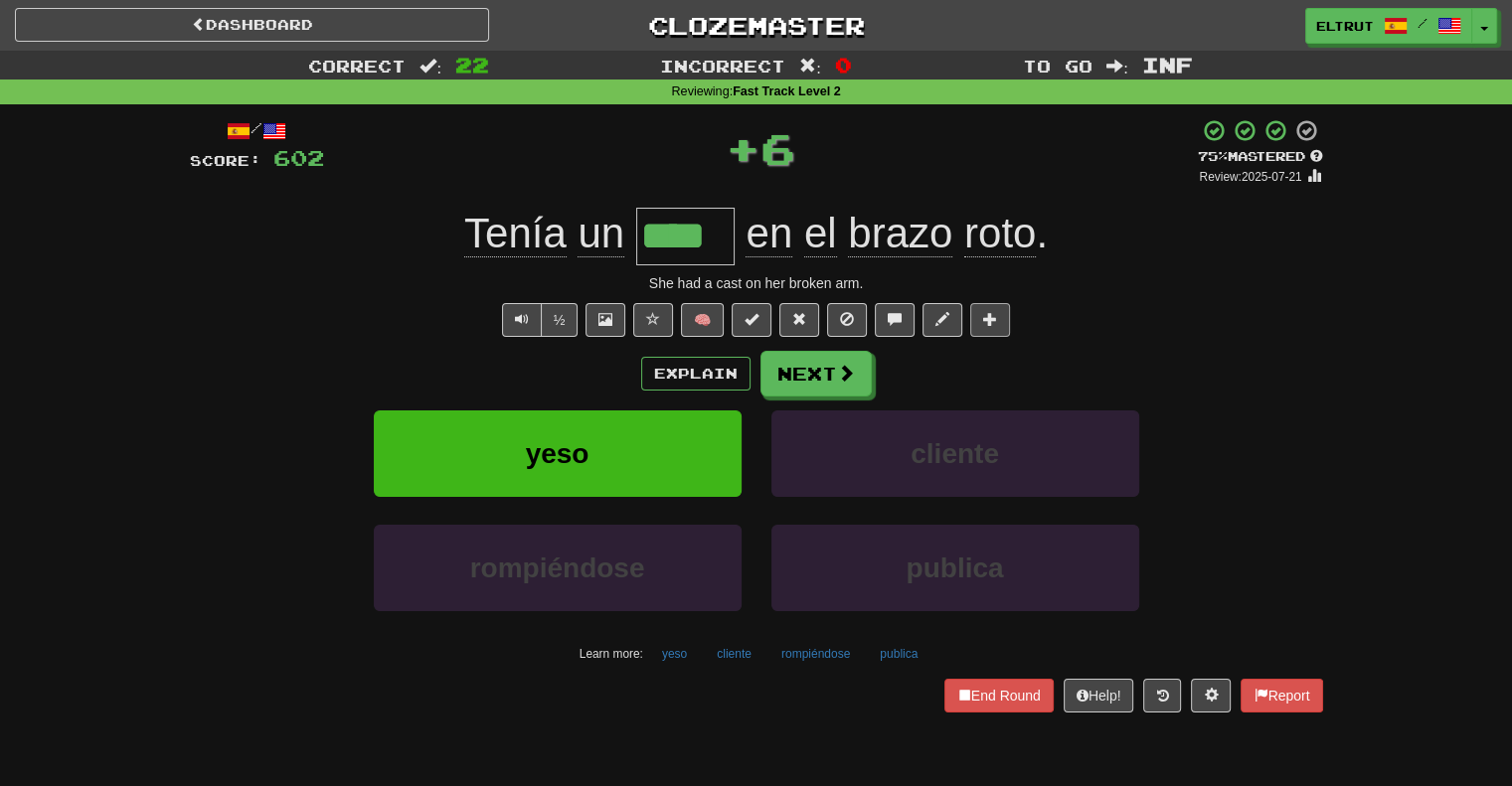type on "****" 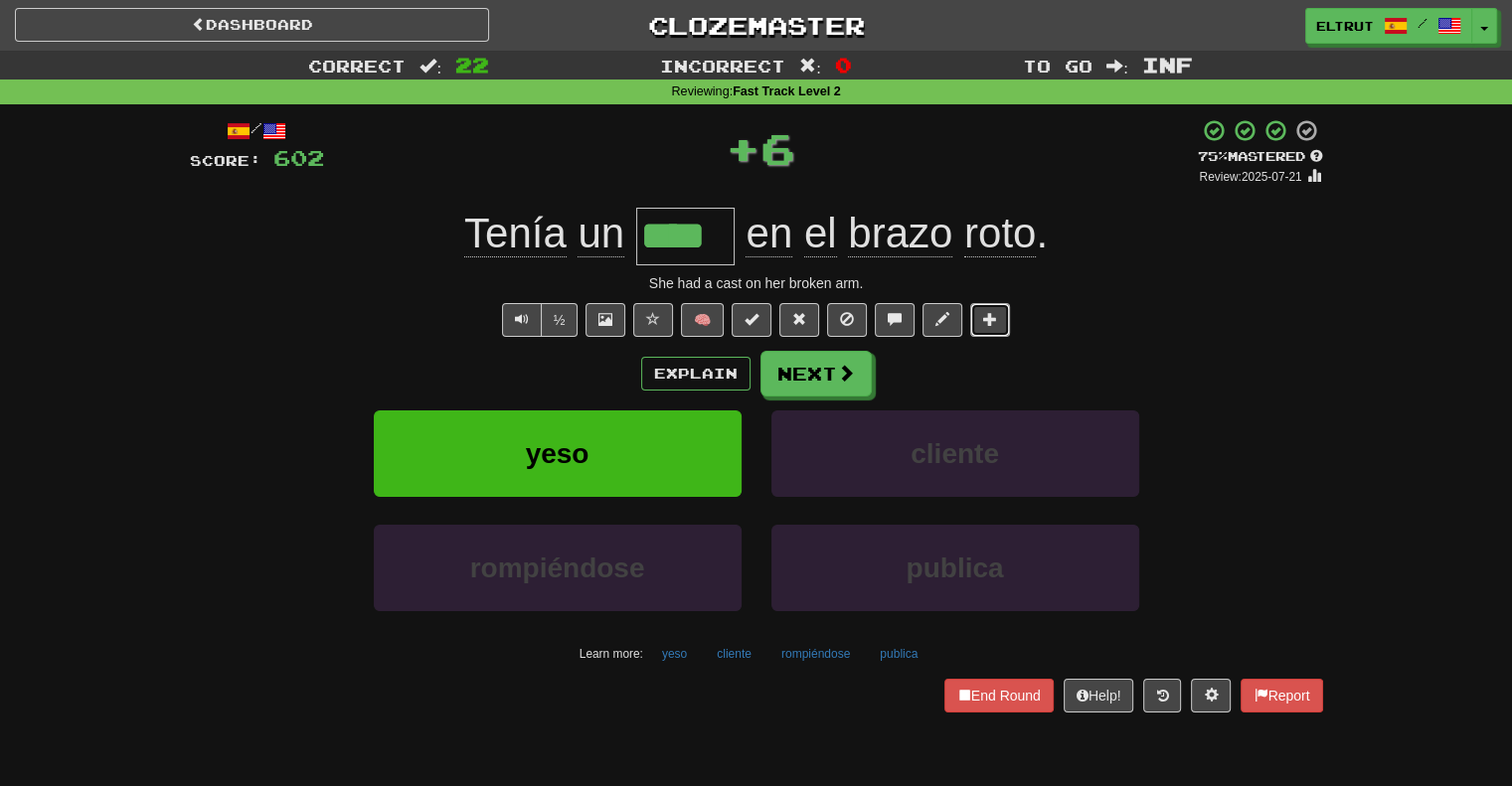 click at bounding box center [990, 320] 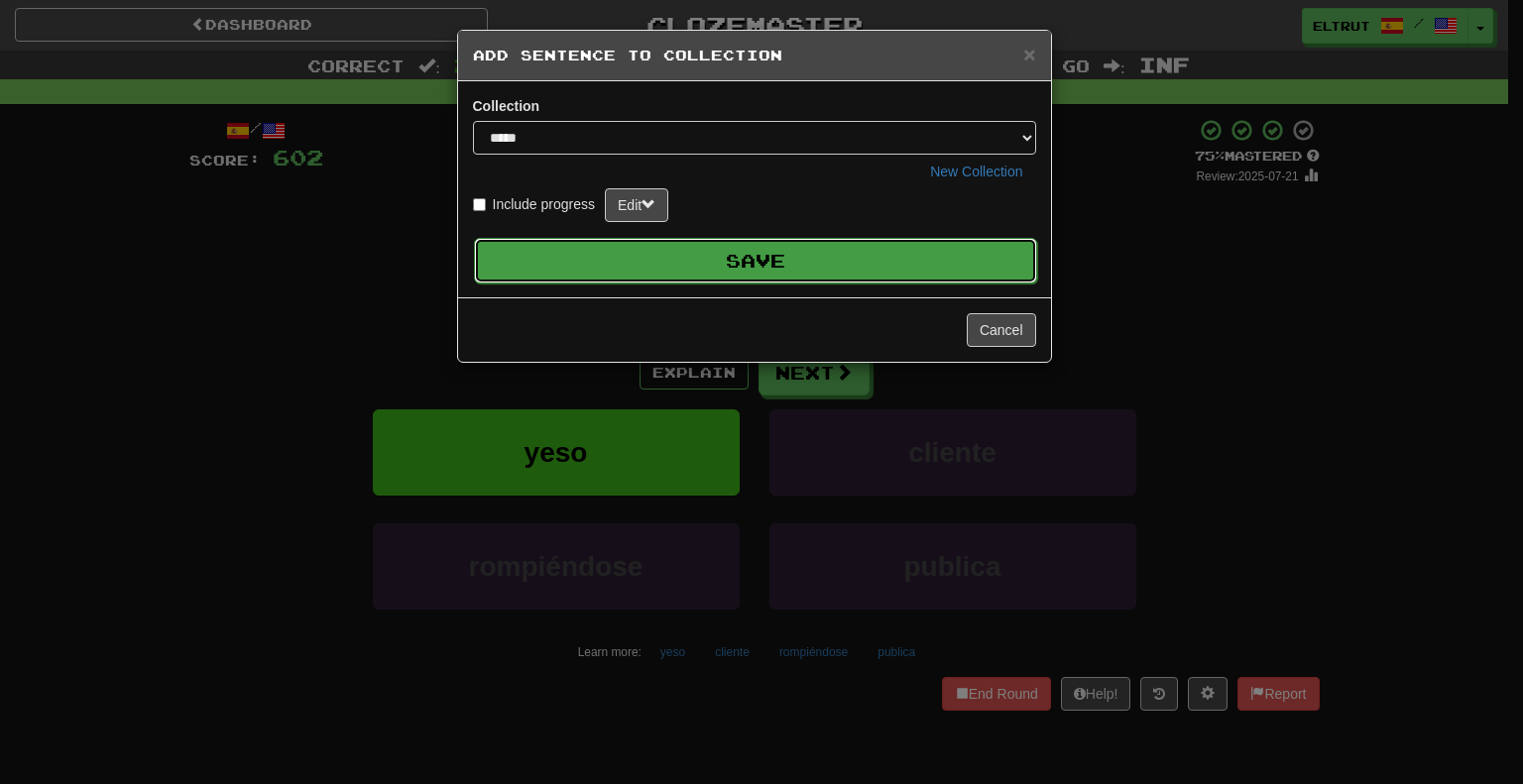 click on "Save" at bounding box center [756, 261] 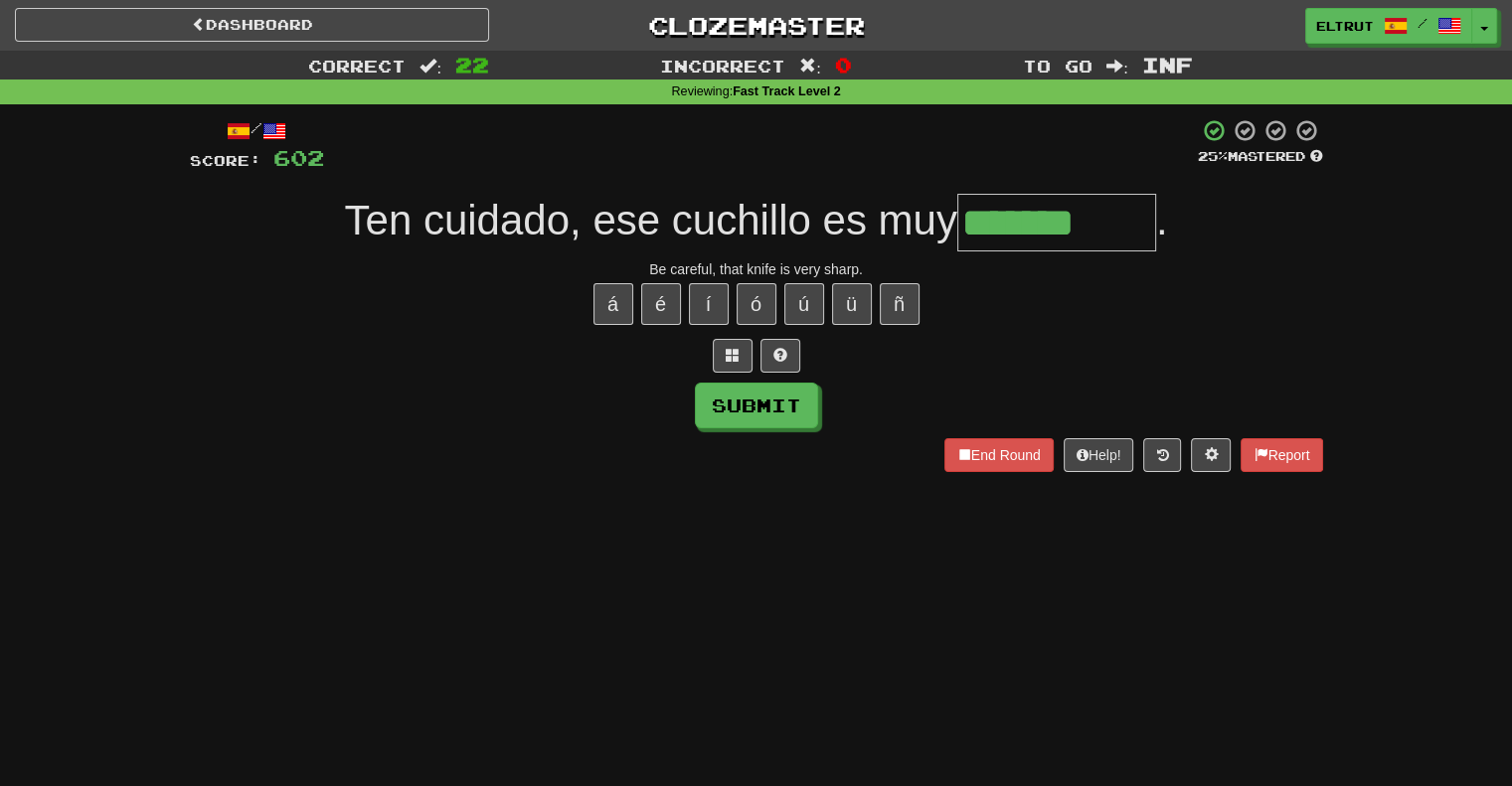 type on "*******" 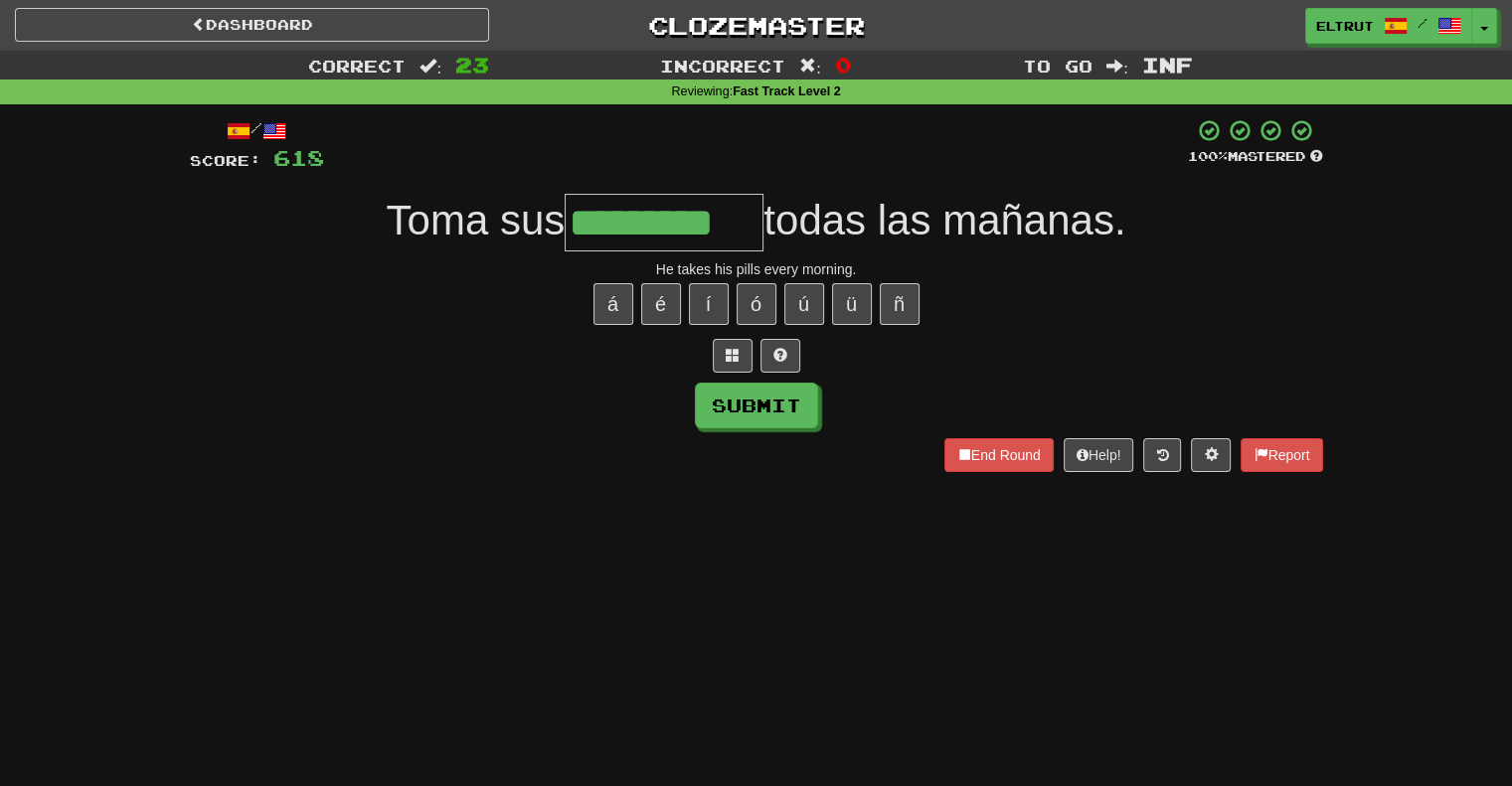 type on "*********" 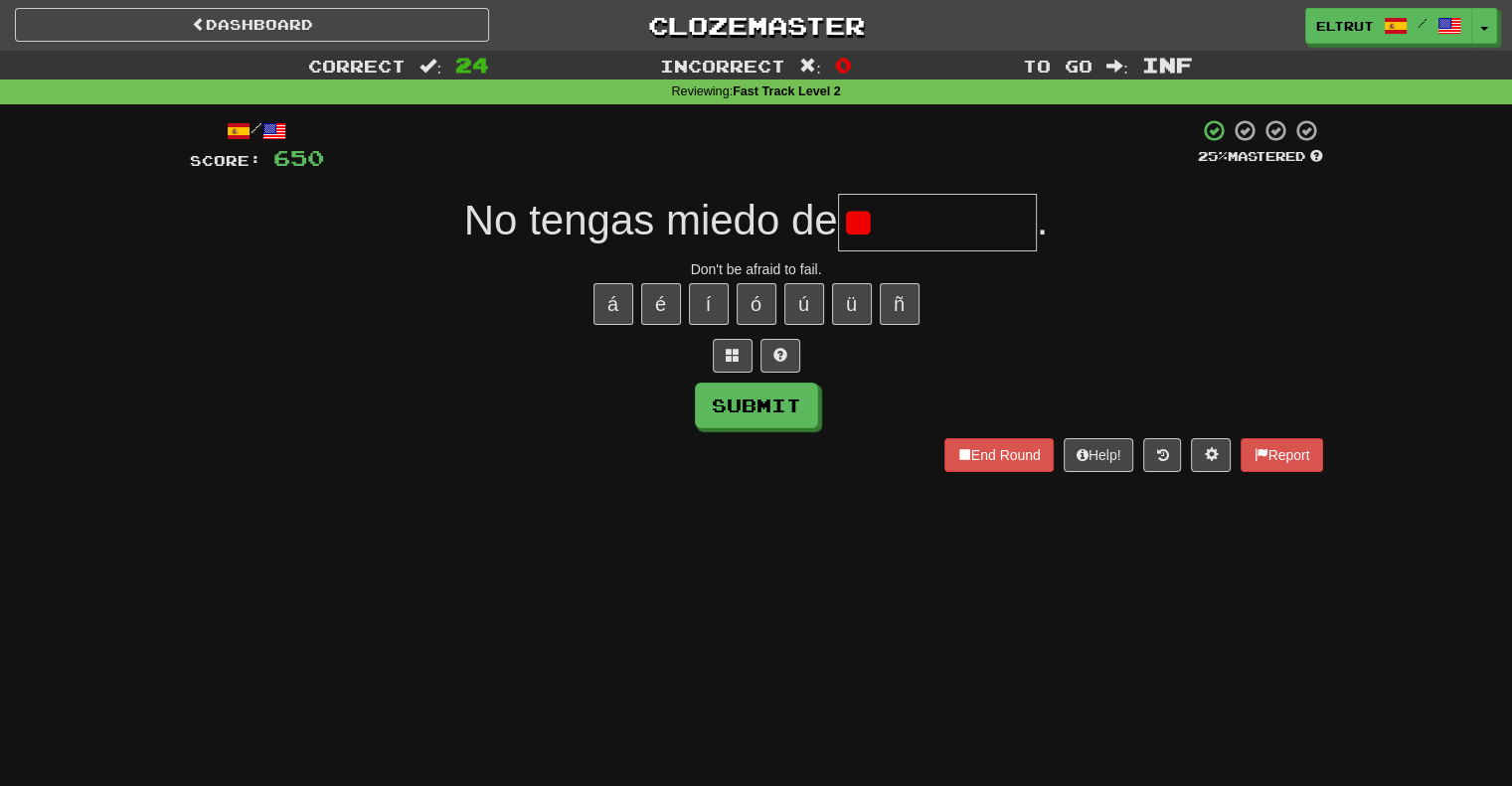 type on "*" 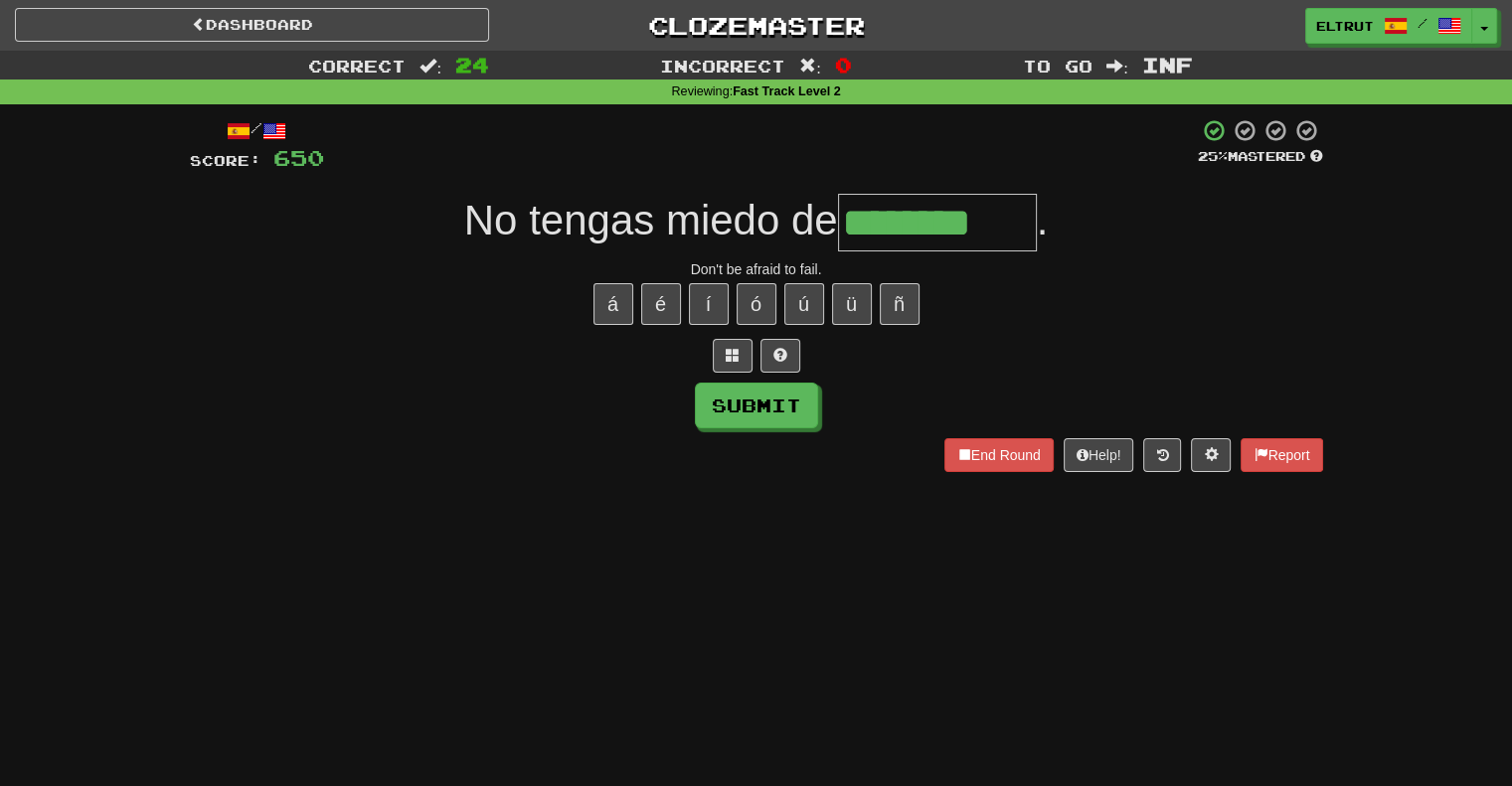type on "********" 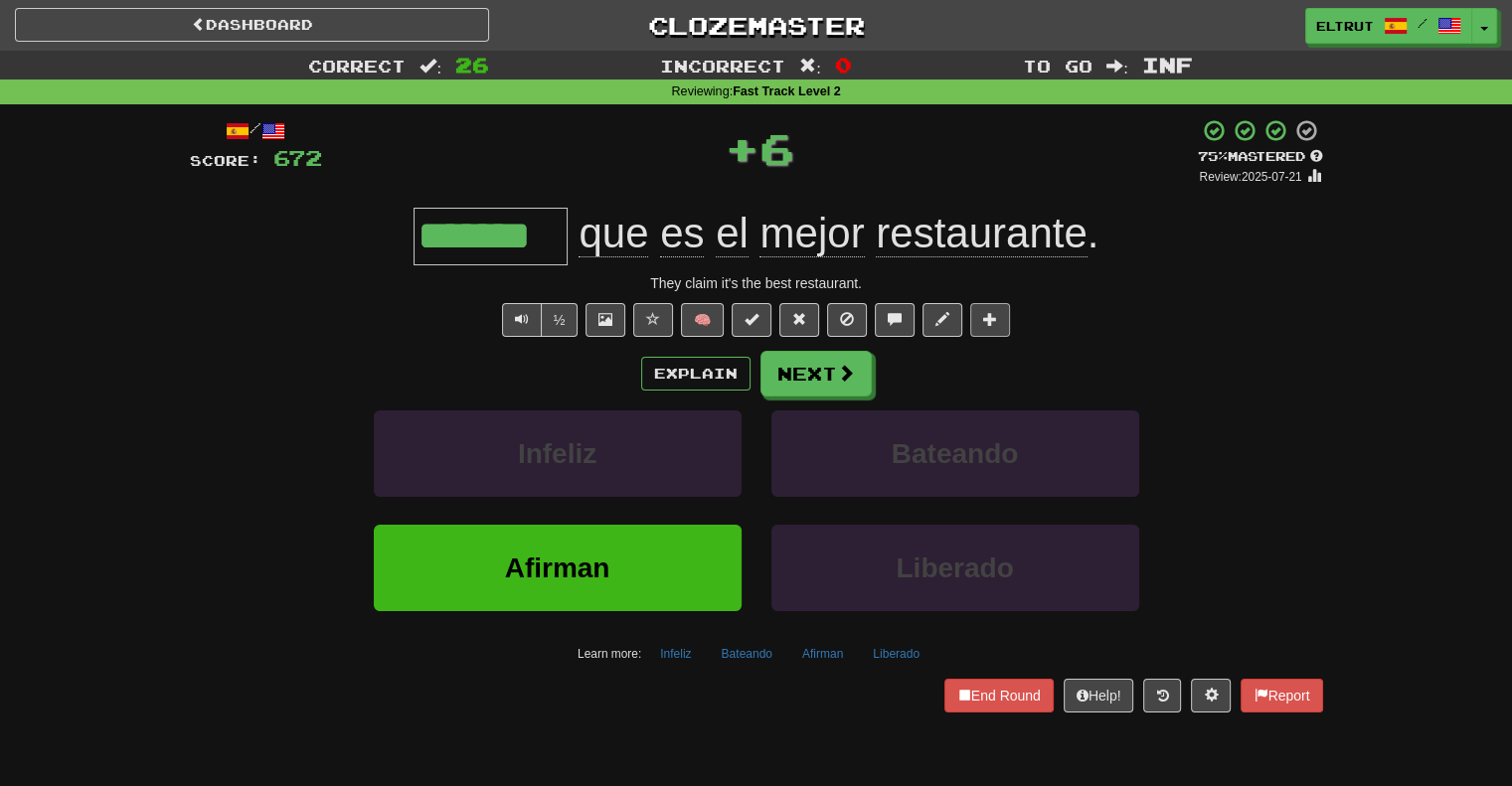 type on "*******" 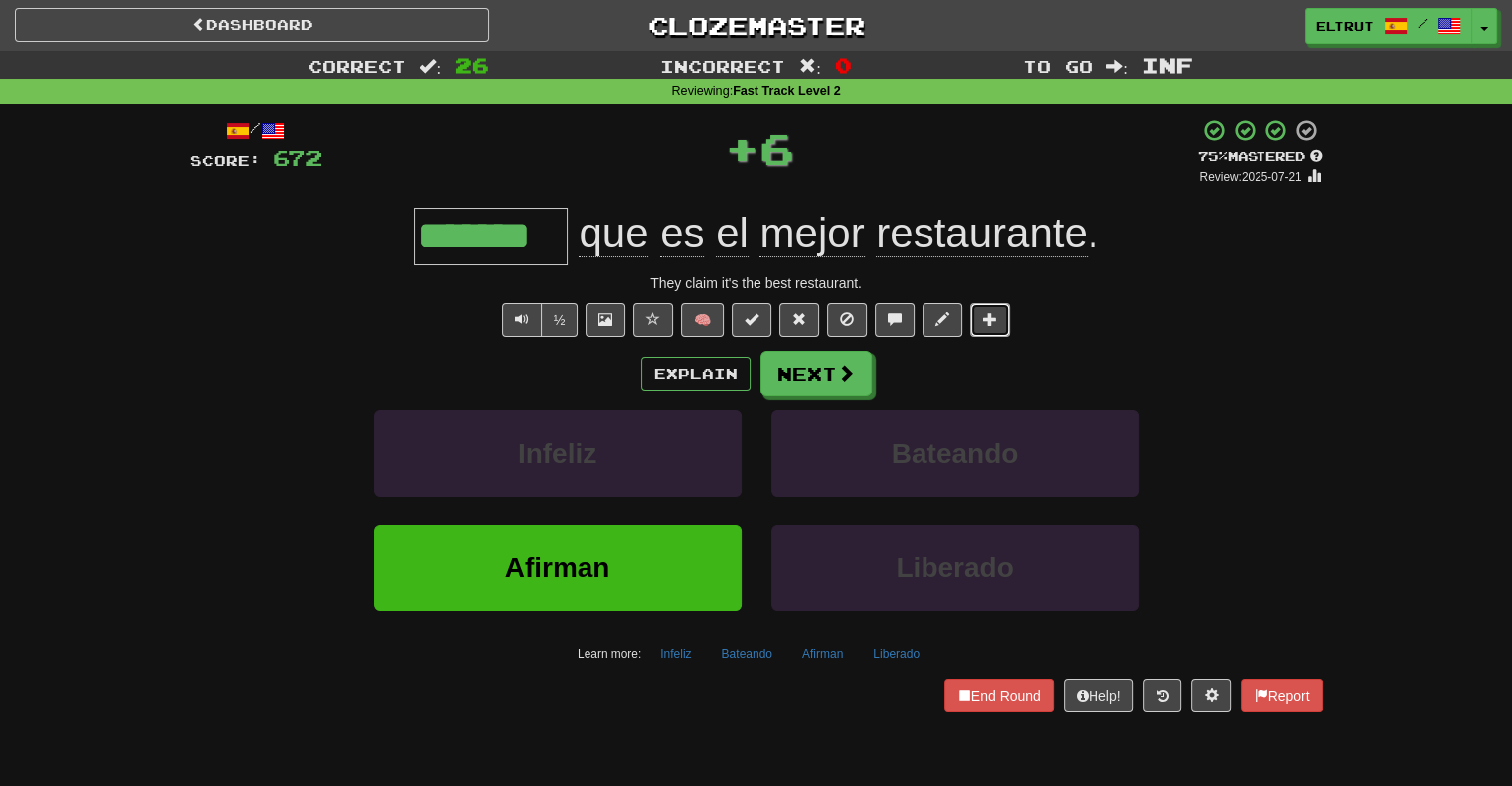 click at bounding box center [990, 320] 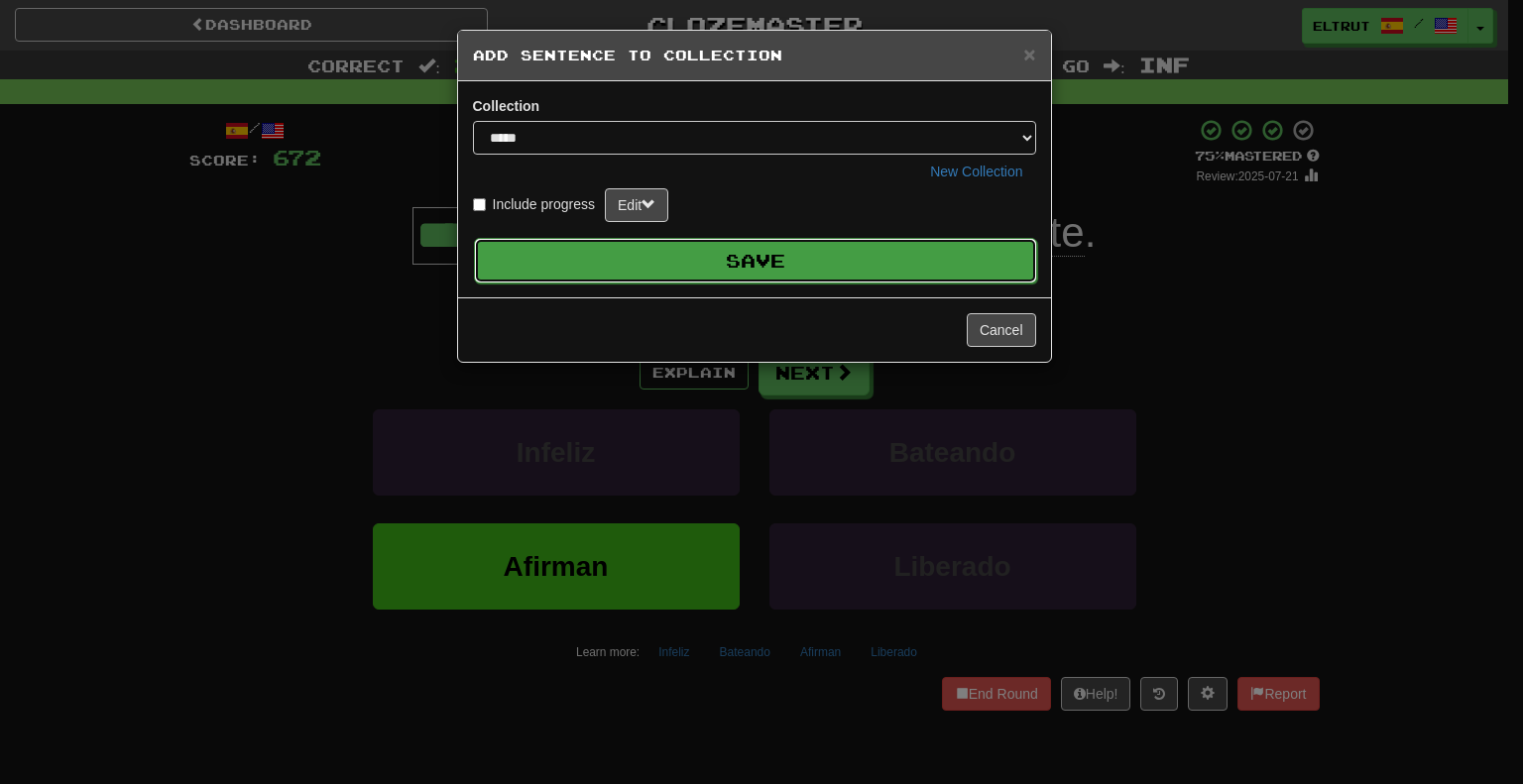 click on "Save" at bounding box center (756, 261) 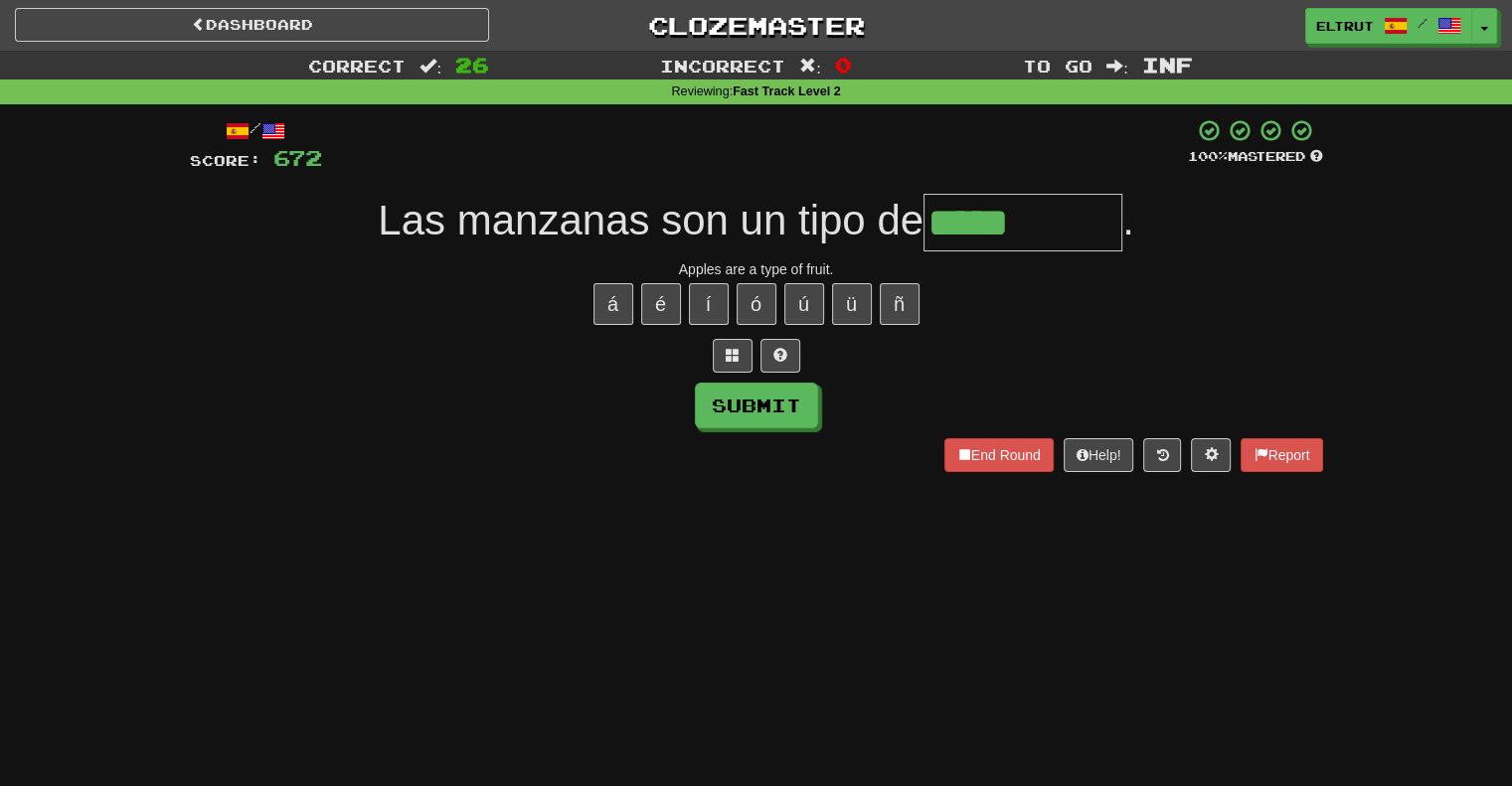 type on "*****" 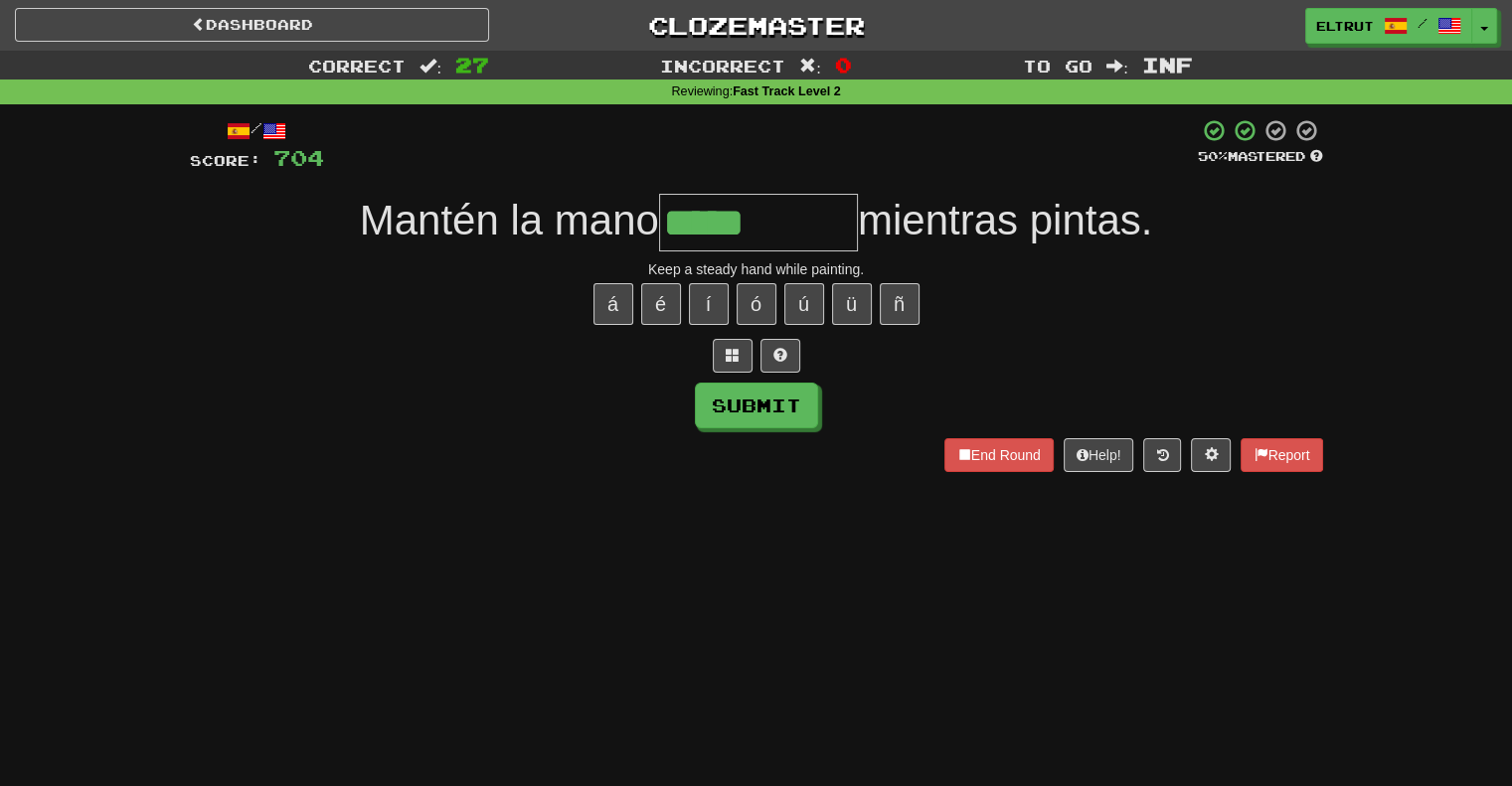 type on "*****" 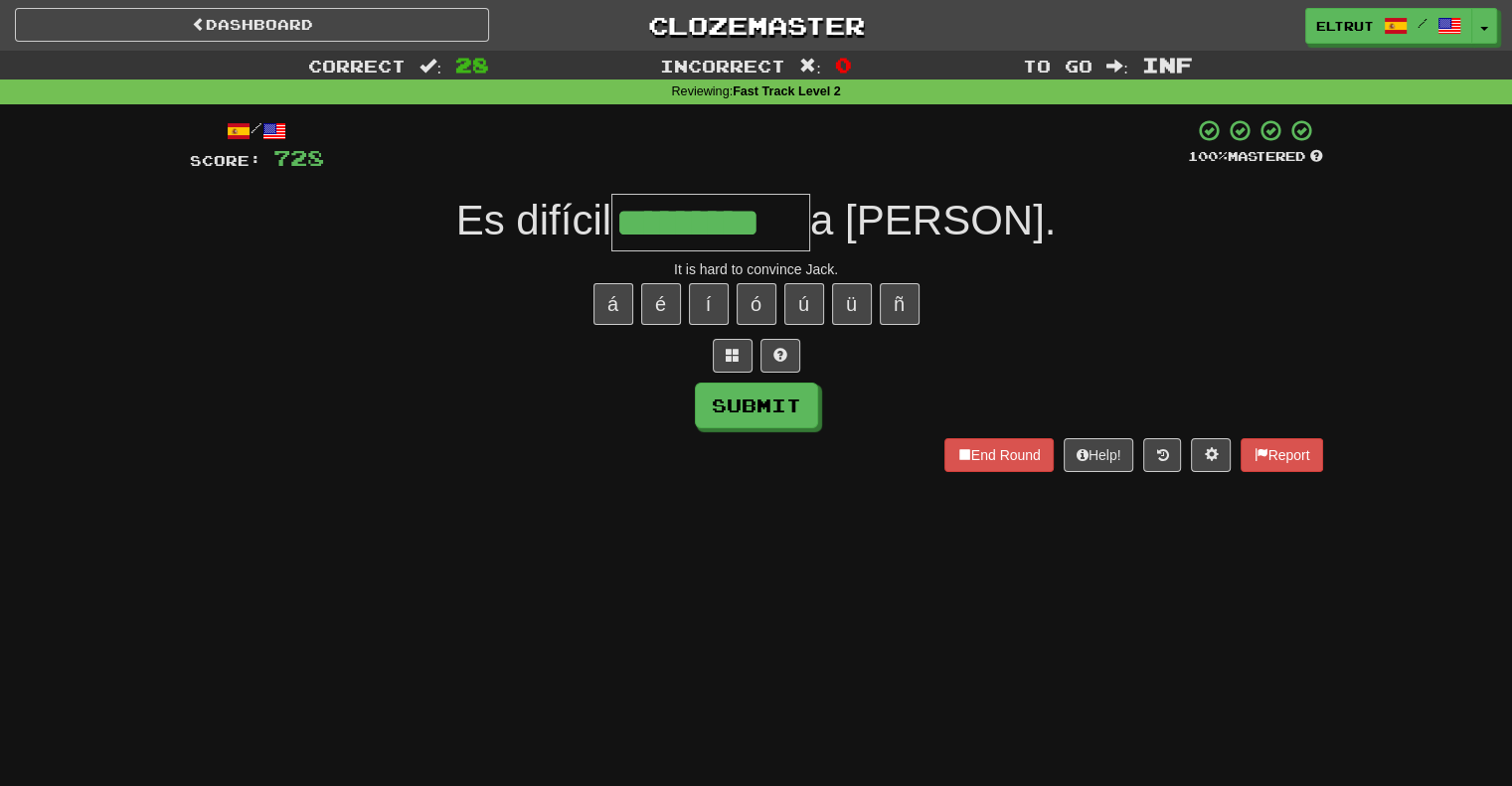 type on "*********" 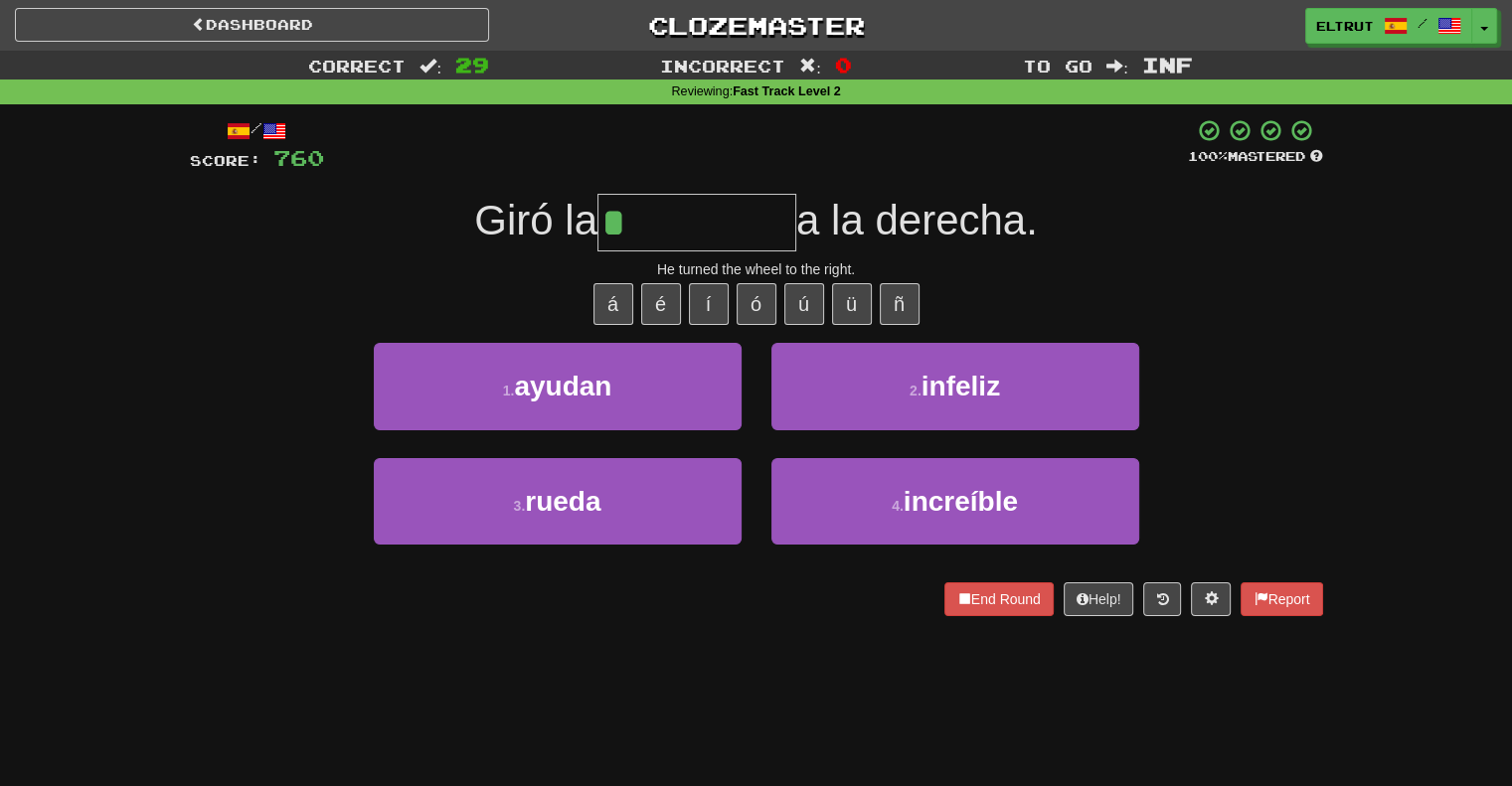 type on "*****" 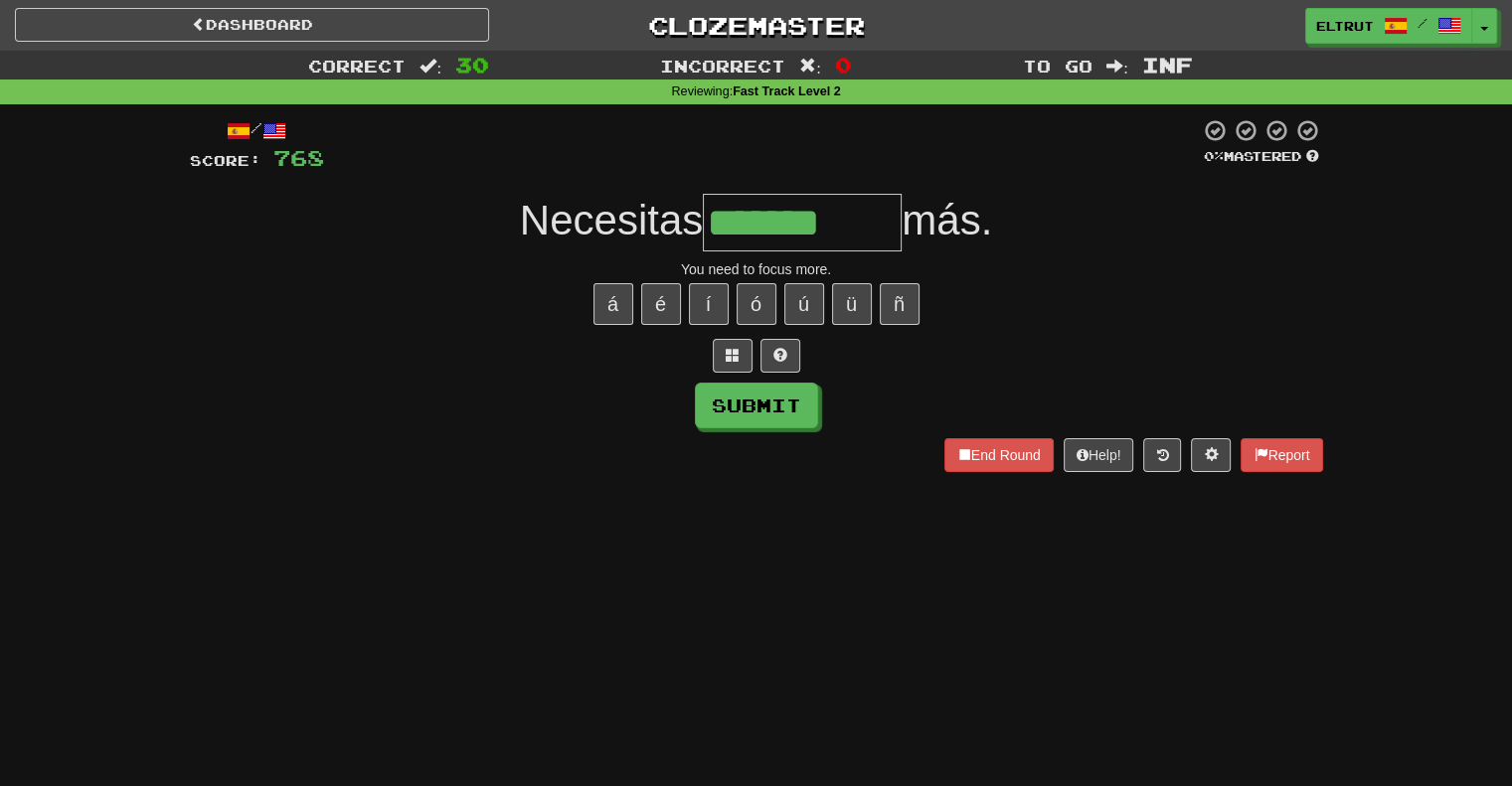 type on "*********" 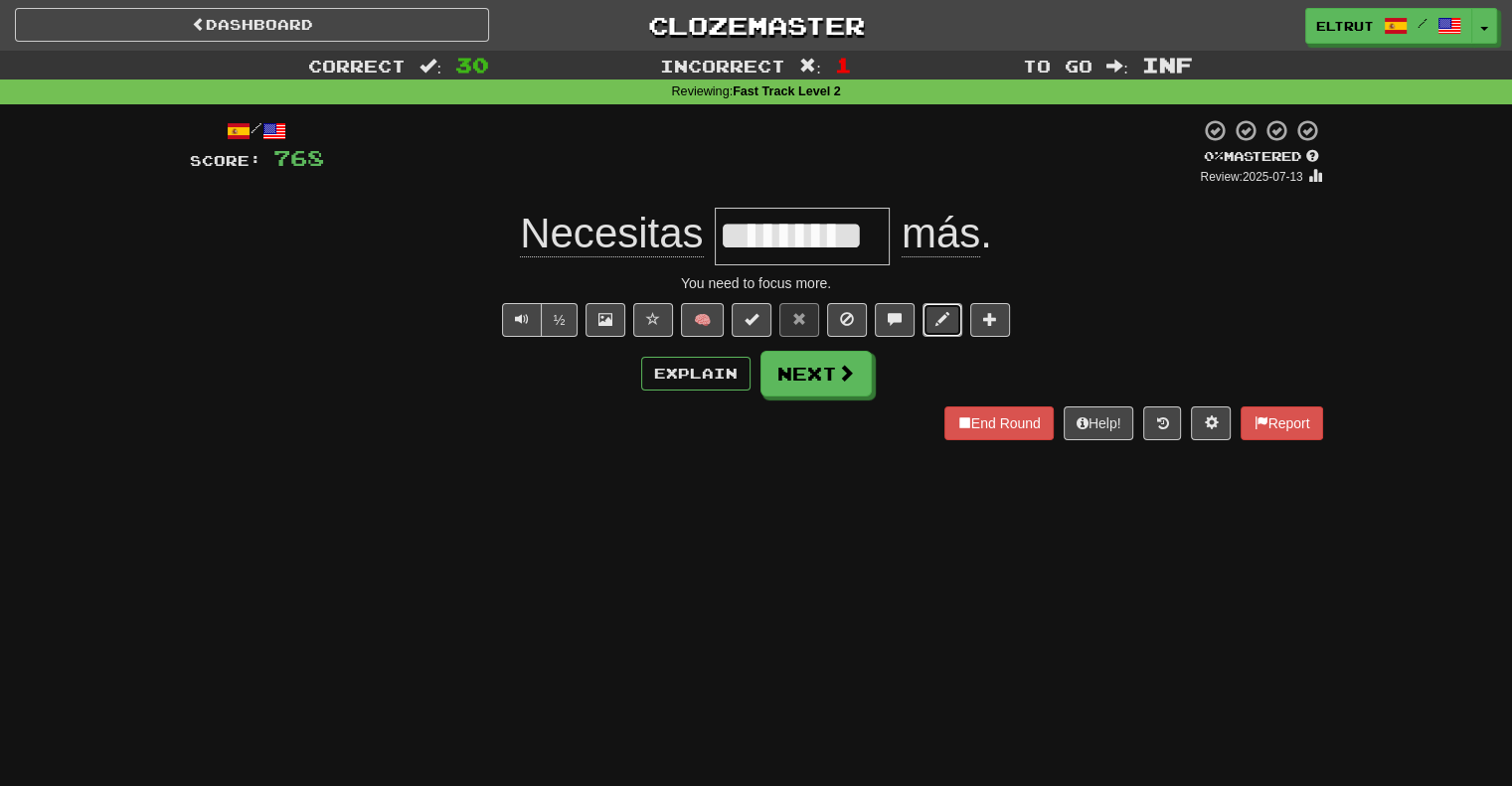 click at bounding box center (942, 319) 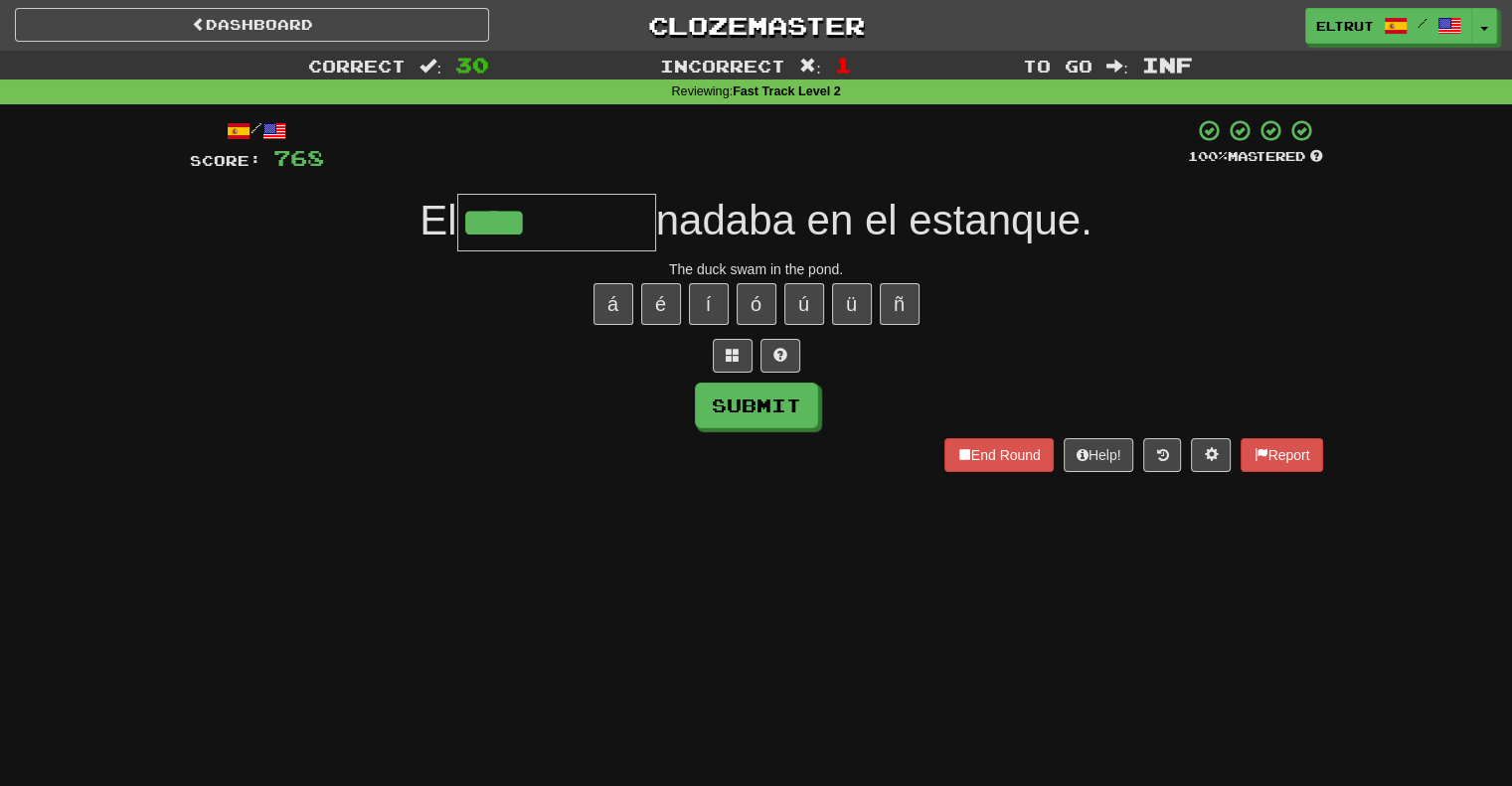 type on "****" 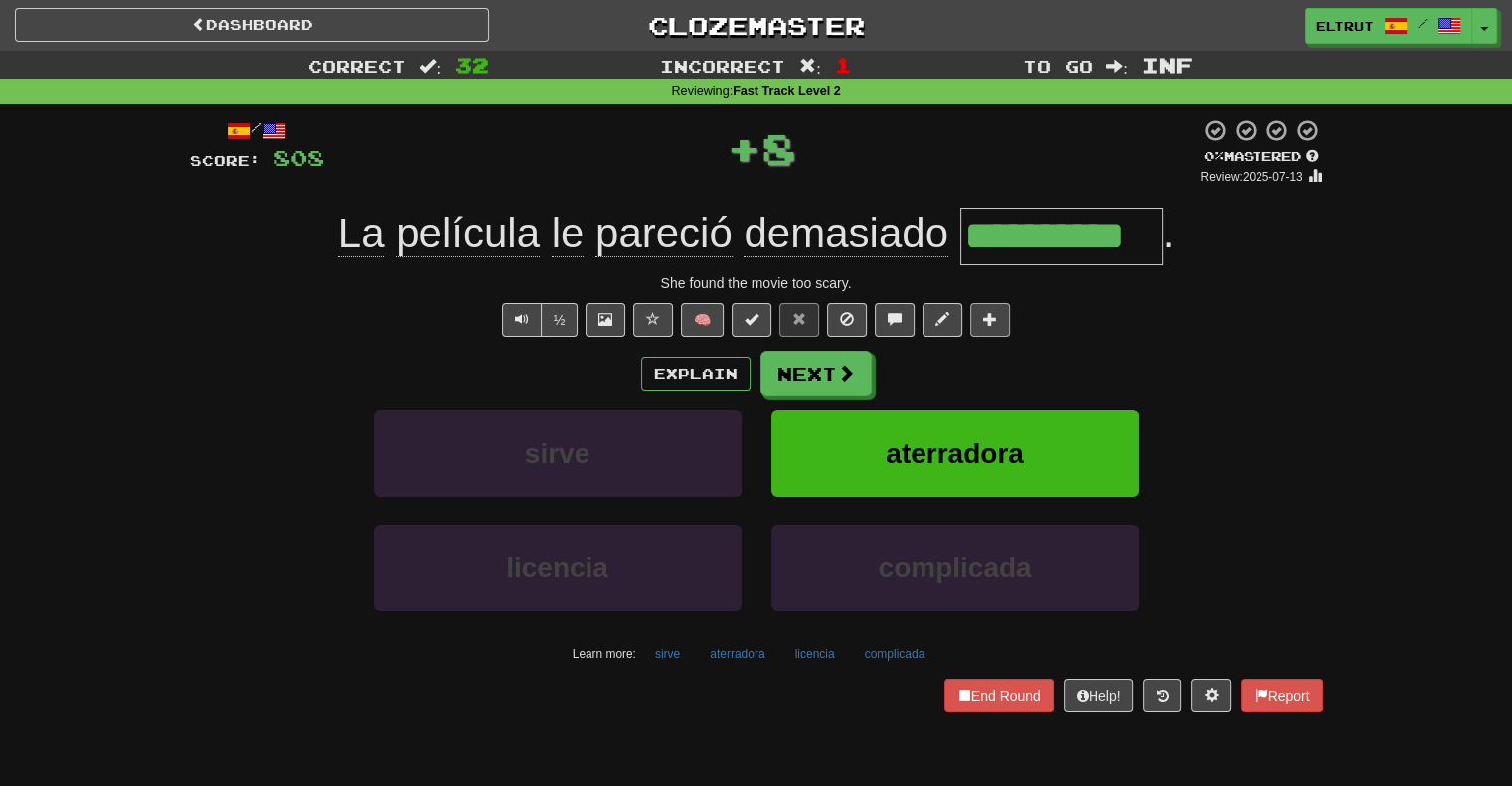 type on "**********" 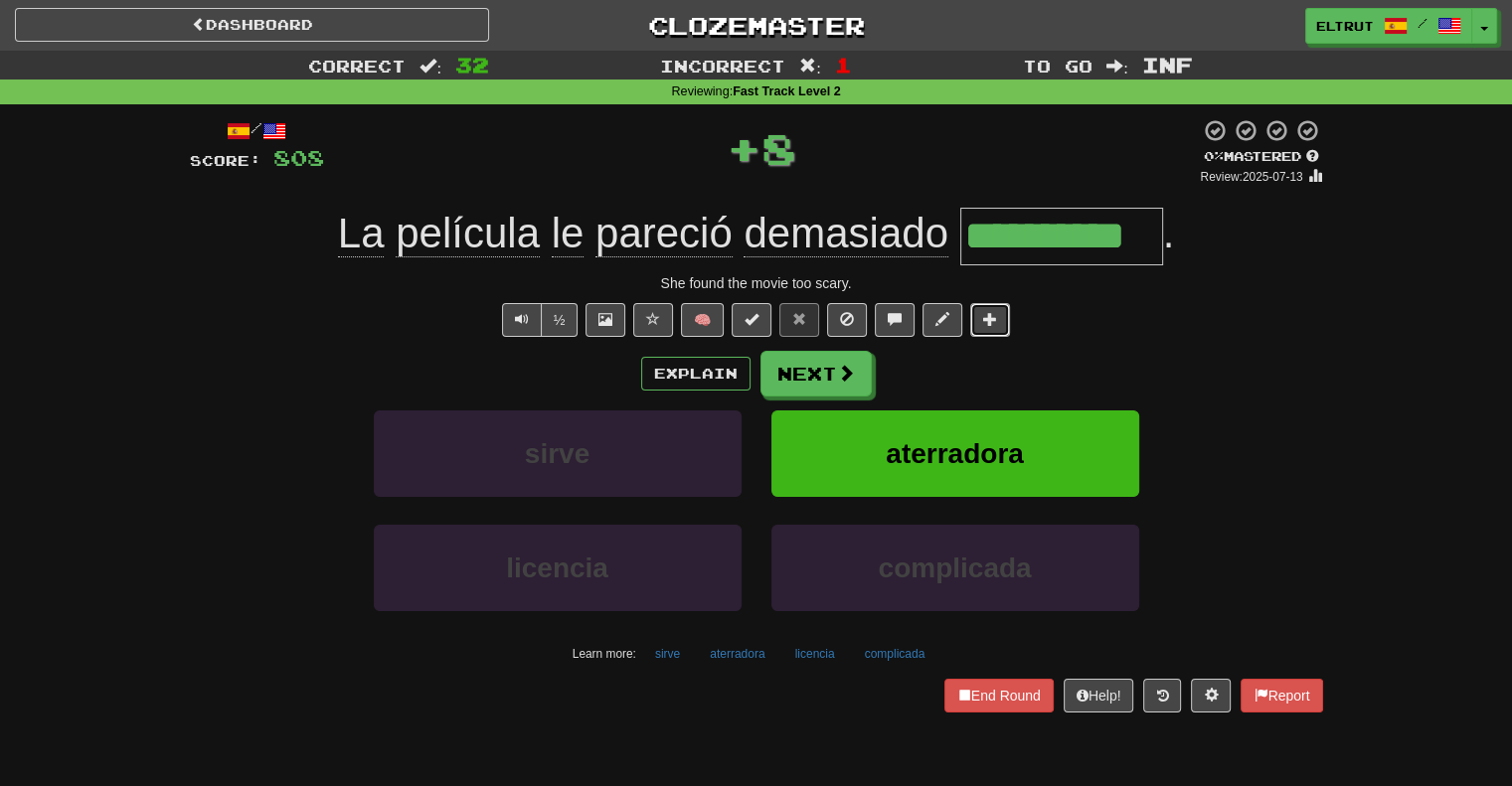 click at bounding box center (990, 320) 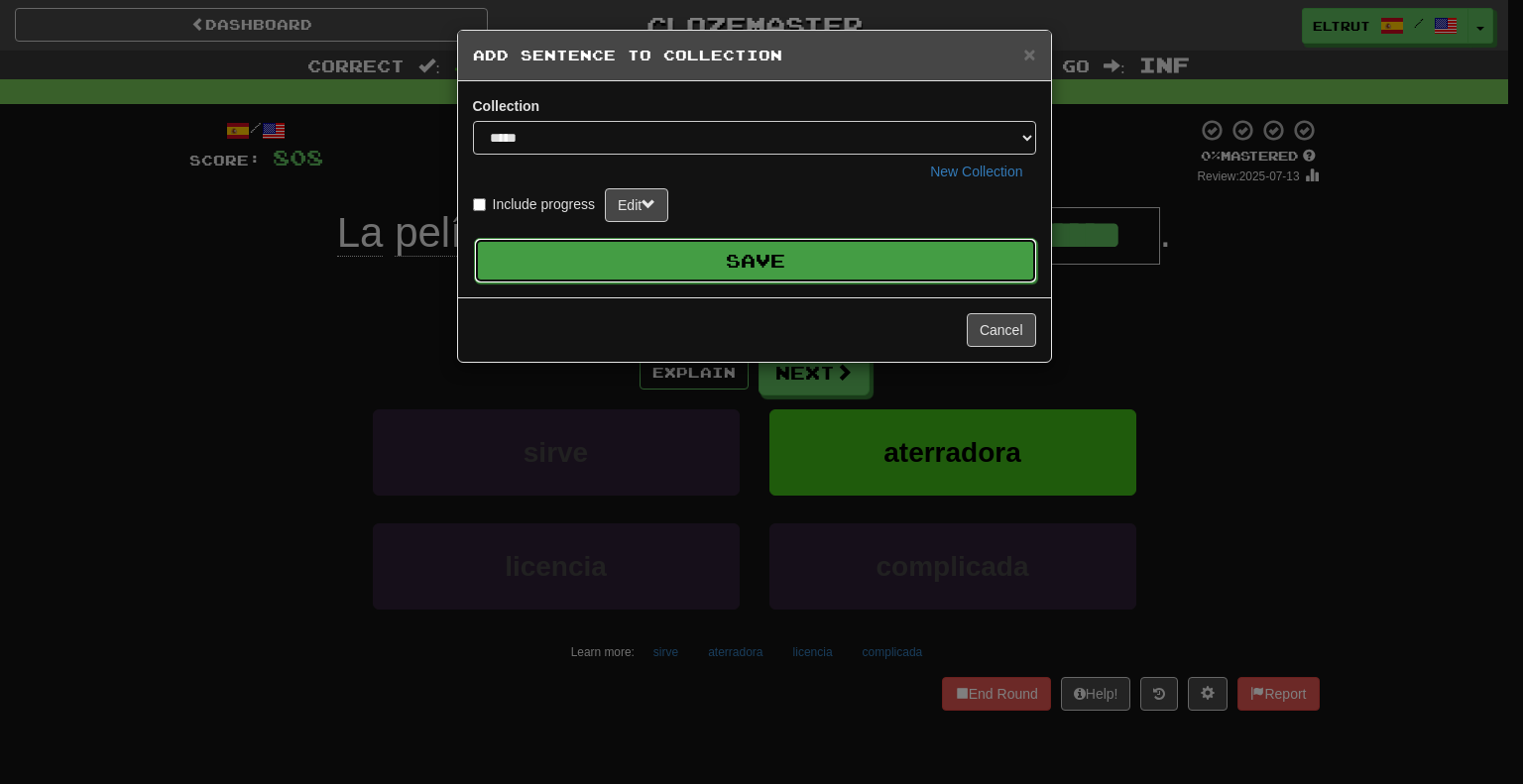 click on "Save" at bounding box center [756, 261] 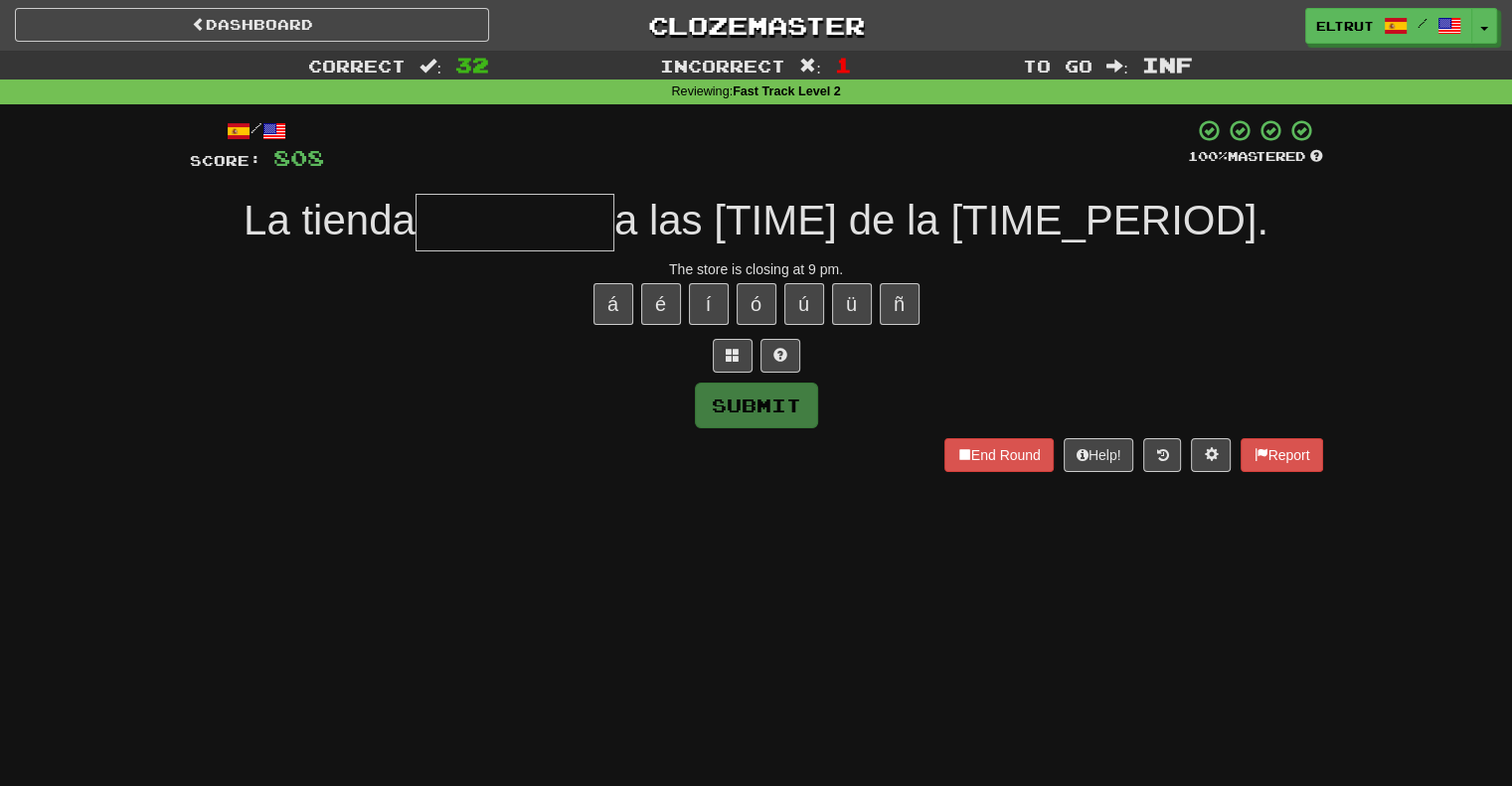 type on "*" 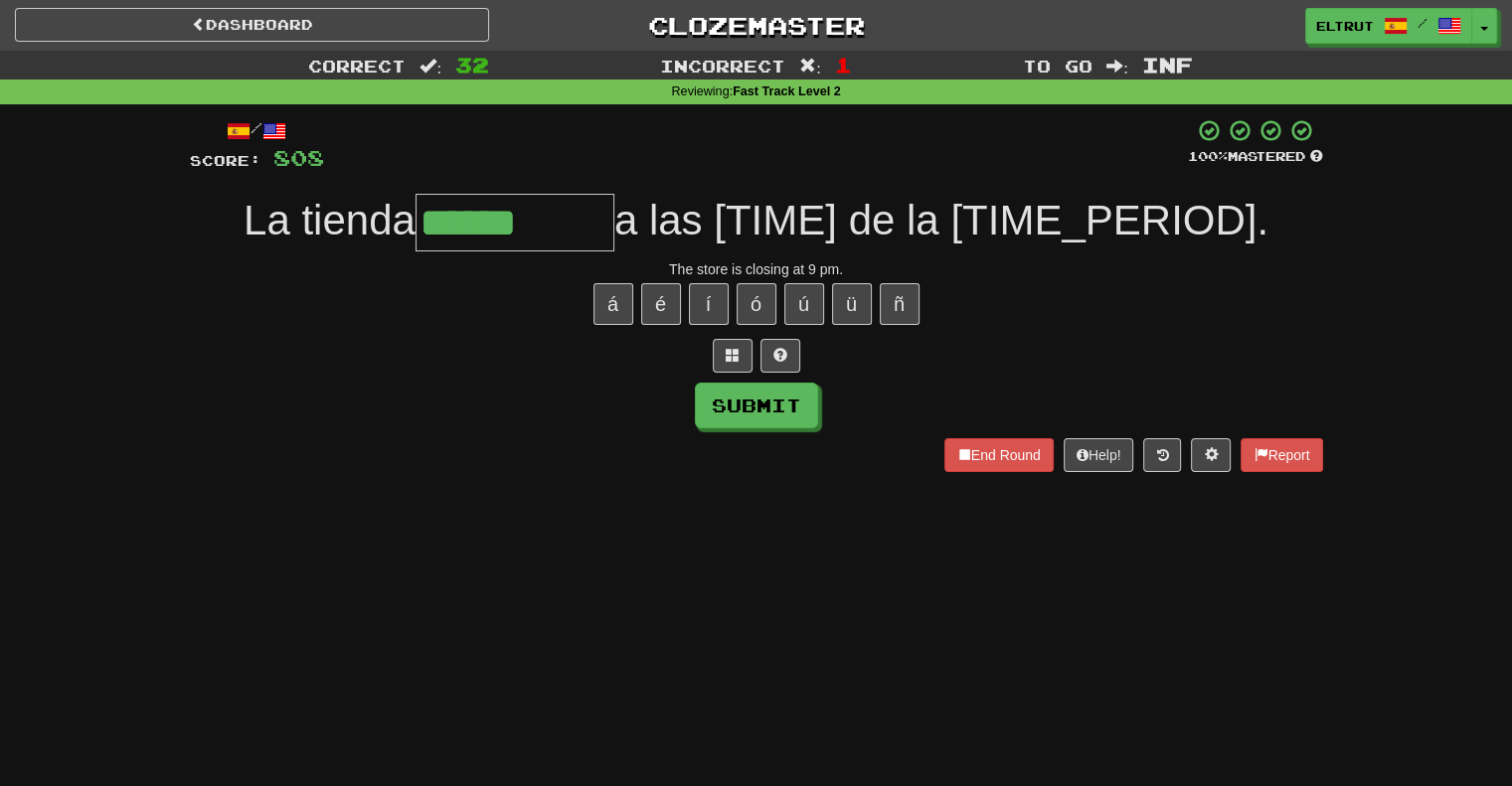 type on "******" 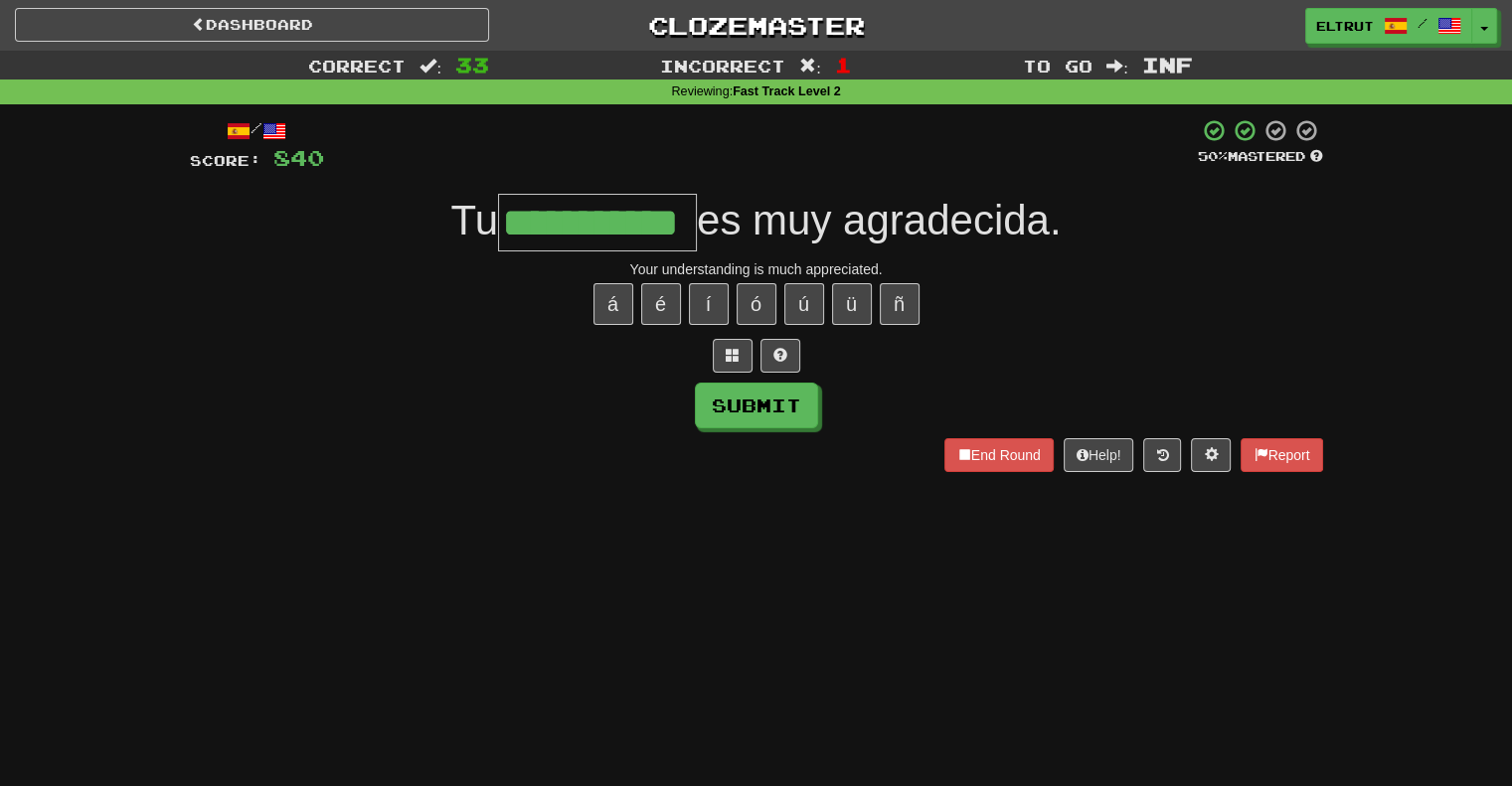scroll, scrollTop: 0, scrollLeft: 48, axis: horizontal 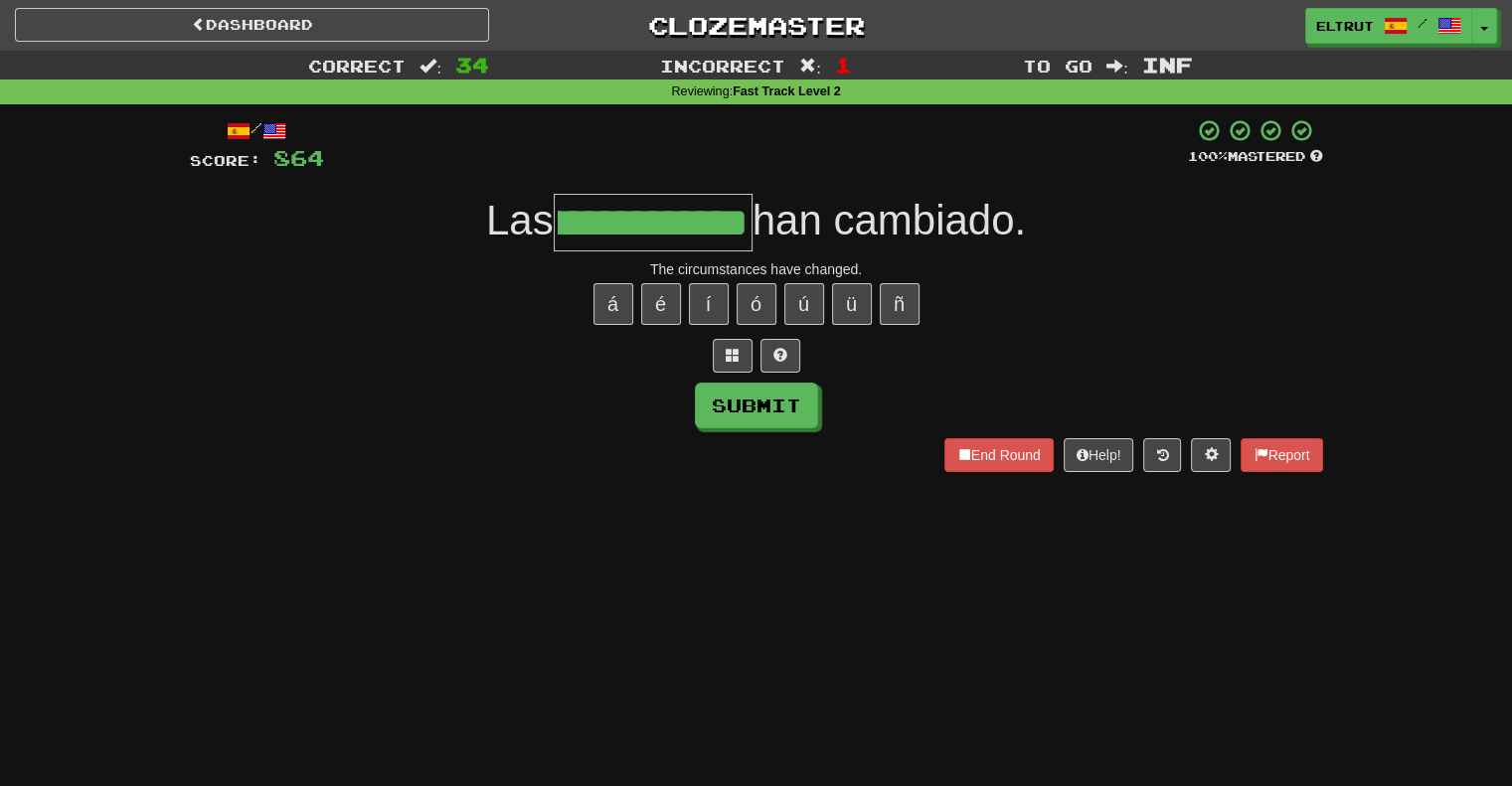 type on "**********" 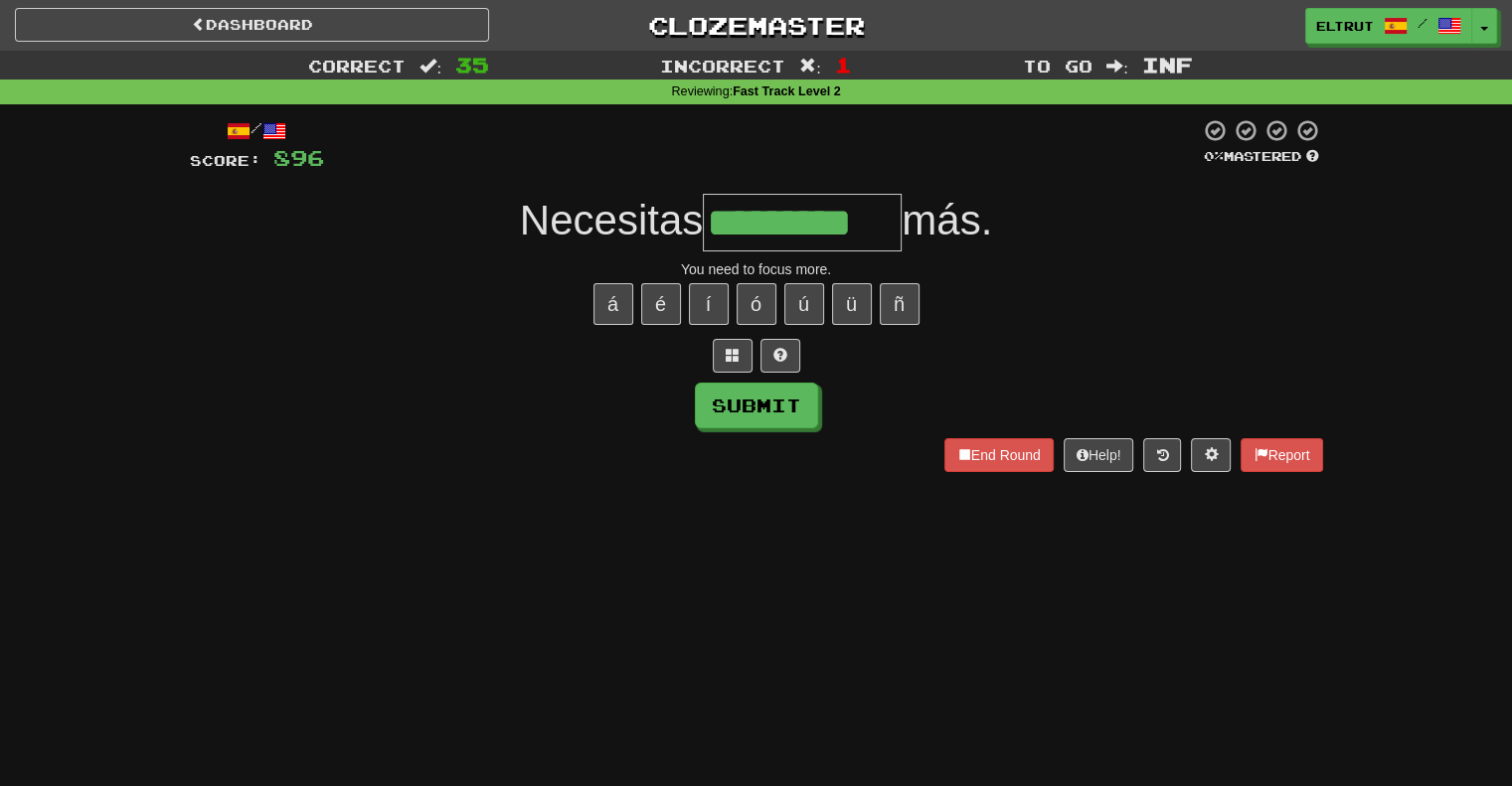 type on "*********" 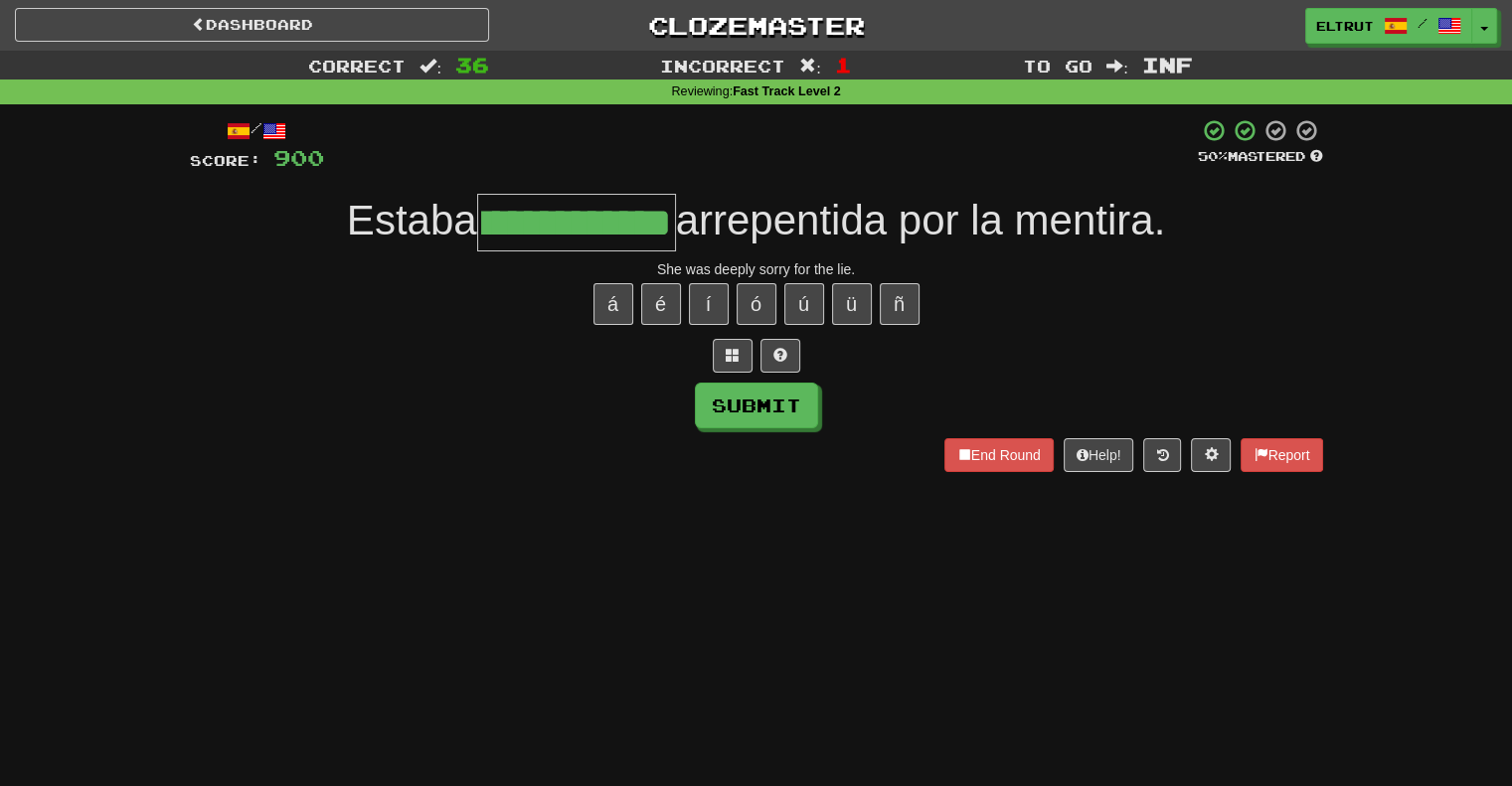 scroll, scrollTop: 0, scrollLeft: 88, axis: horizontal 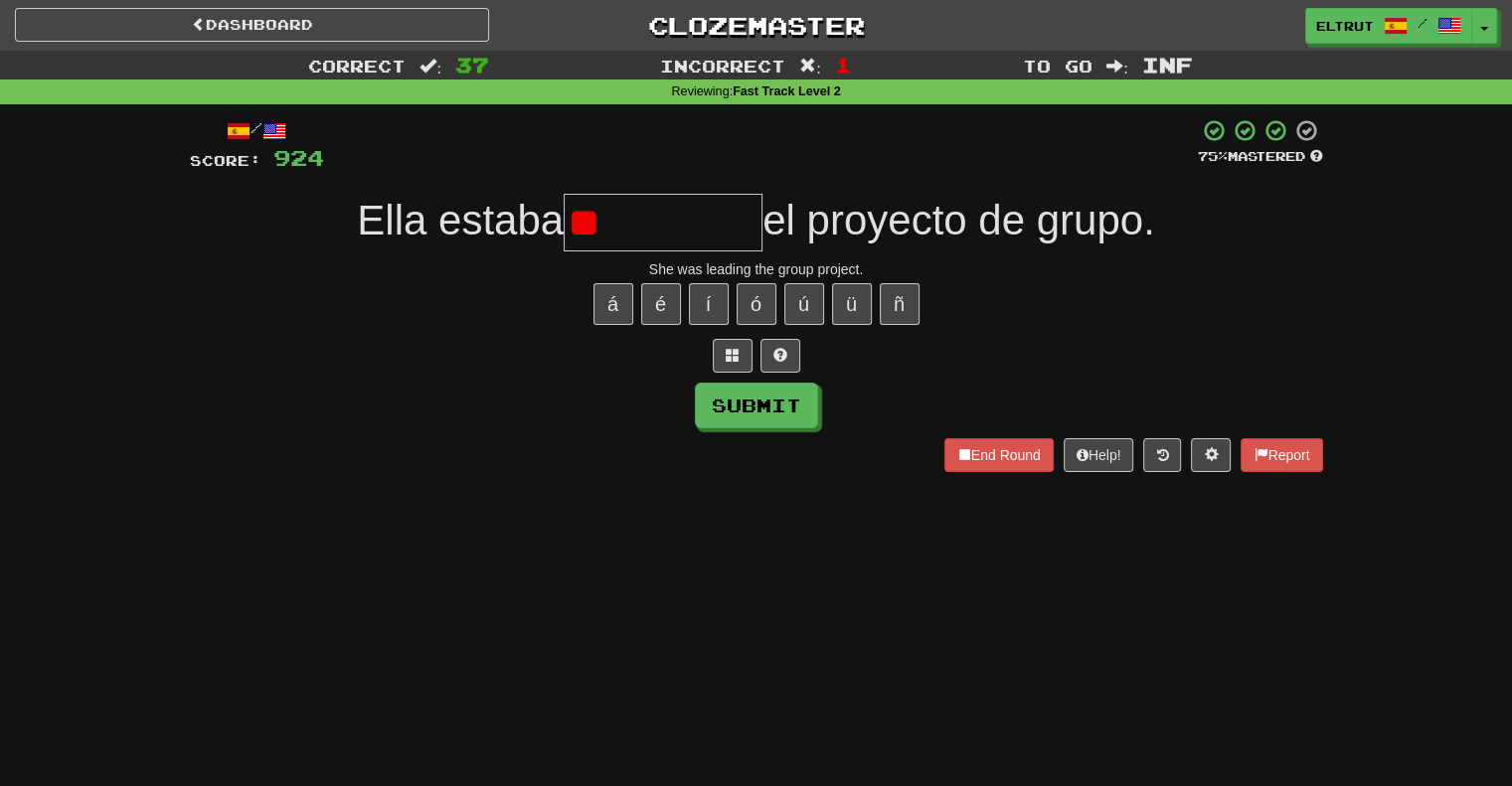 type on "*" 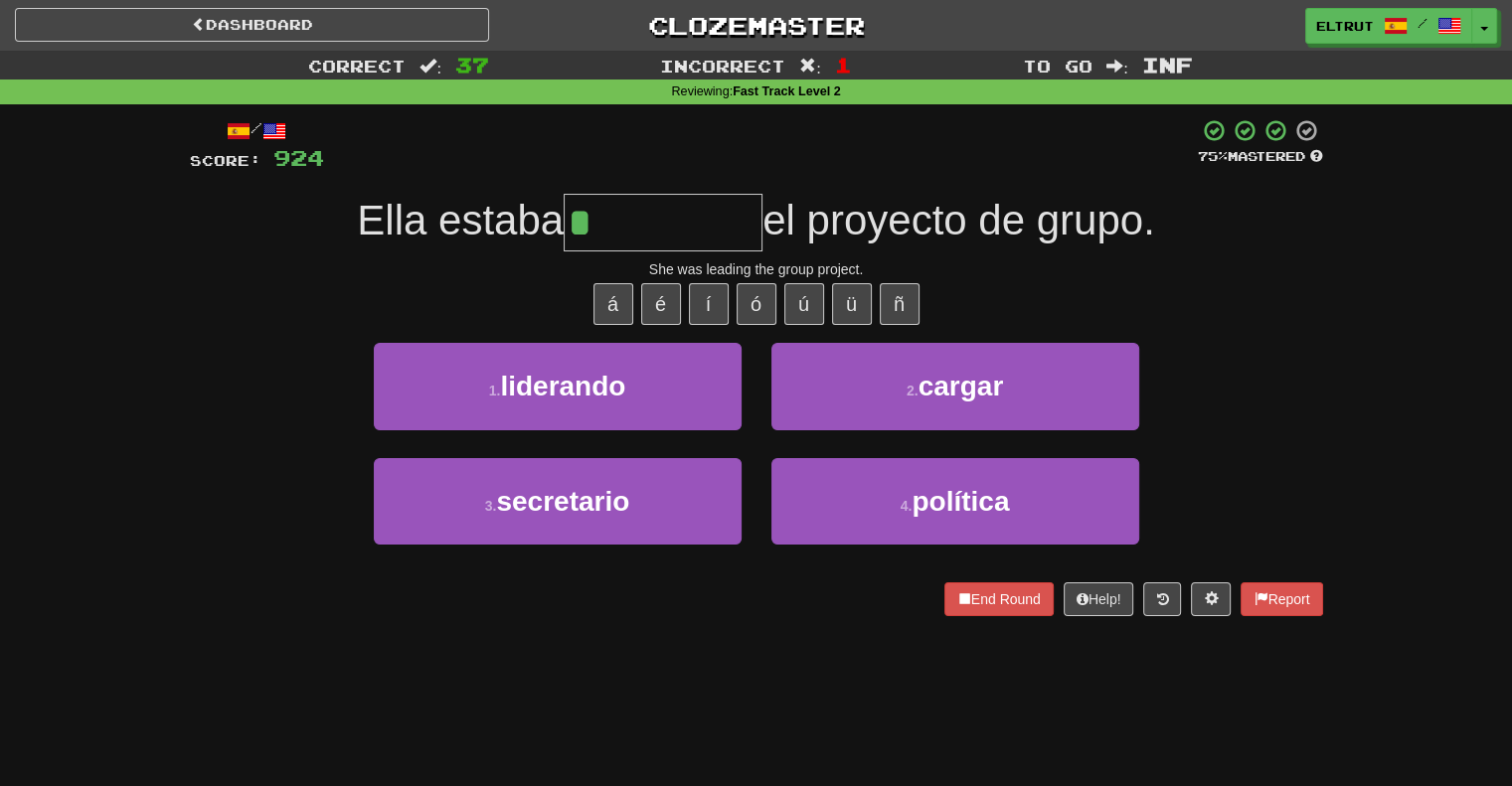 type on "*********" 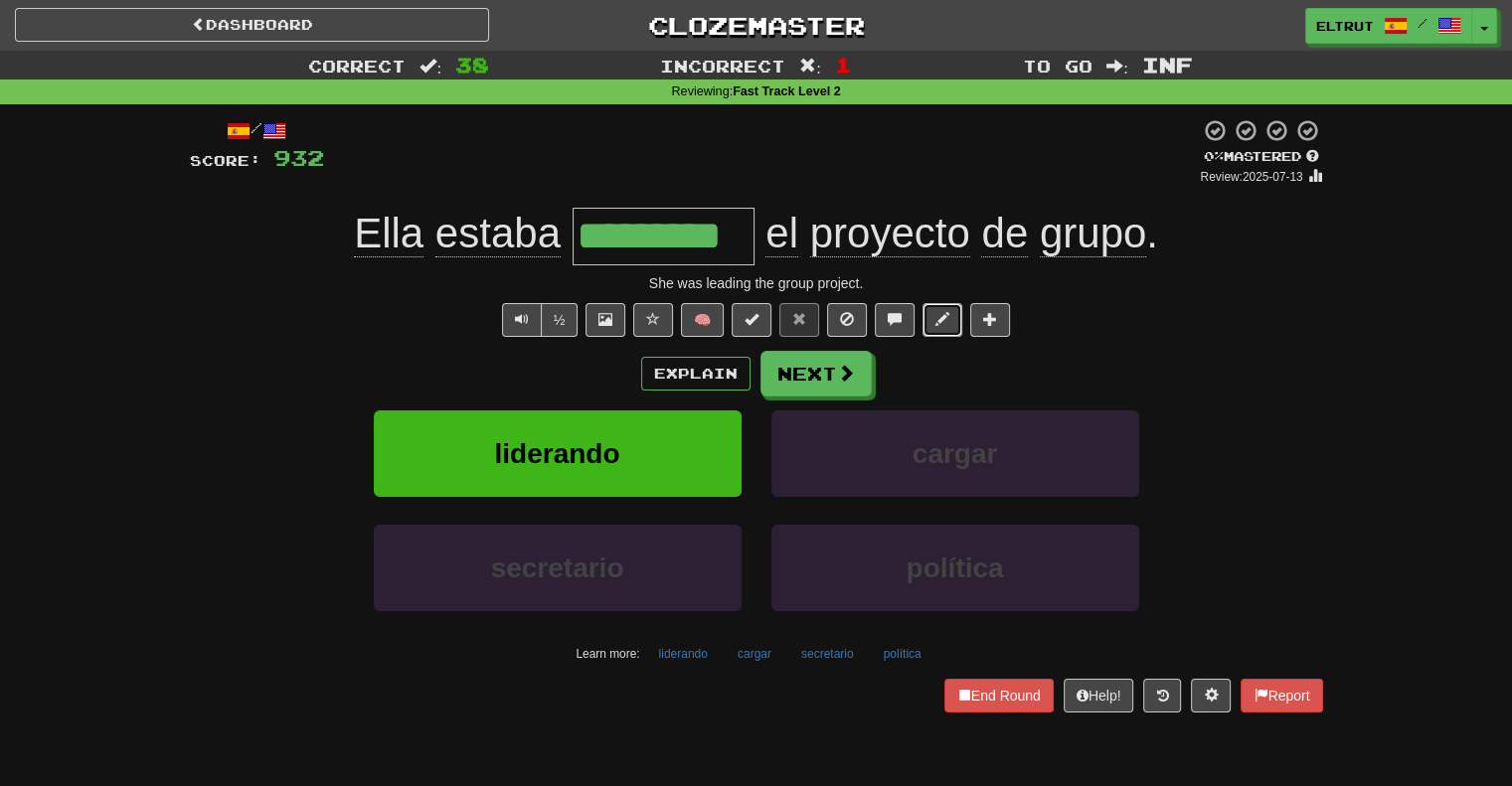click at bounding box center [942, 319] 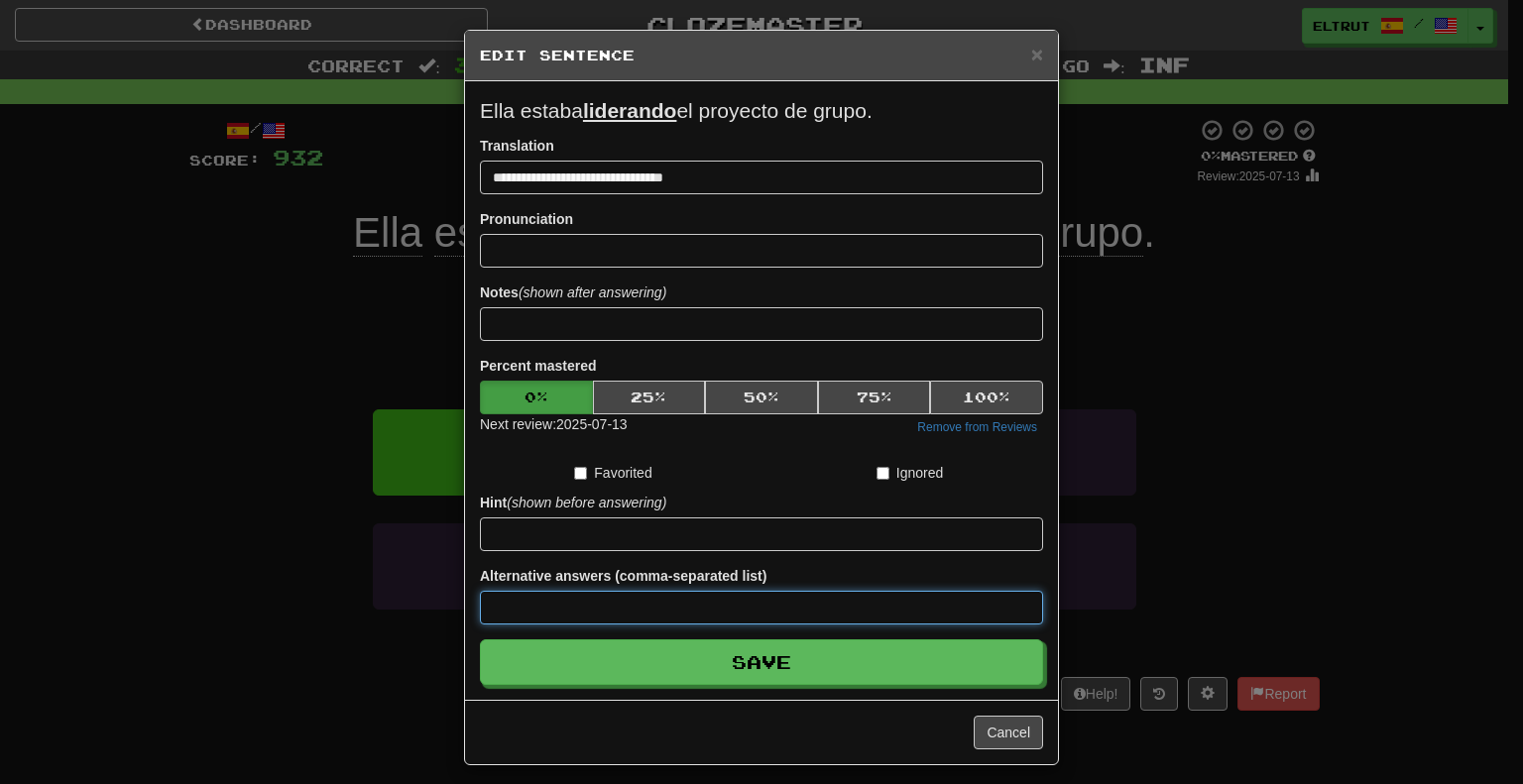 click at bounding box center [762, 608] 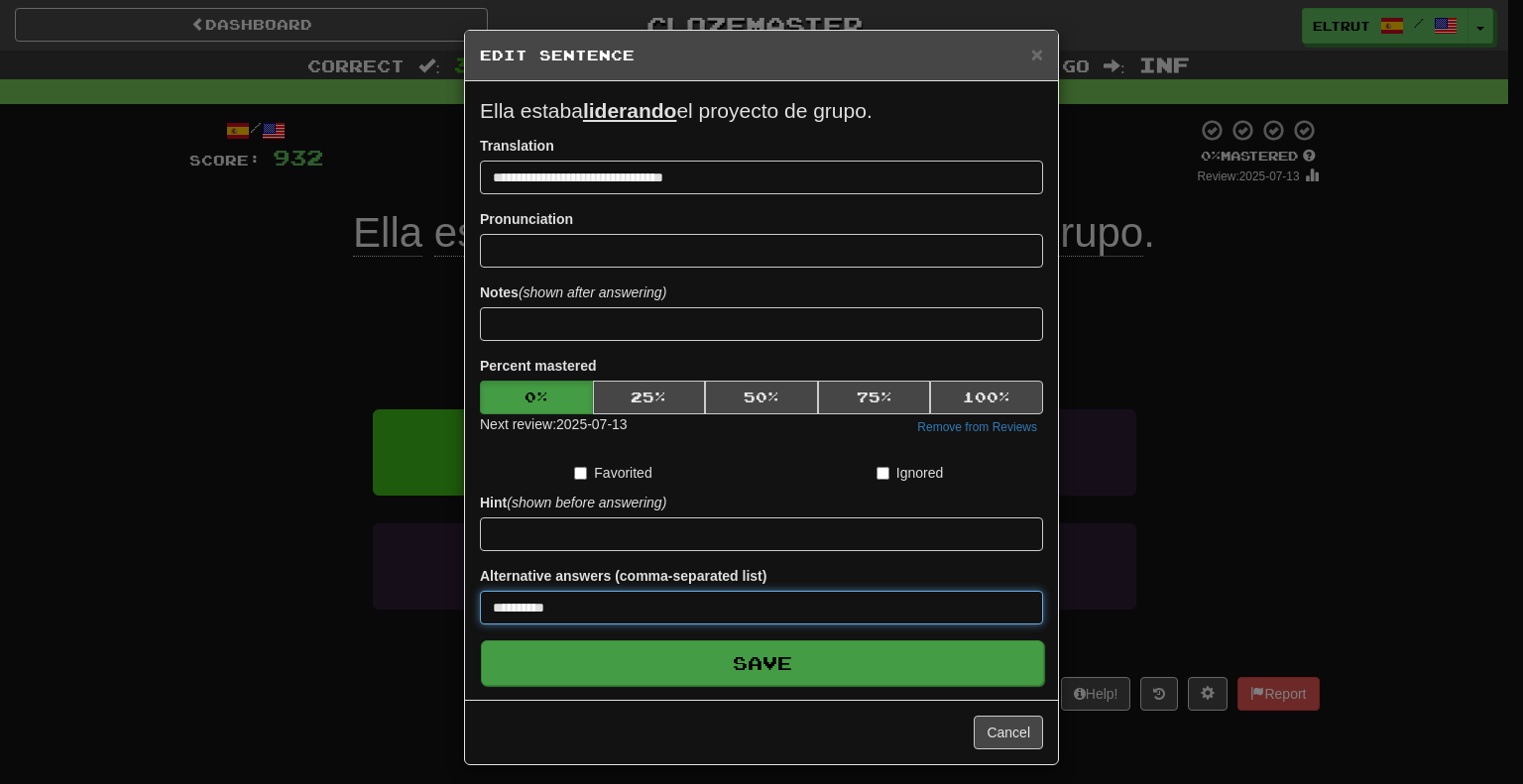 type on "**********" 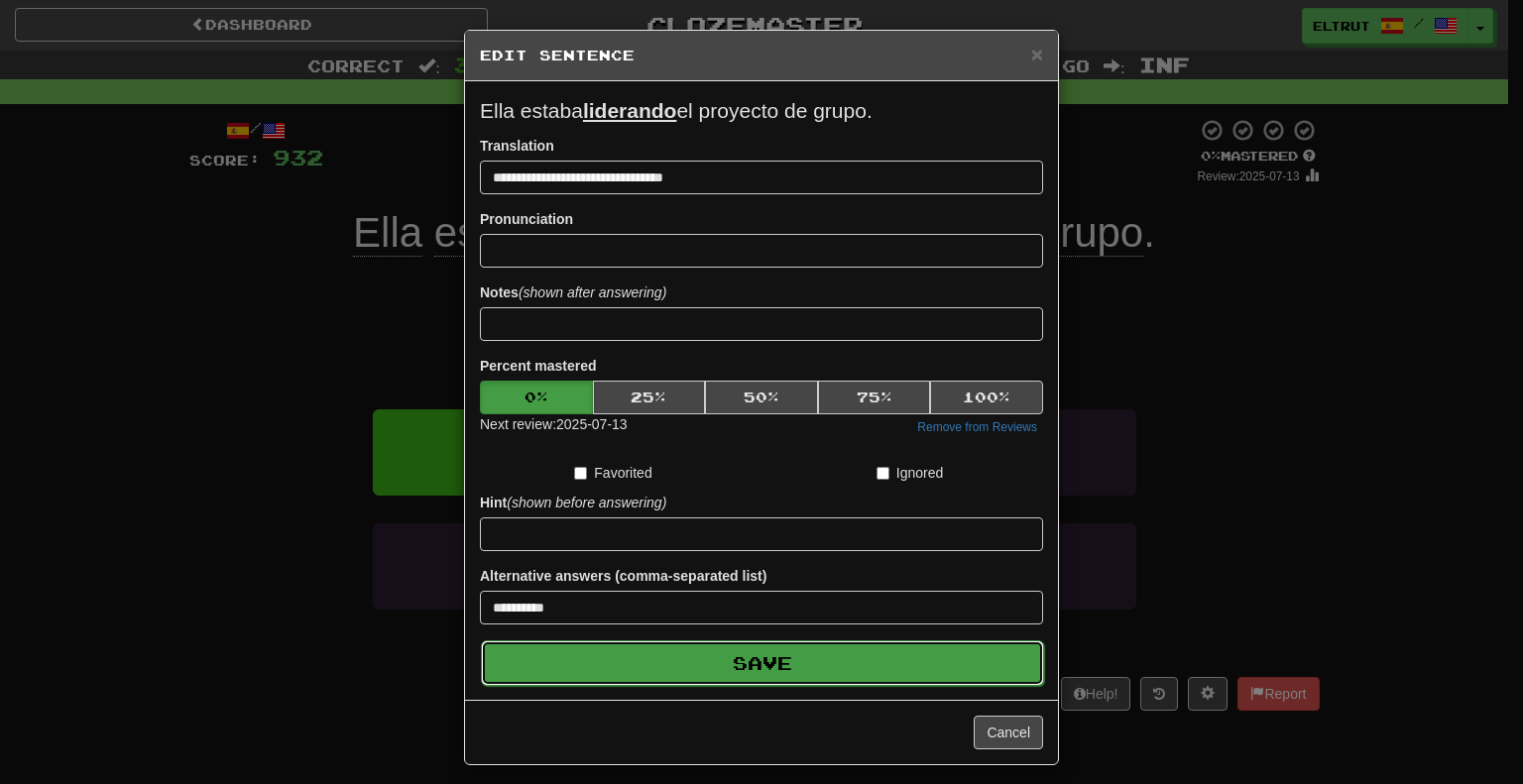 click on "Save" at bounding box center [762, 663] 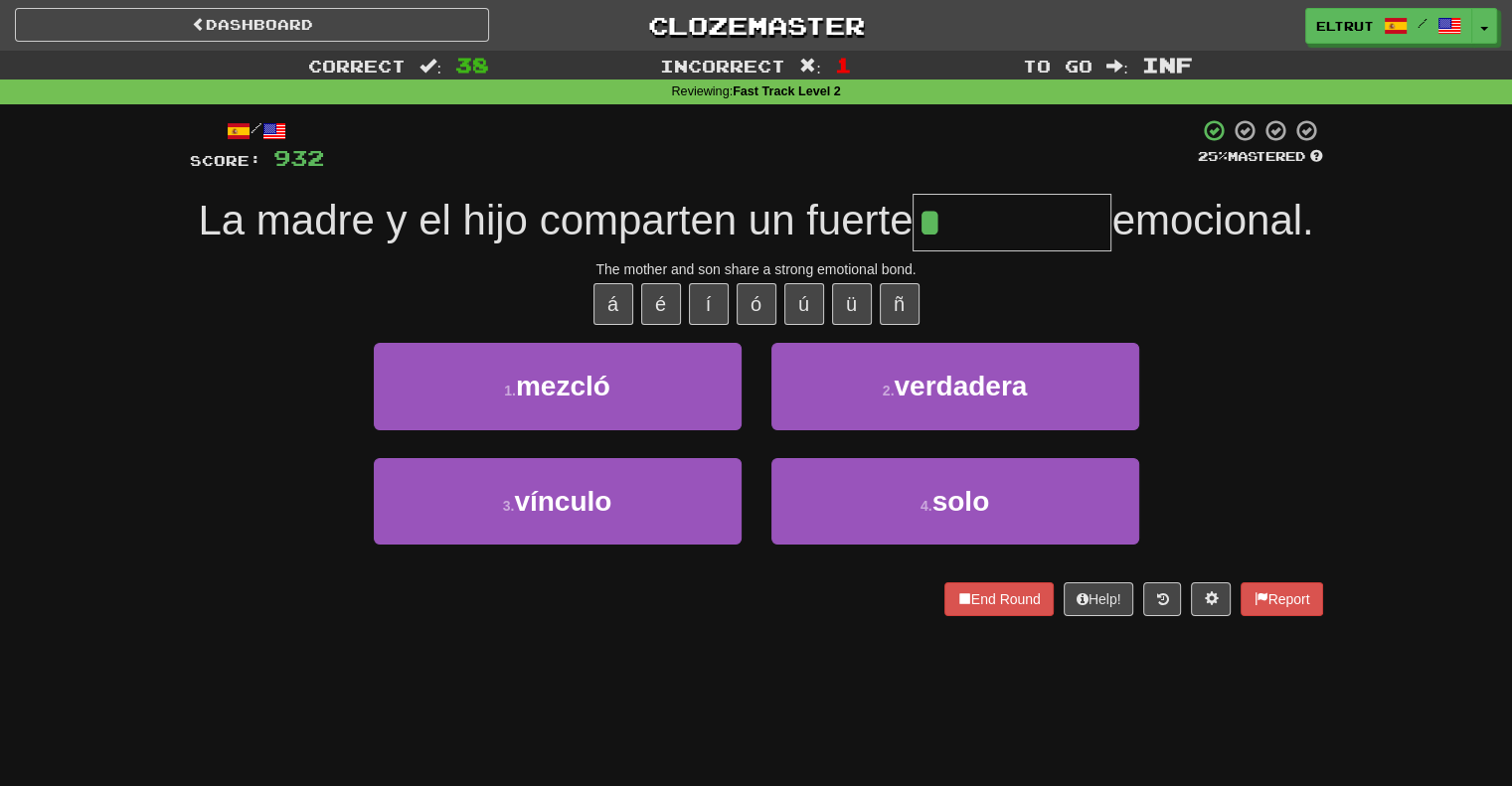 type on "*******" 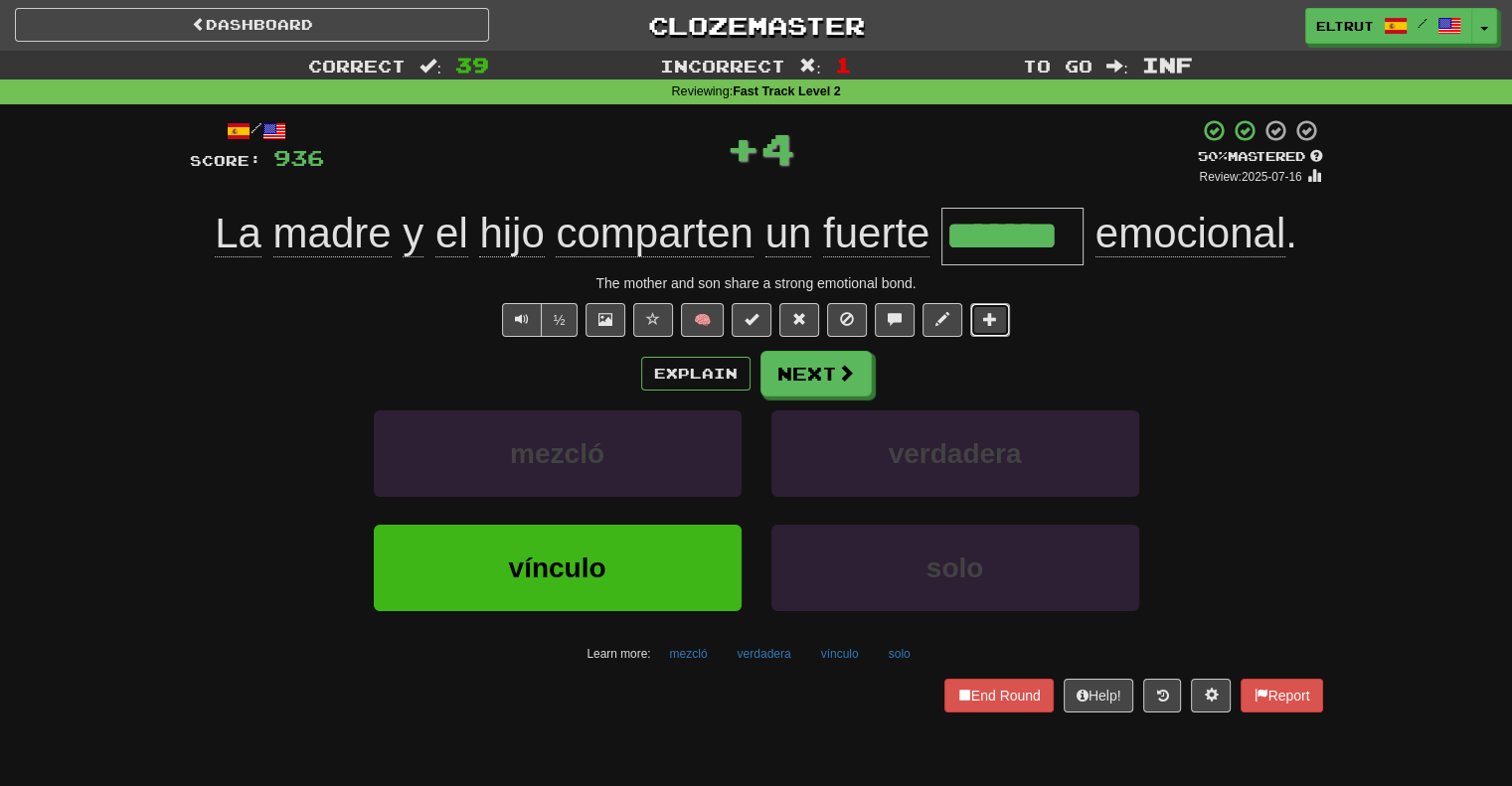 click at bounding box center [990, 320] 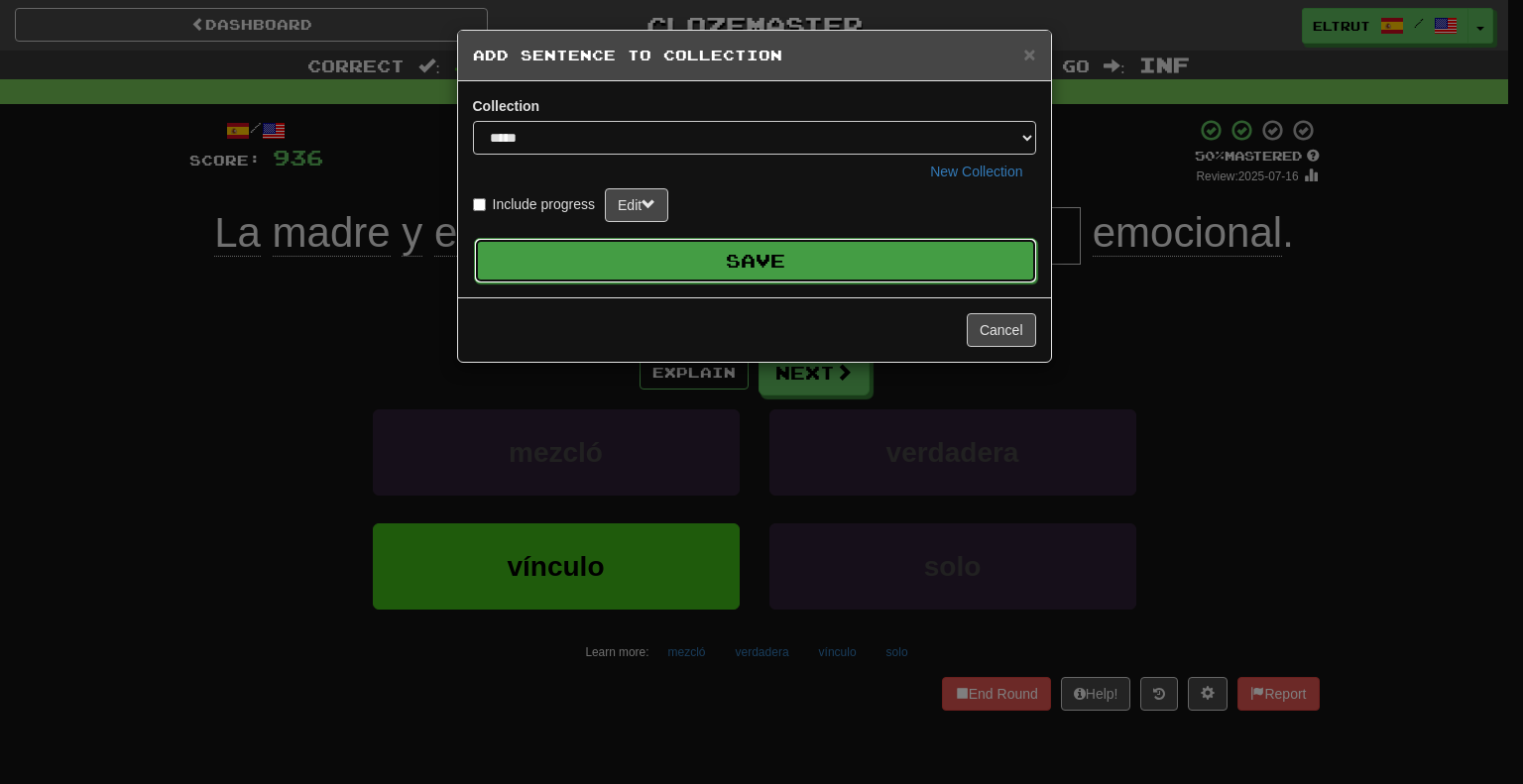 click on "Save" at bounding box center [756, 261] 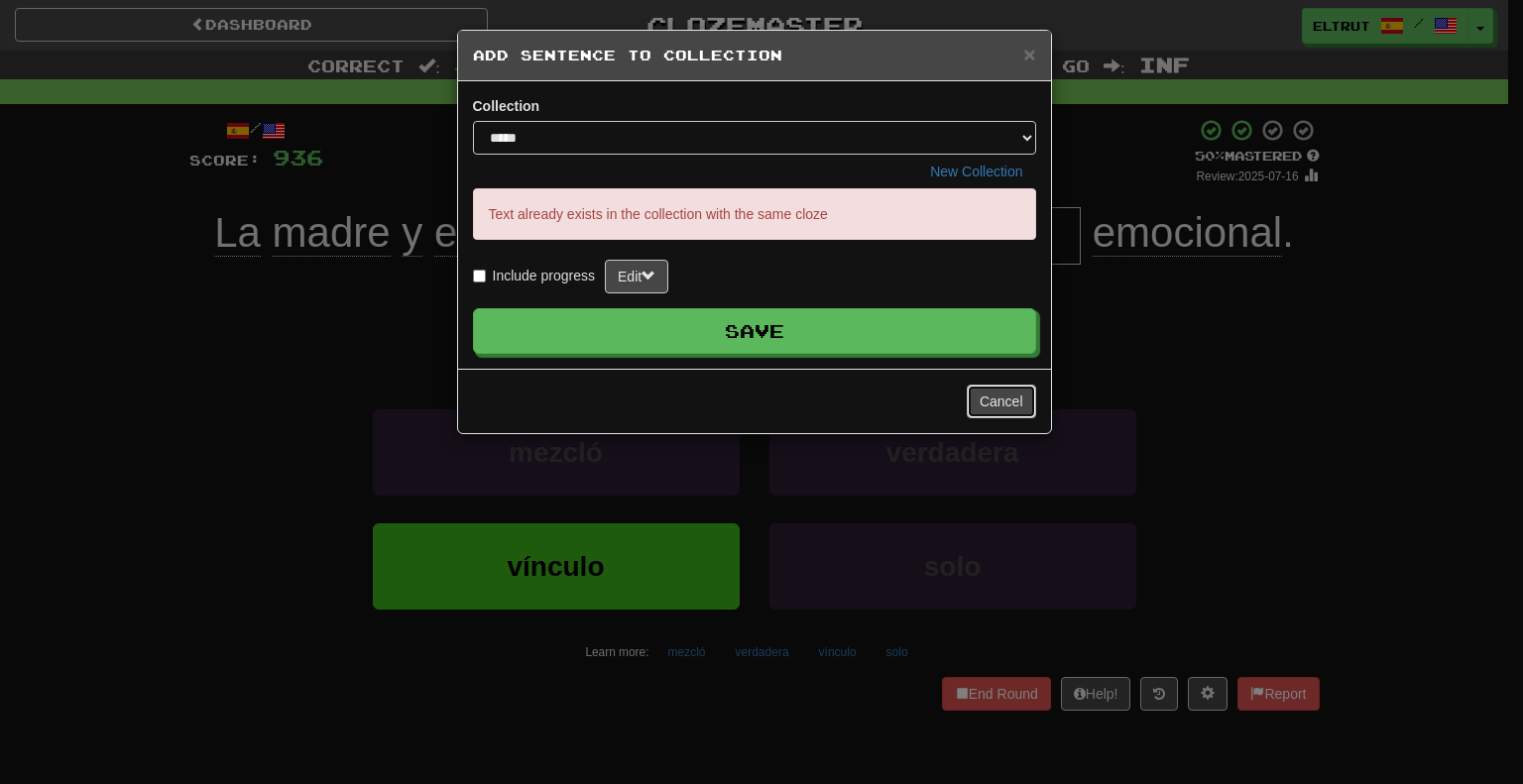 click on "Cancel" at bounding box center (1001, 401) 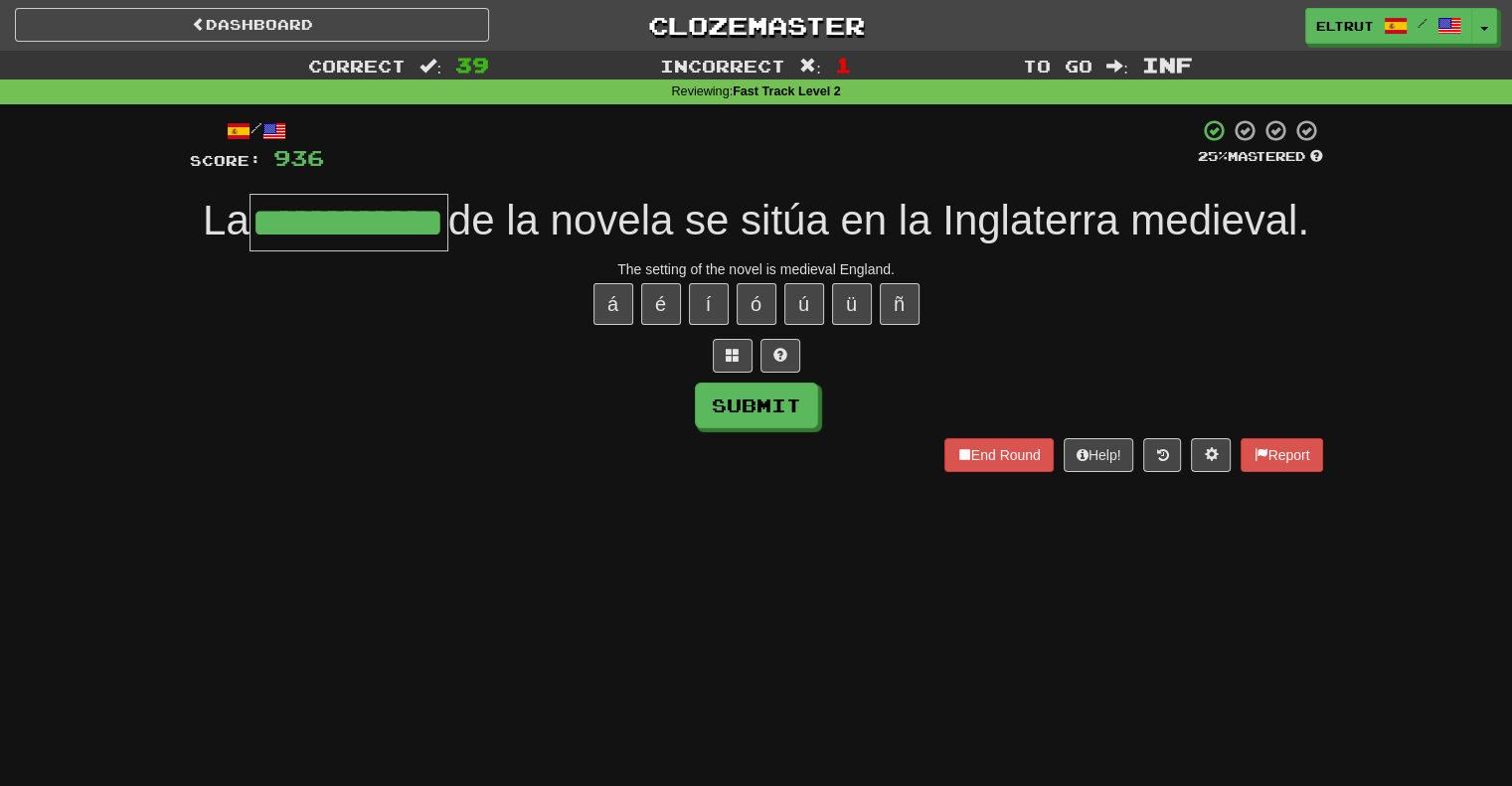 scroll, scrollTop: 0, scrollLeft: 56, axis: horizontal 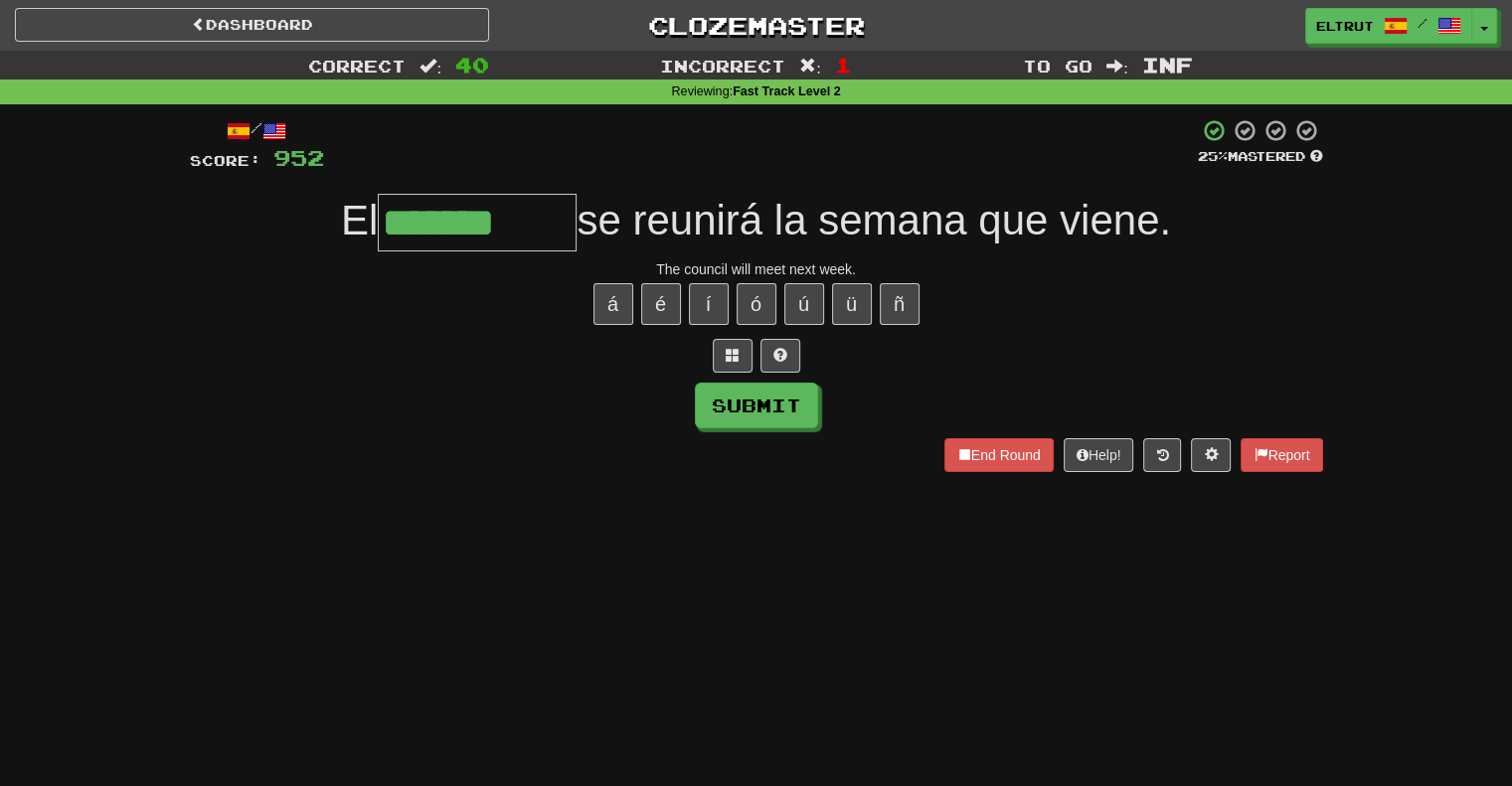 type on "*******" 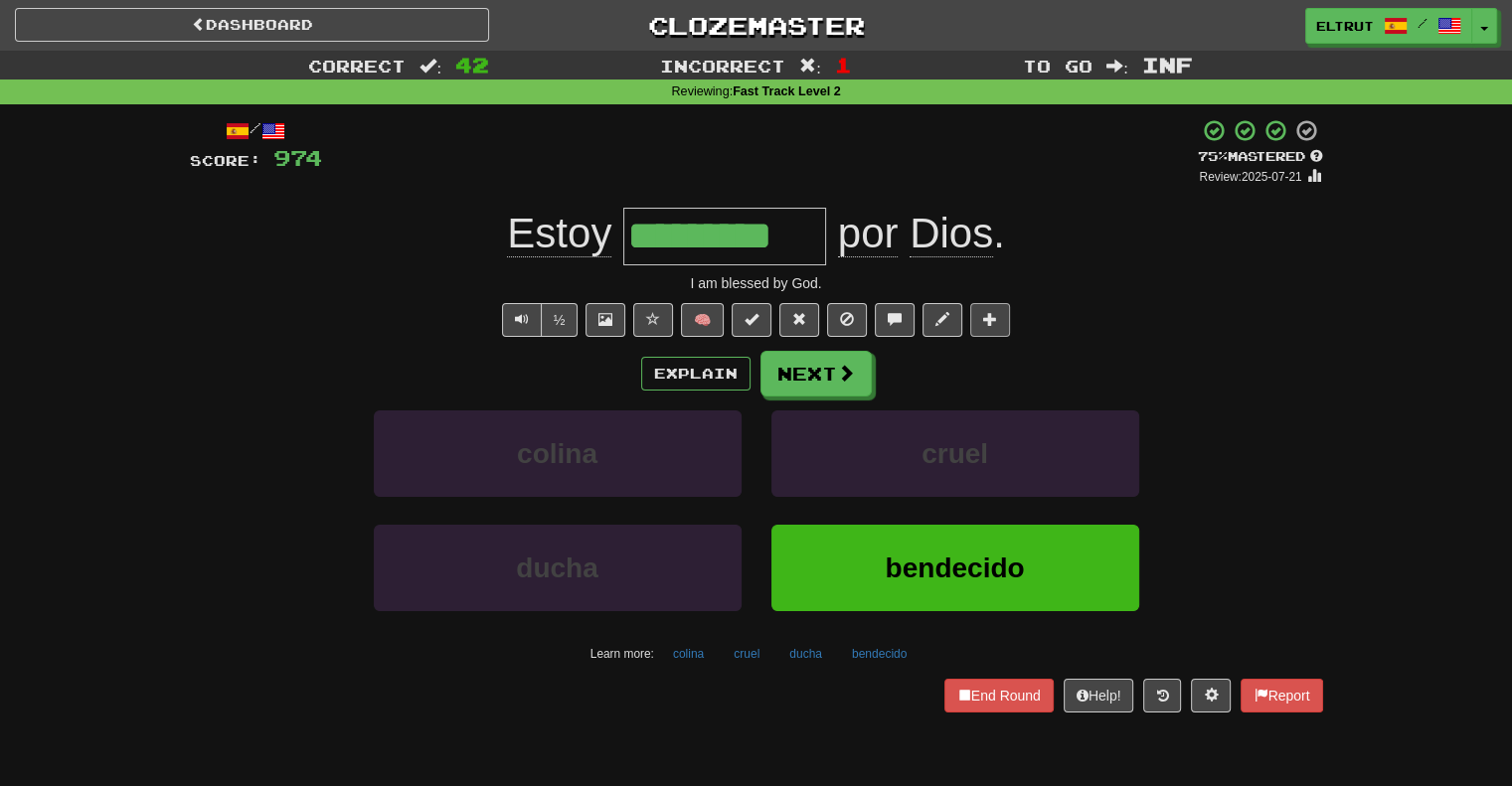 type on "*********" 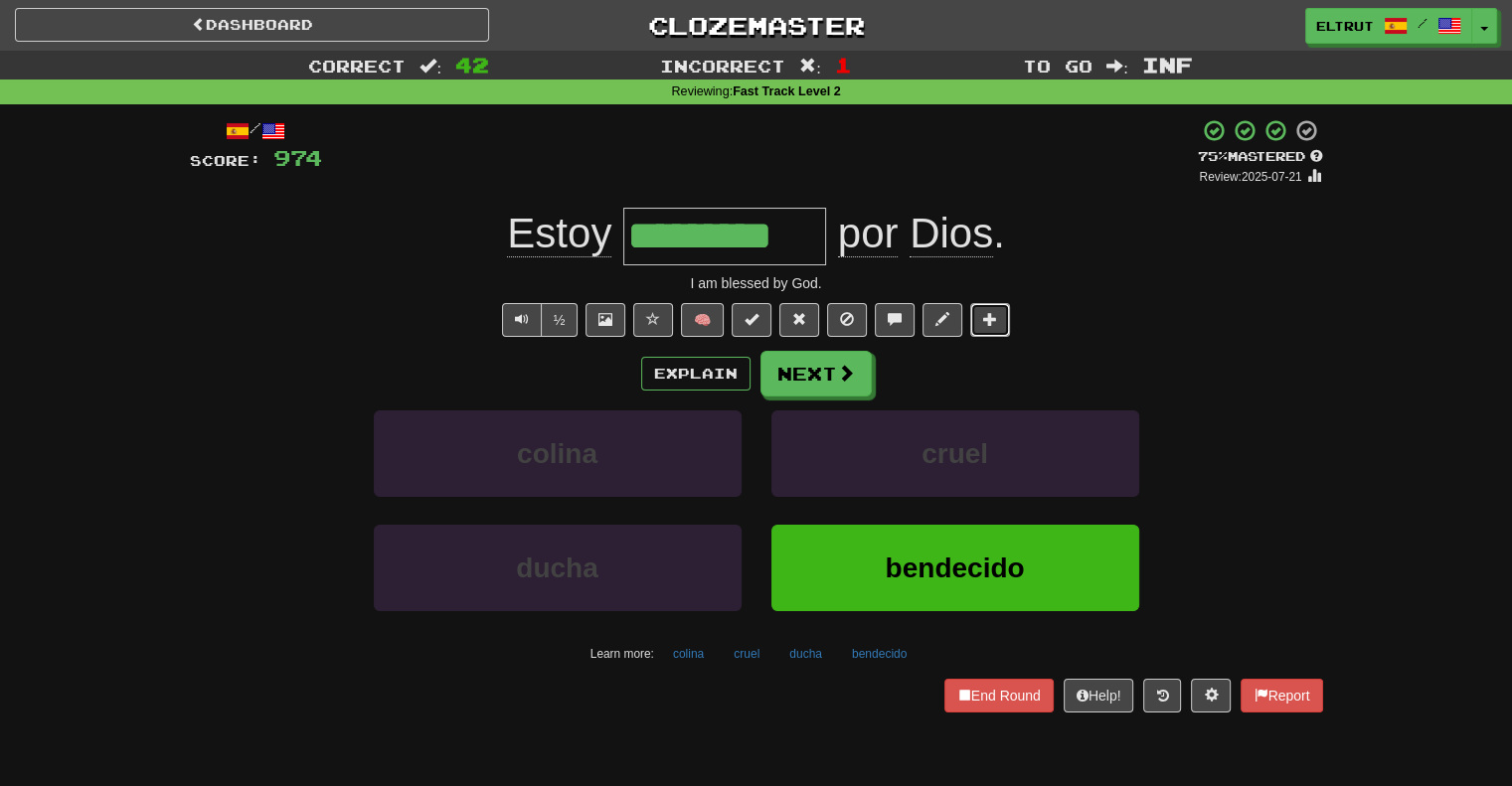 click at bounding box center [990, 319] 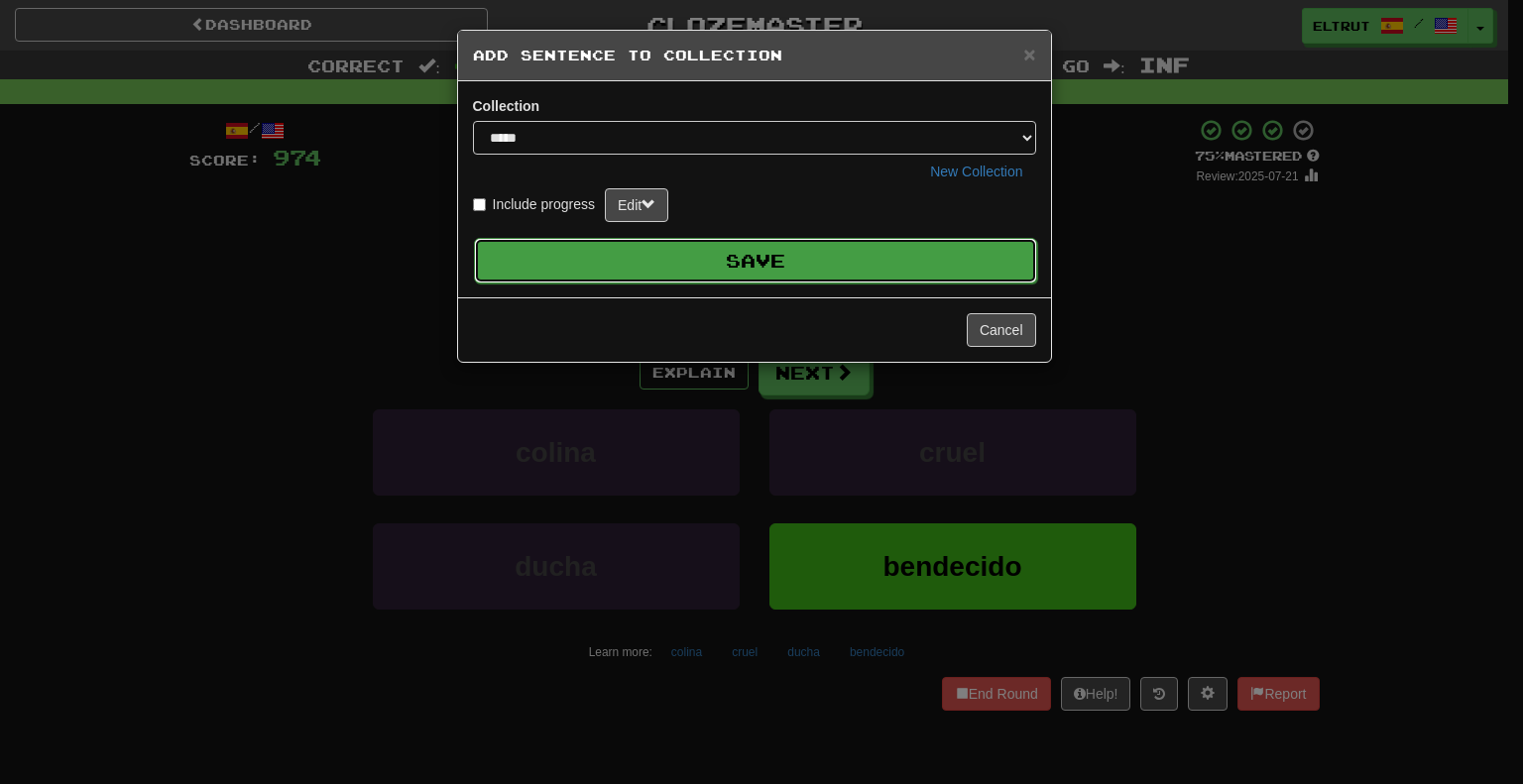 click on "Save" at bounding box center (756, 261) 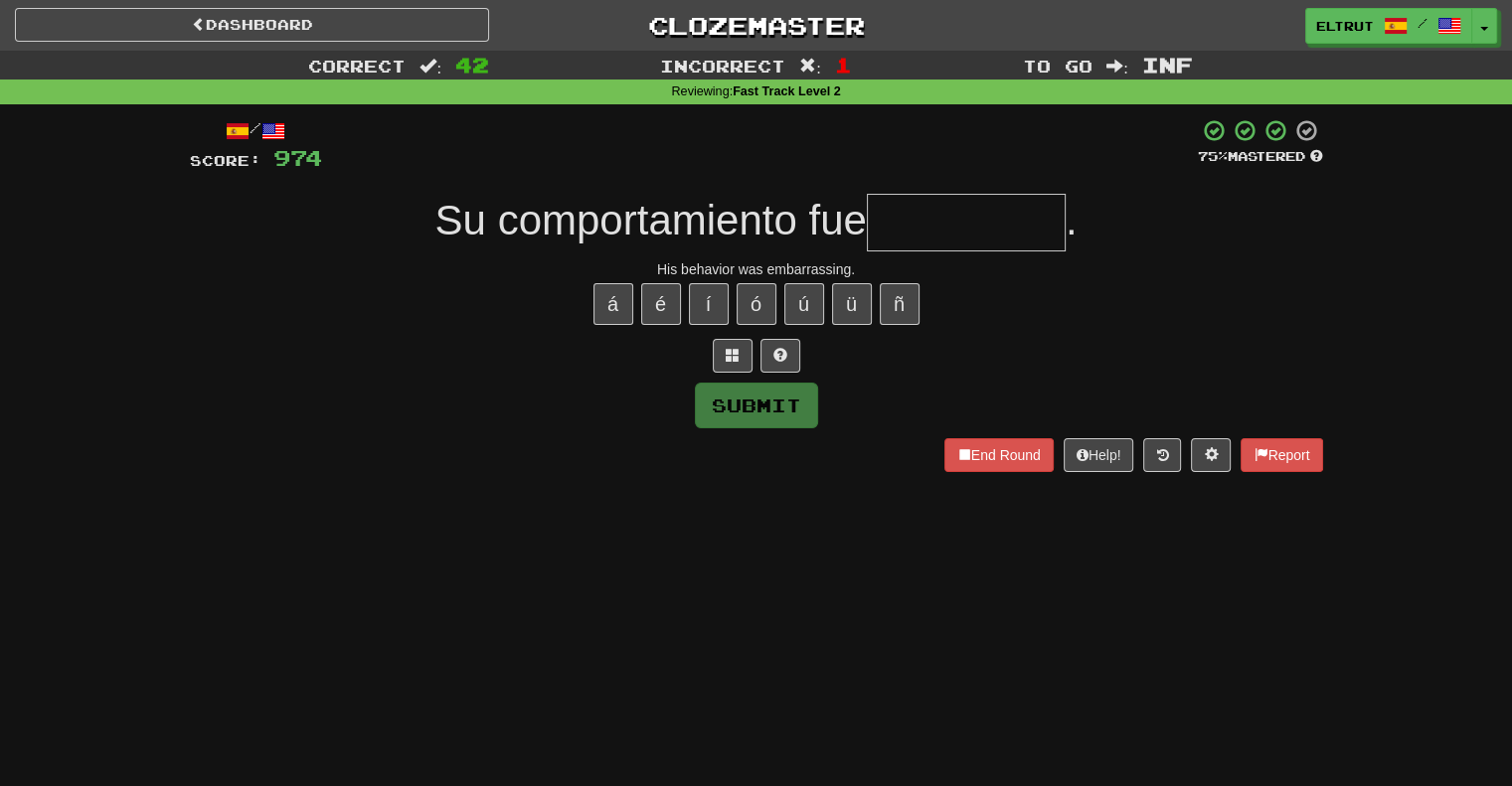 type on "*" 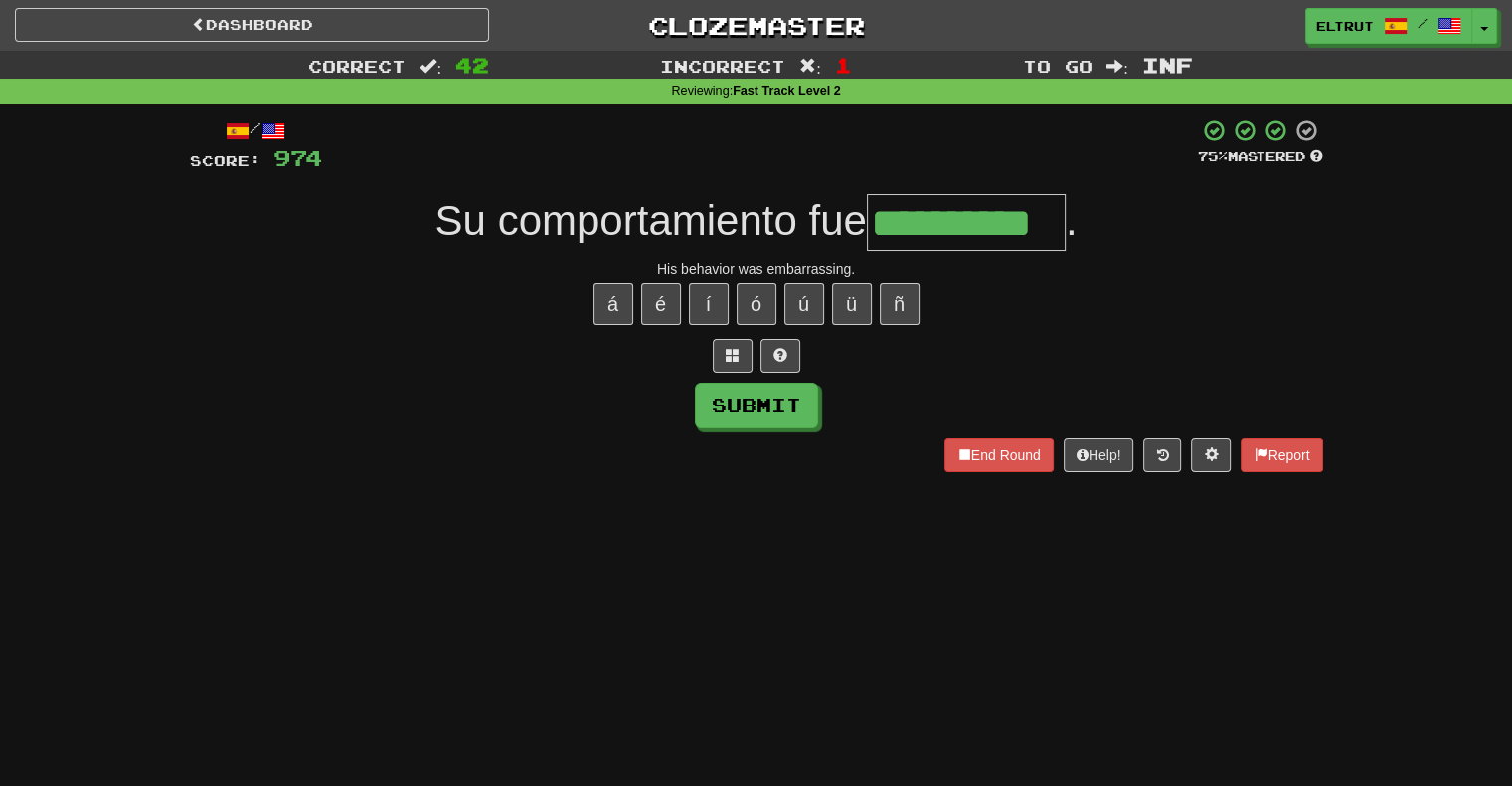 scroll, scrollTop: 0, scrollLeft: 24, axis: horizontal 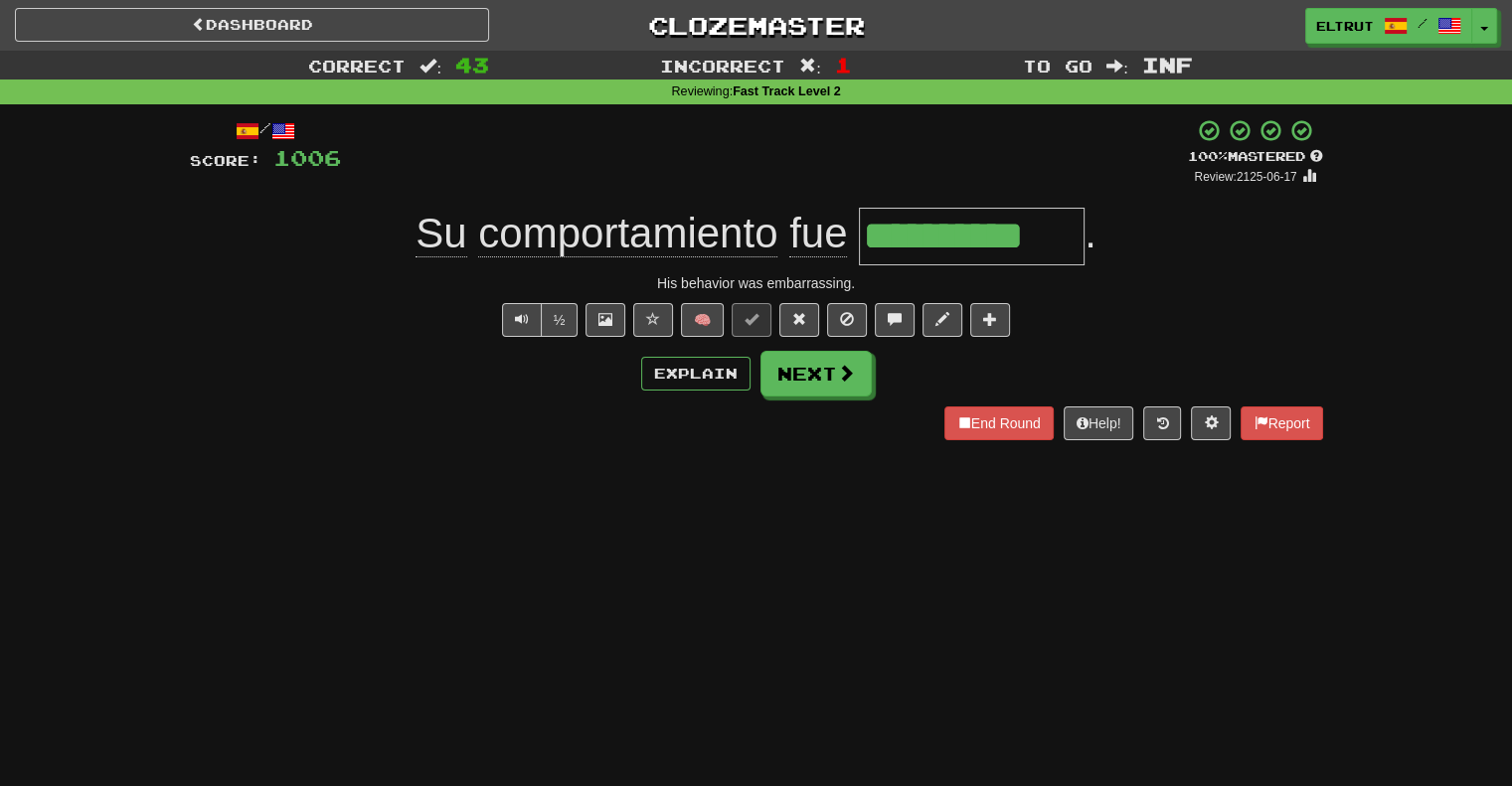 click on "½ 🧠" at bounding box center (756, 320) 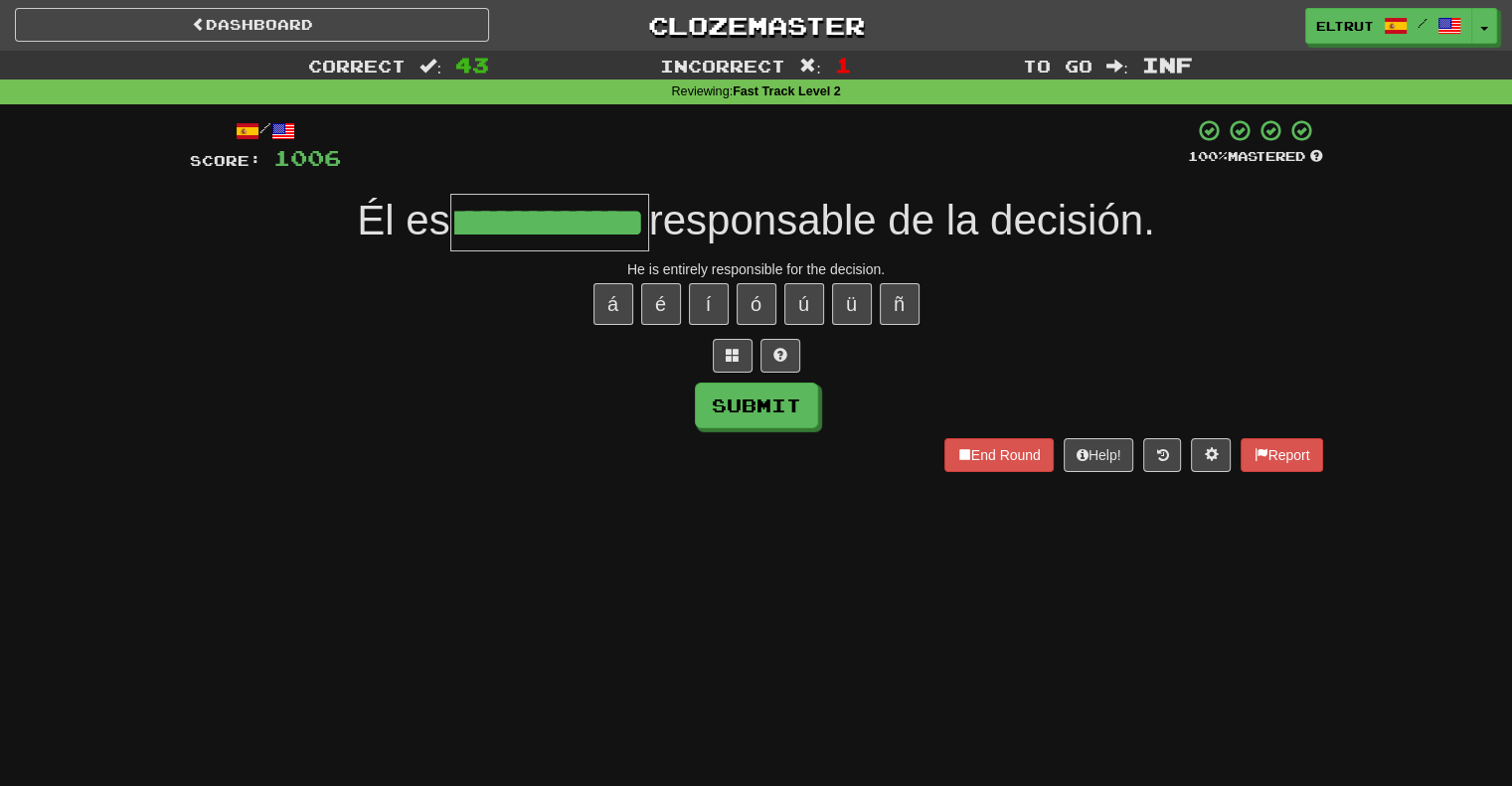 scroll, scrollTop: 0, scrollLeft: 93, axis: horizontal 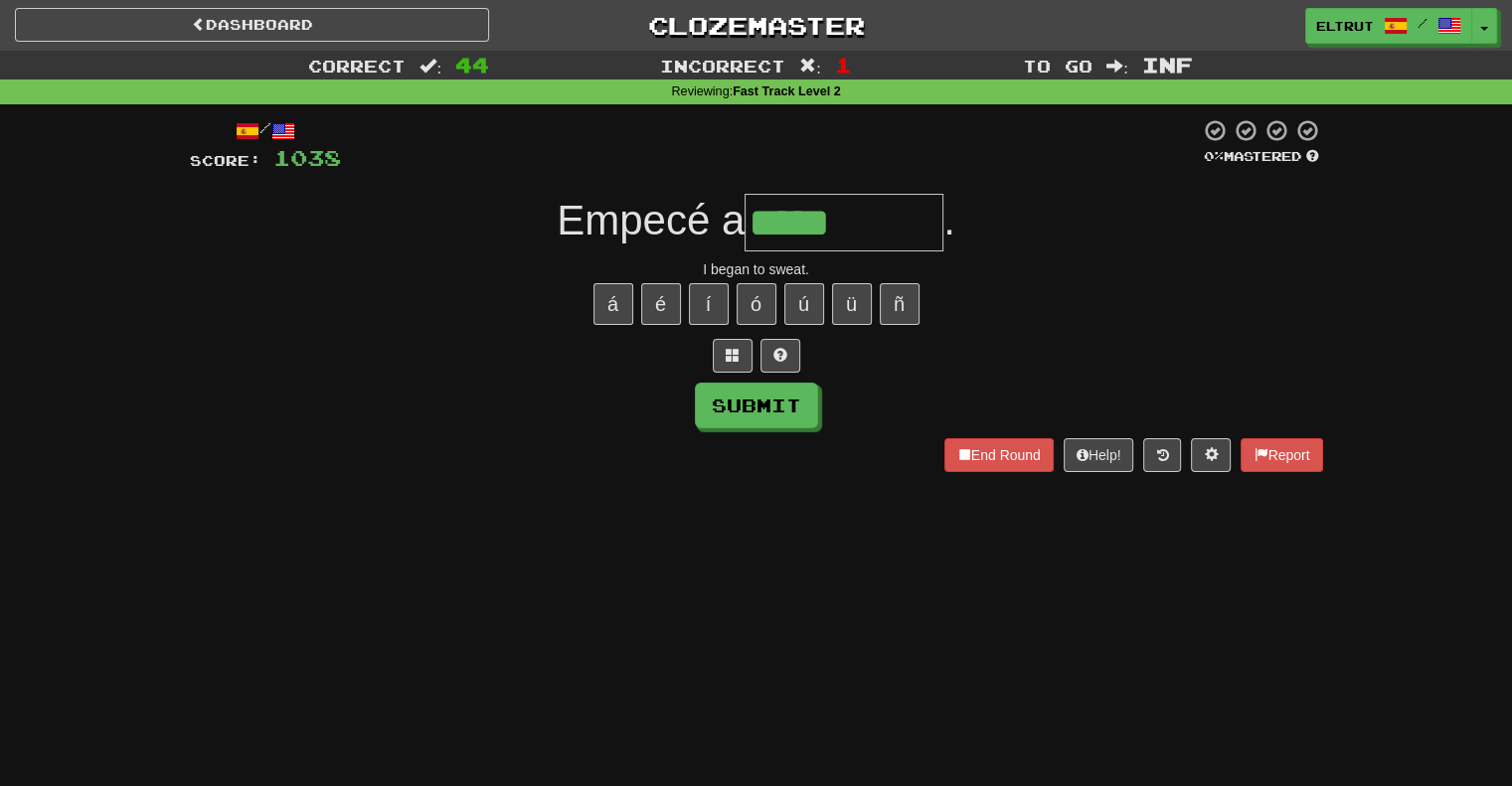 type on "*****" 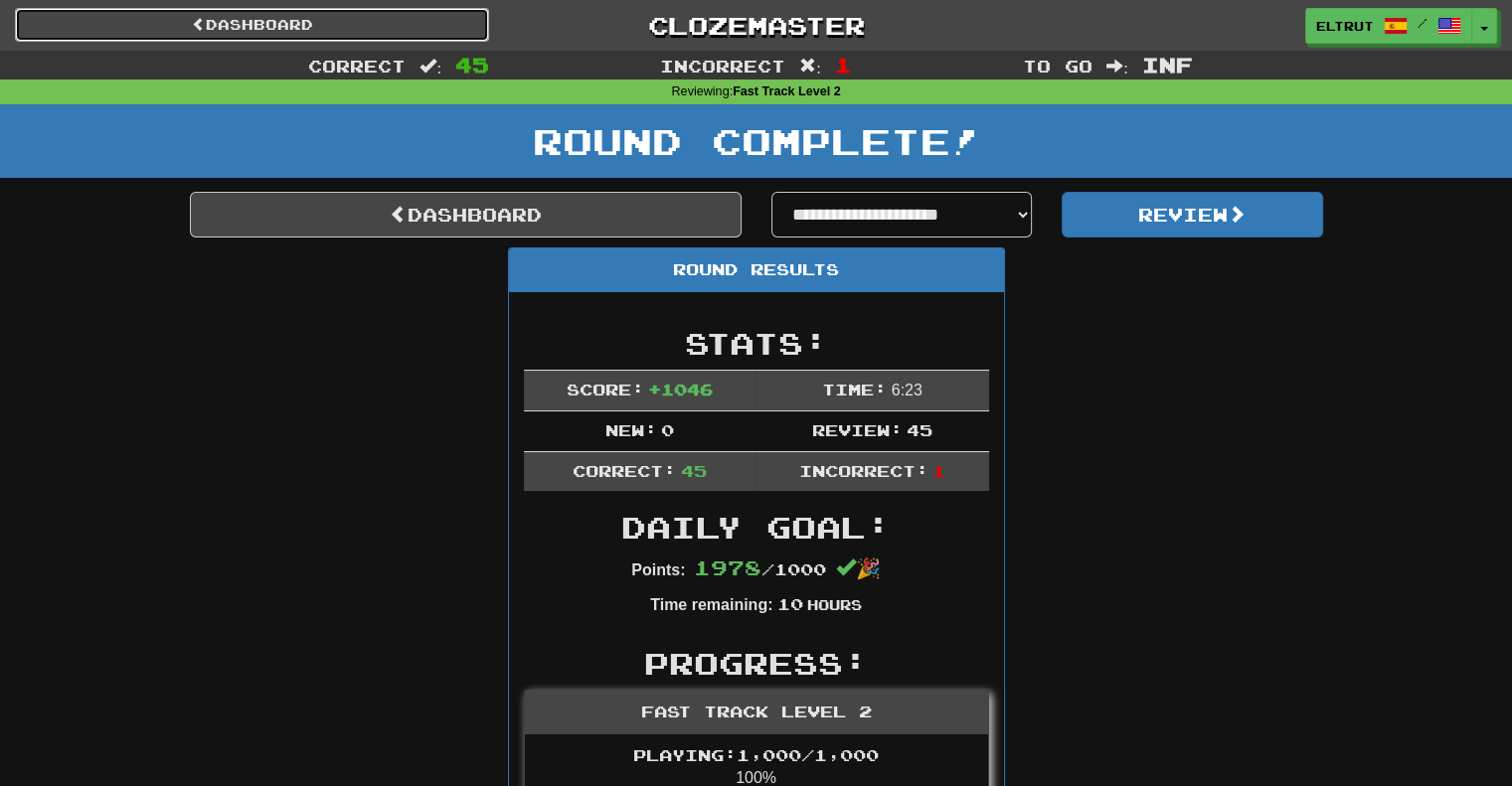 click on "Dashboard" at bounding box center (252, 25) 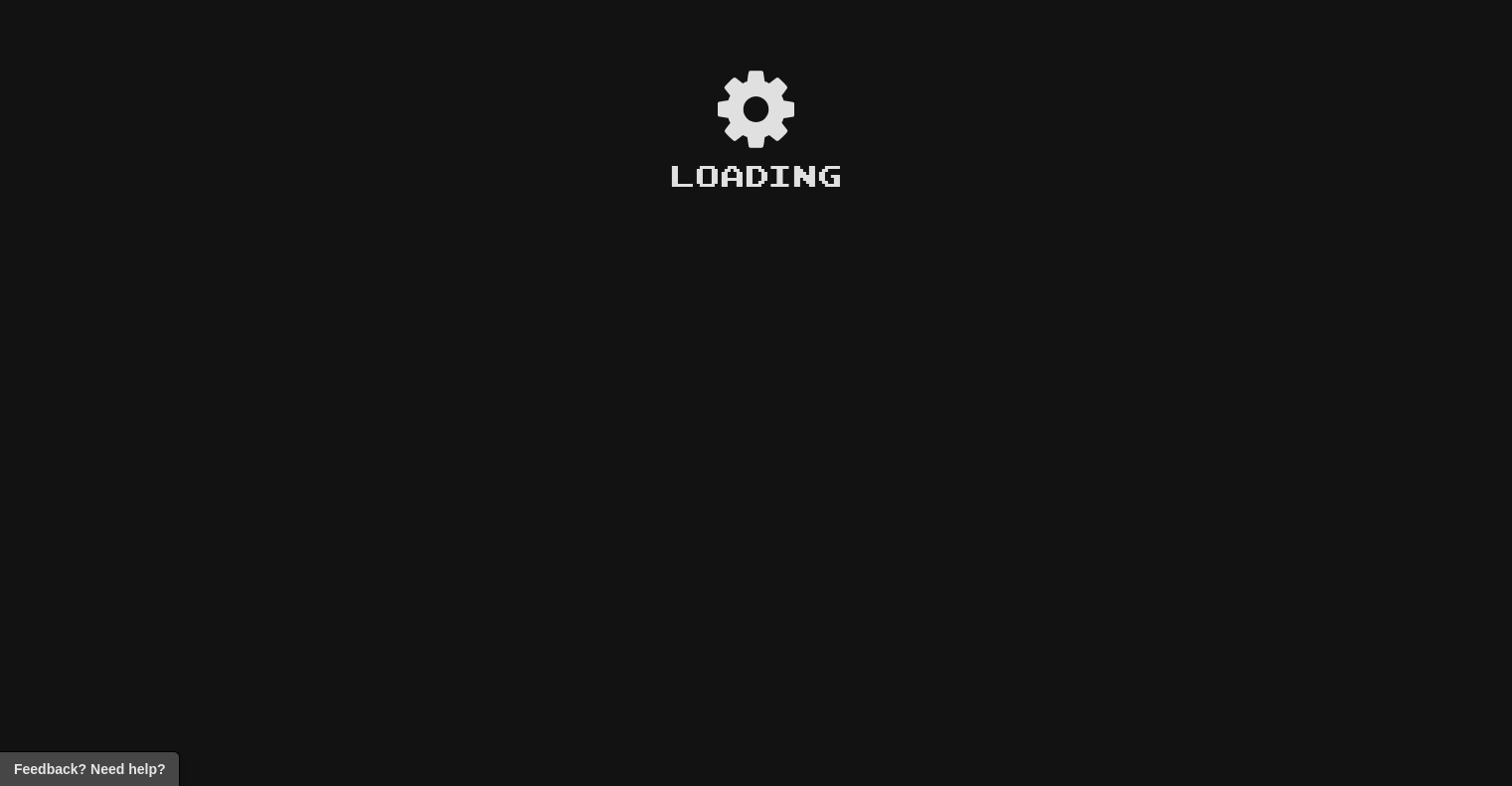 scroll, scrollTop: 0, scrollLeft: 0, axis: both 